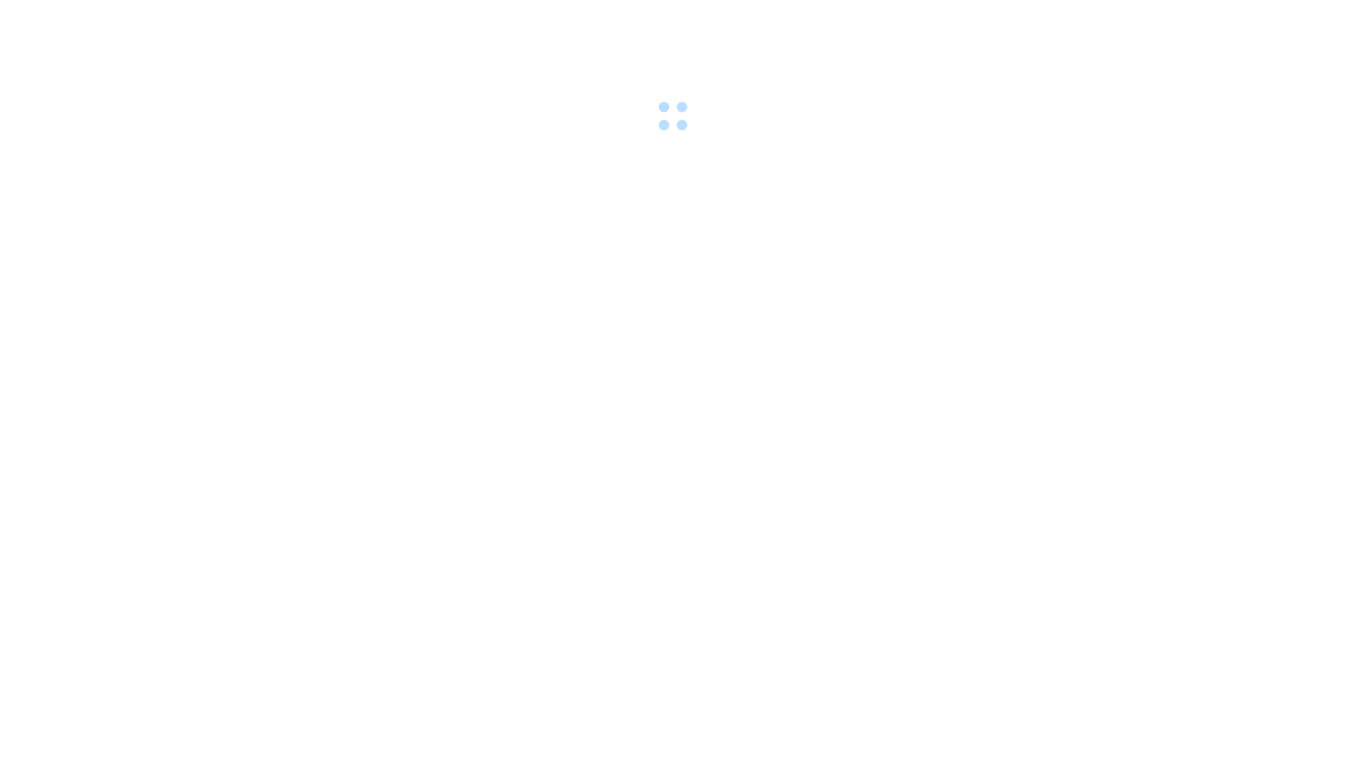 scroll, scrollTop: 0, scrollLeft: 0, axis: both 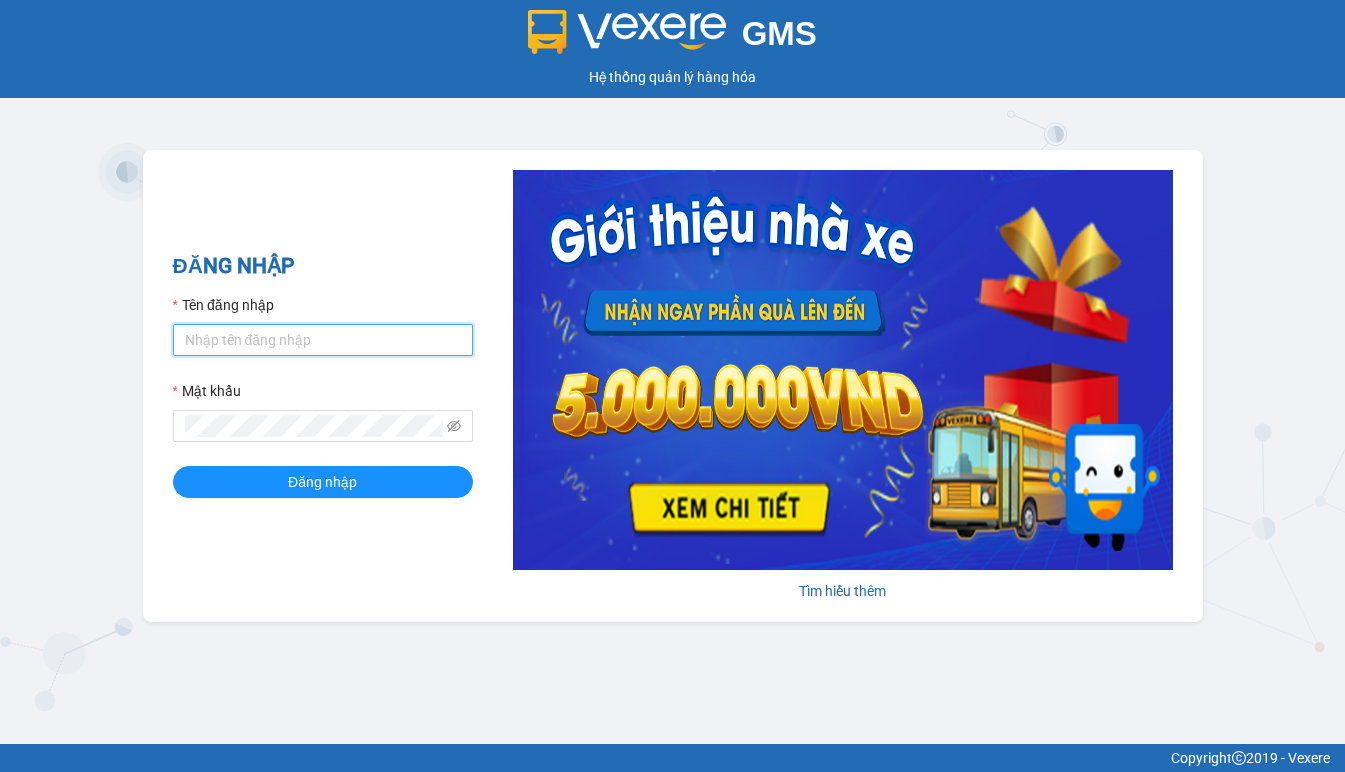 click on "Tên đăng nhập" at bounding box center [323, 340] 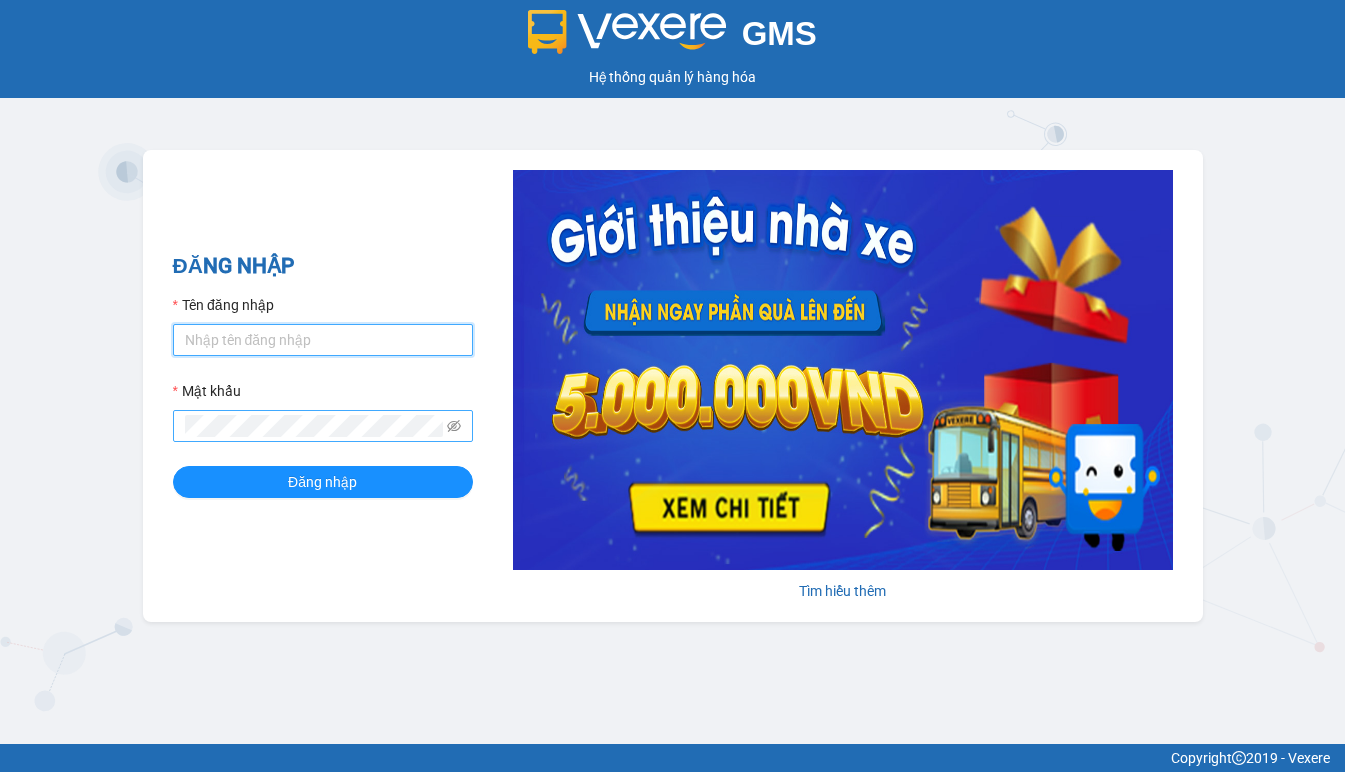 type on "hien.phuchai" 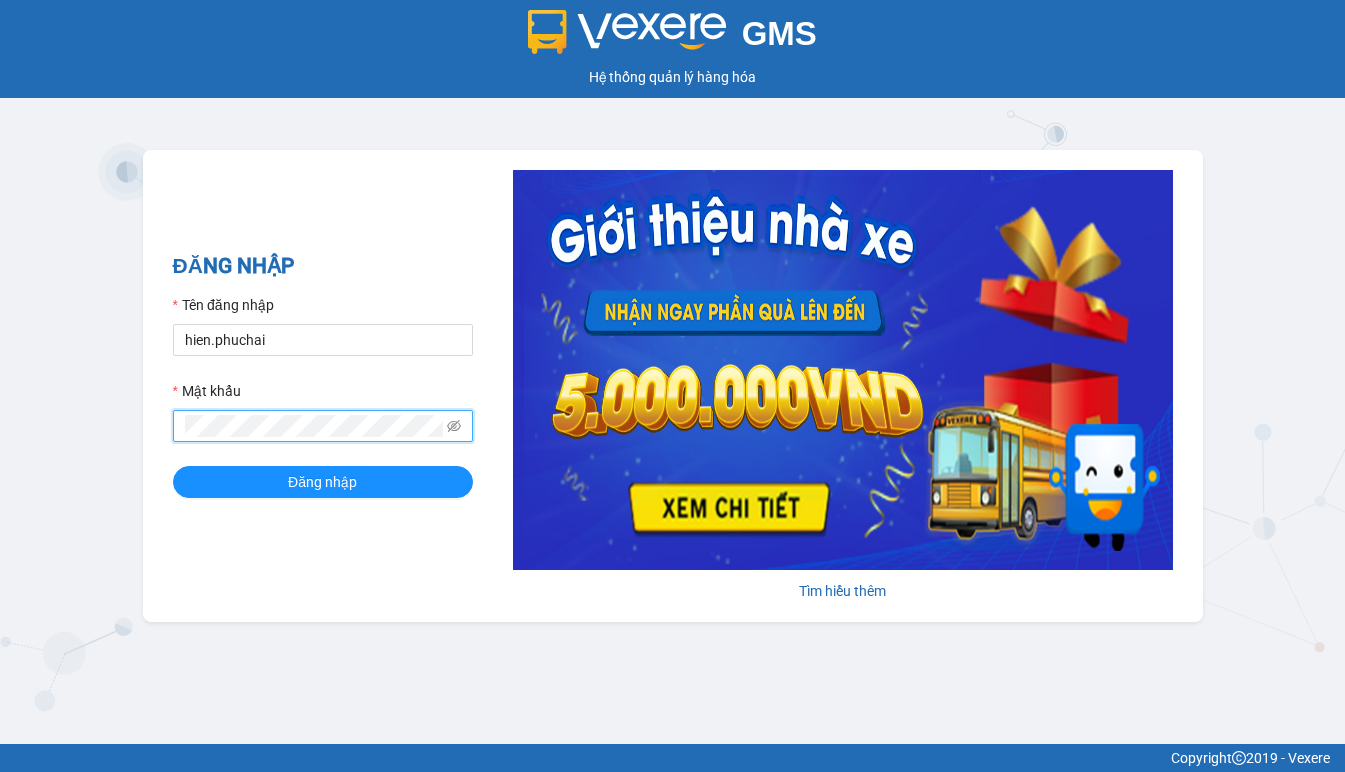 click on "Đăng nhập" at bounding box center [323, 482] 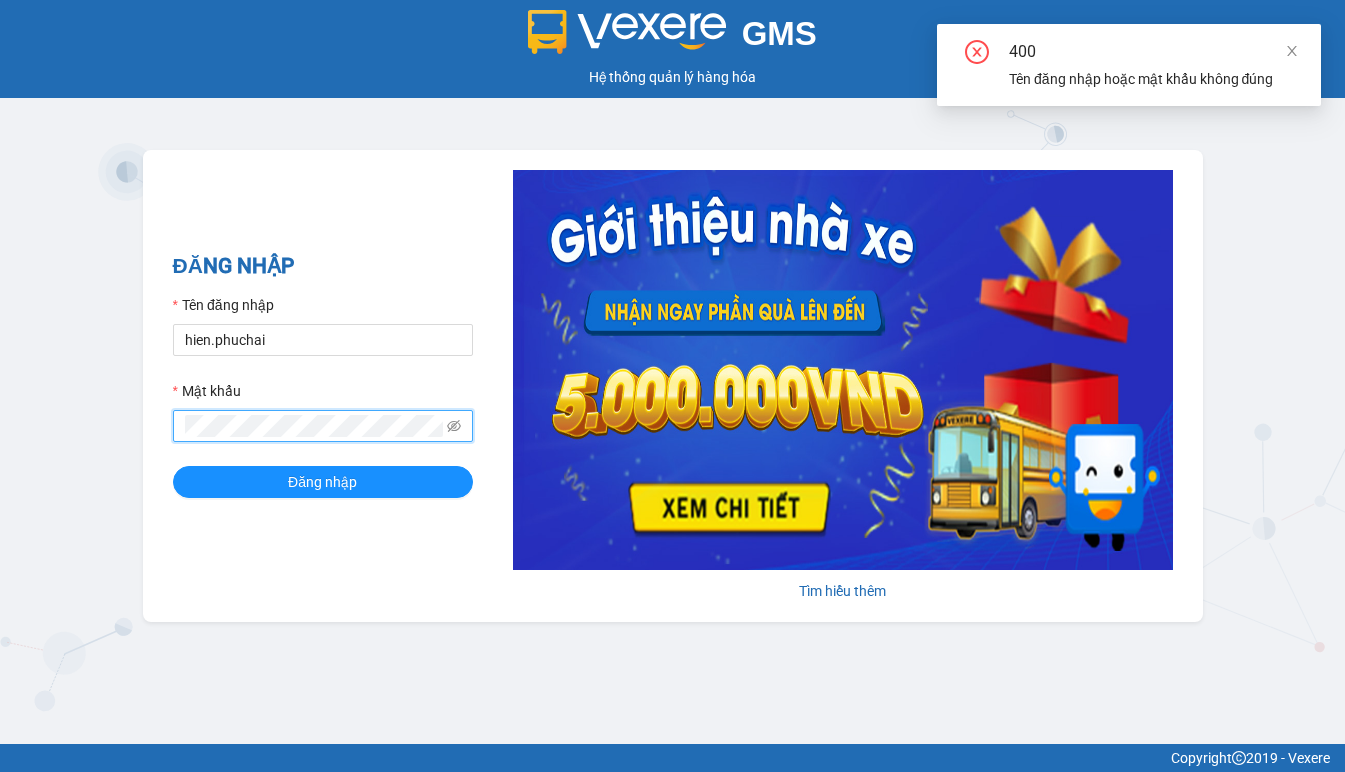 click on "GMS Hệ thống quản lý hàng hóa ĐĂNG NHẬP Tên đăng nhập hien.phuchai Mật khẩu Đăng nhập Tìm hiểu thêm Copyright   2019 - Vexere 400 Tên đăng nhập hoặc mật khẩu không đúng" at bounding box center (672, 386) 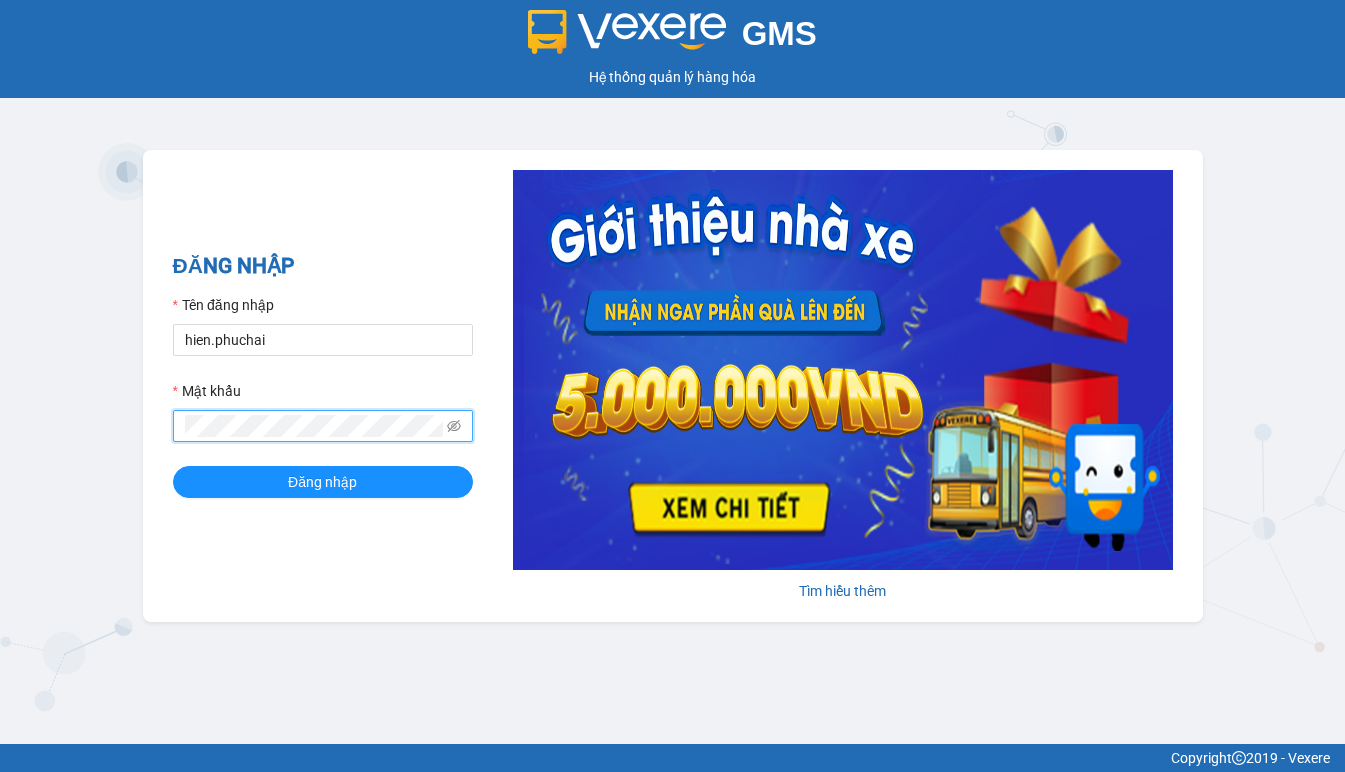 click on "Đăng nhập" at bounding box center (323, 482) 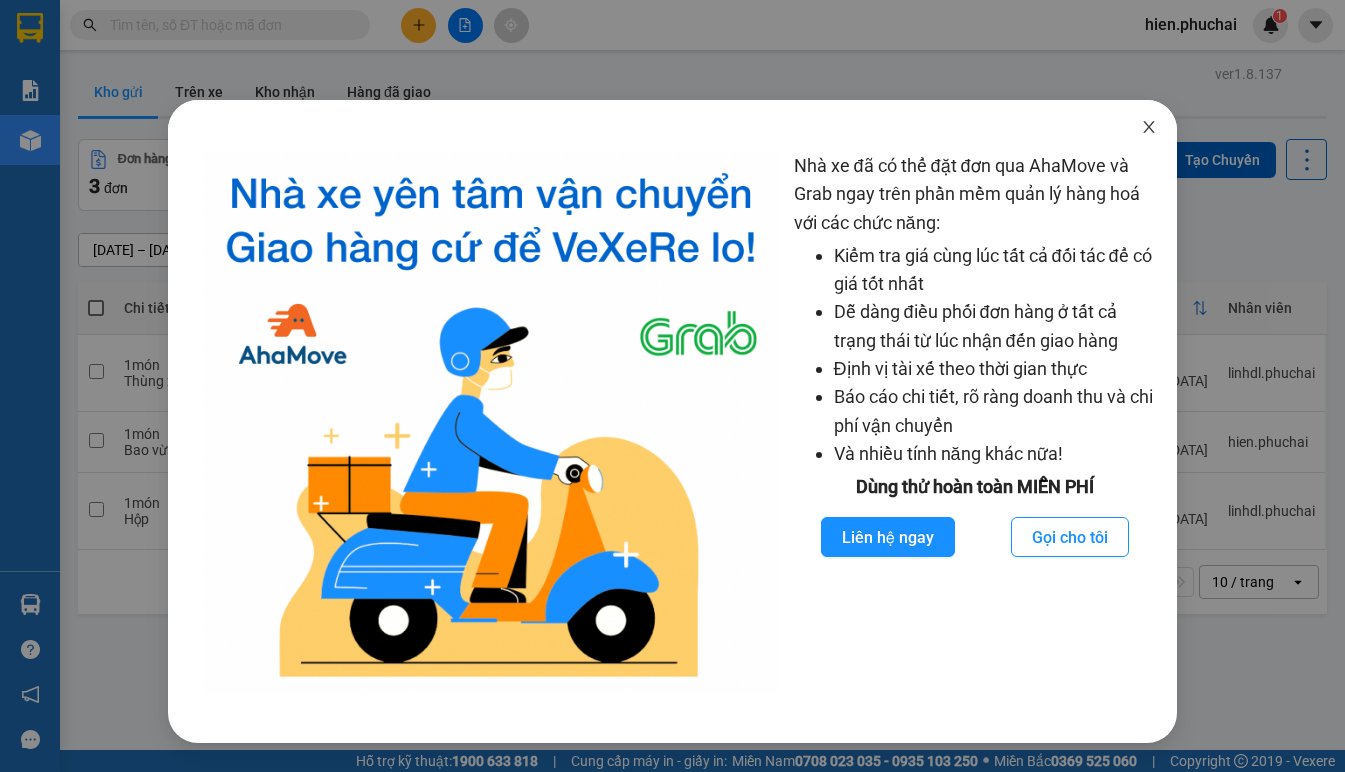 click 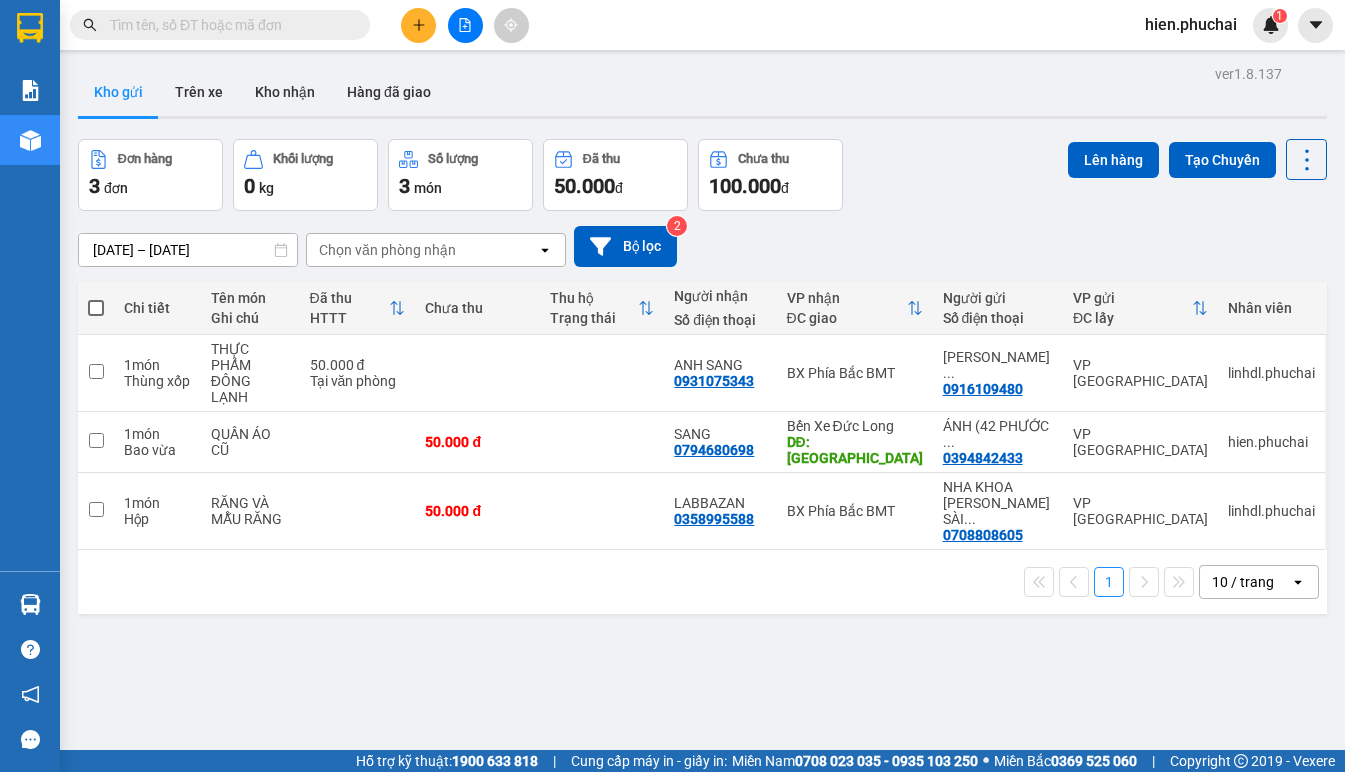click on "Kho gửi Trên xe Kho nhận Hàng đã giao" at bounding box center [702, 94] 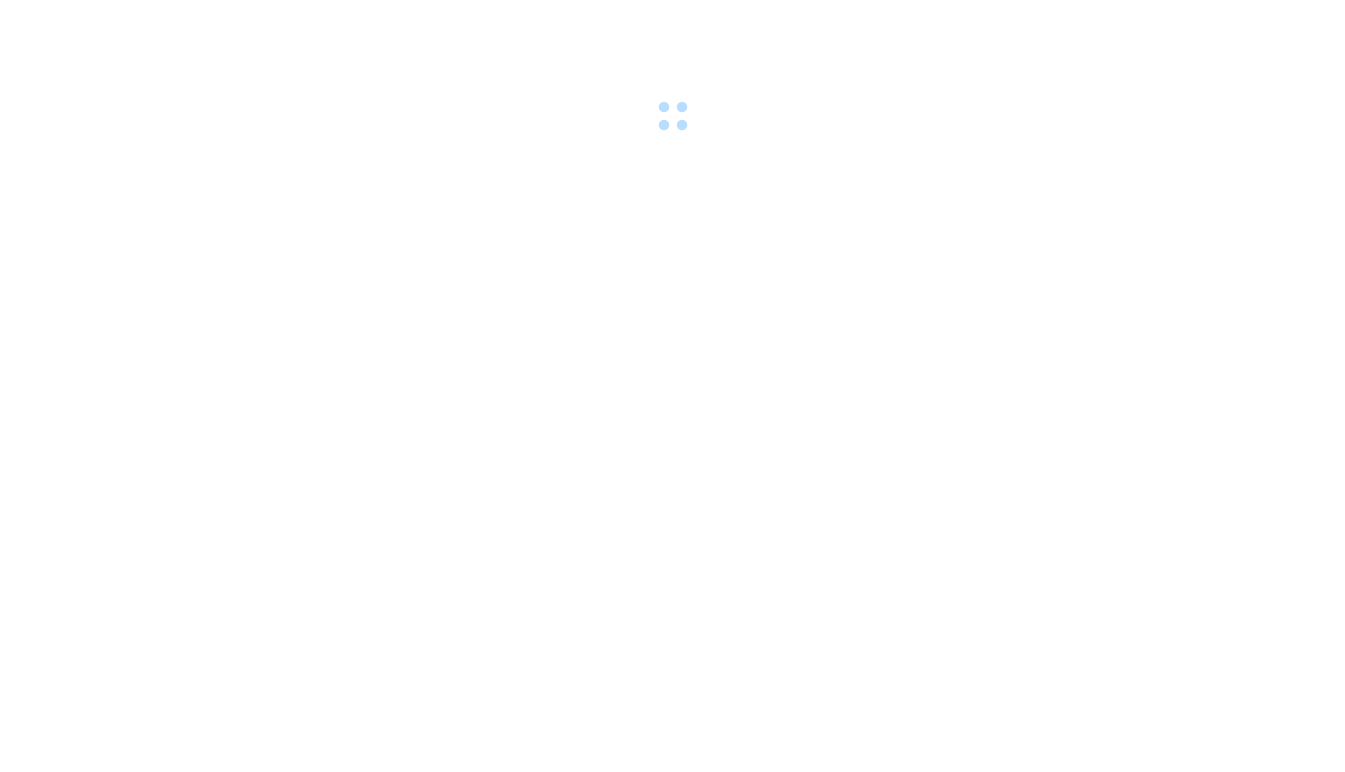 scroll, scrollTop: 0, scrollLeft: 0, axis: both 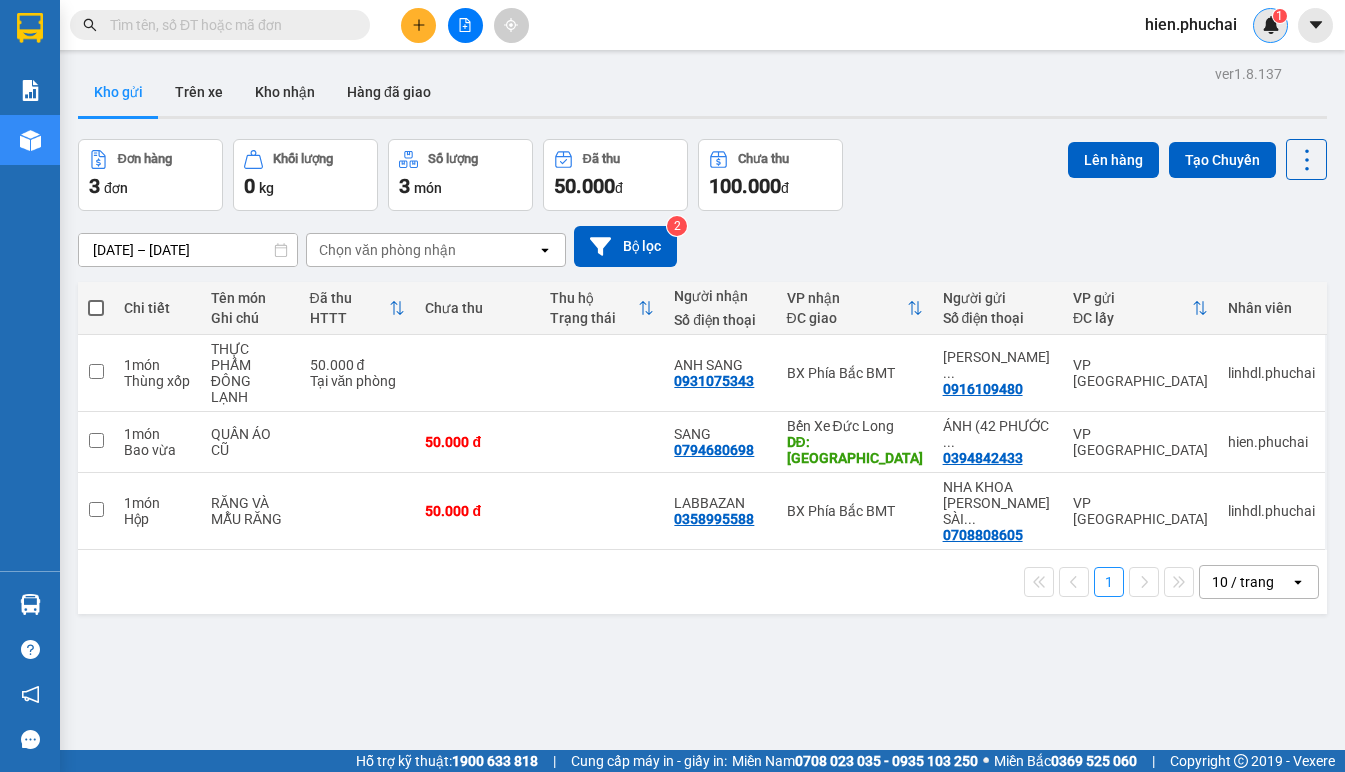 click at bounding box center (1271, 25) 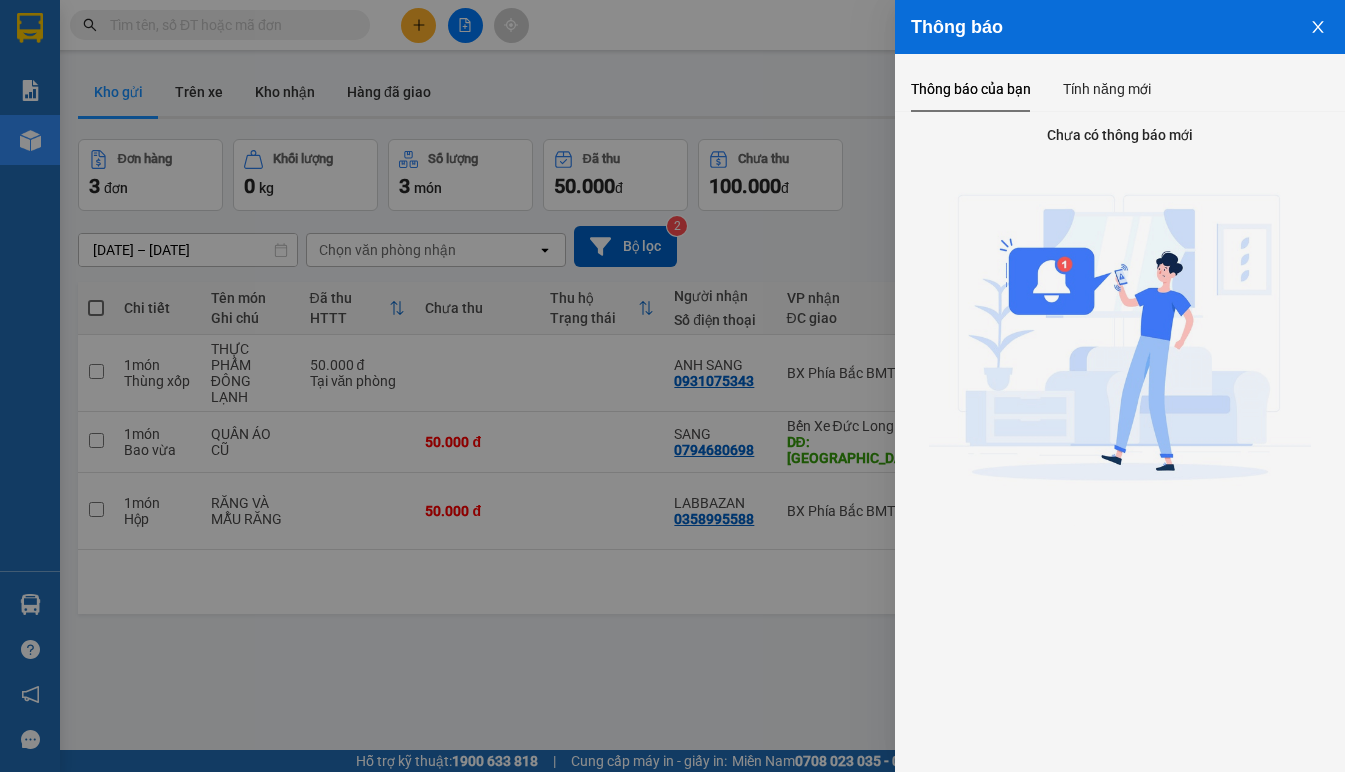 click at bounding box center [1318, 25] 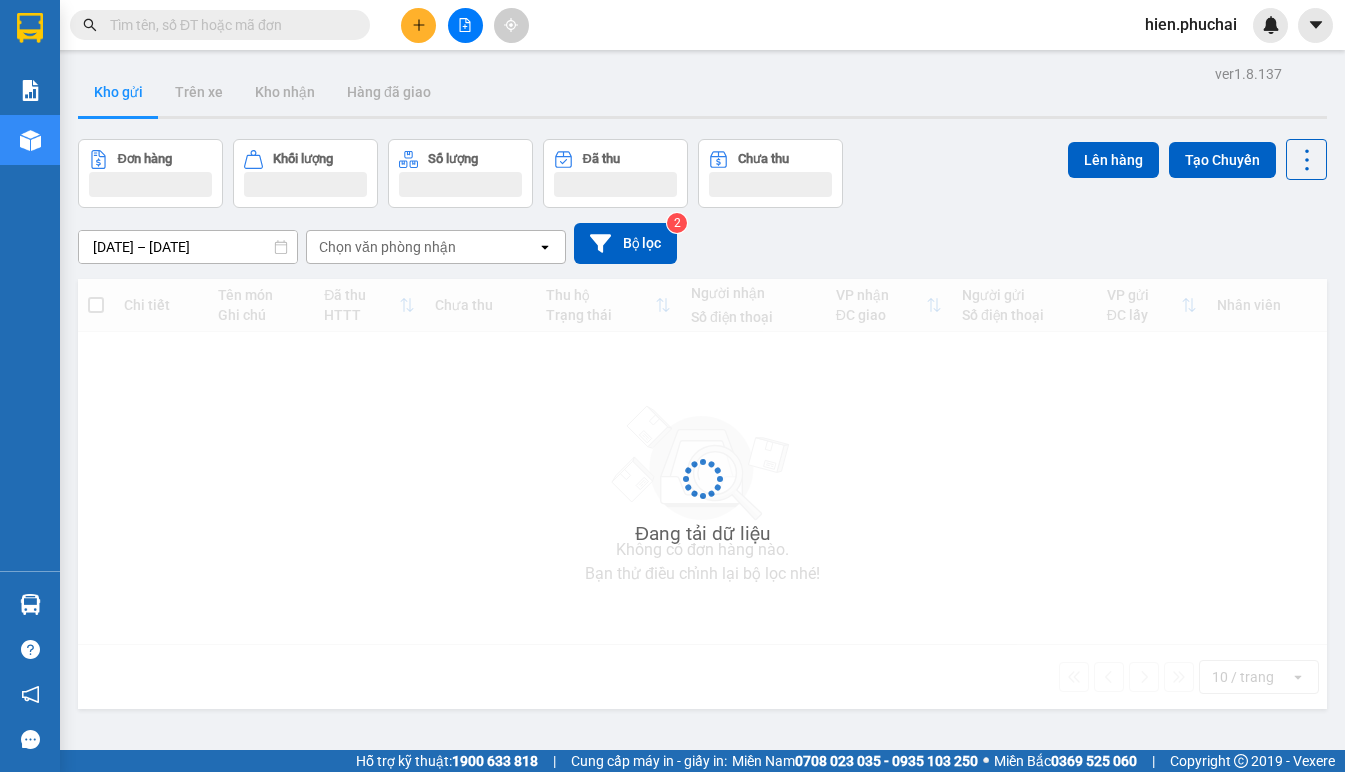 scroll, scrollTop: 0, scrollLeft: 0, axis: both 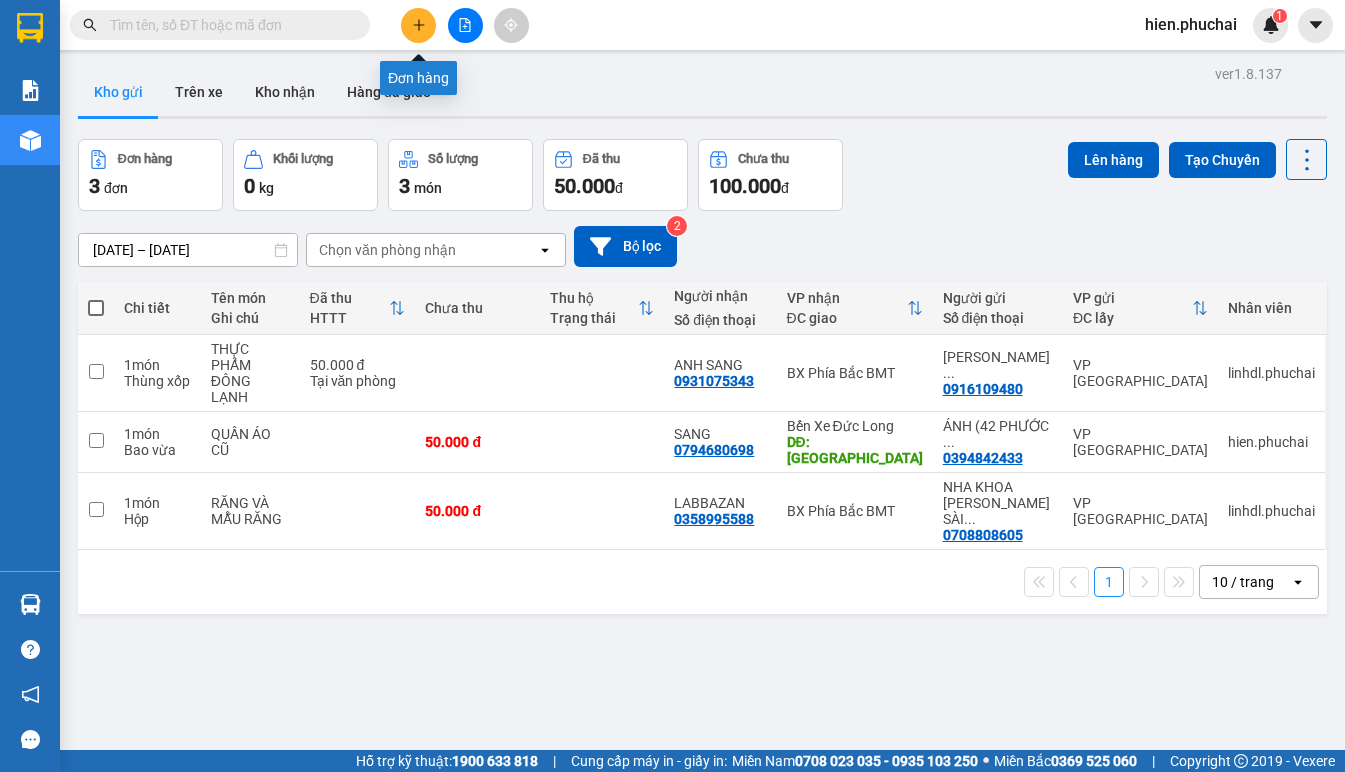 click at bounding box center [418, 25] 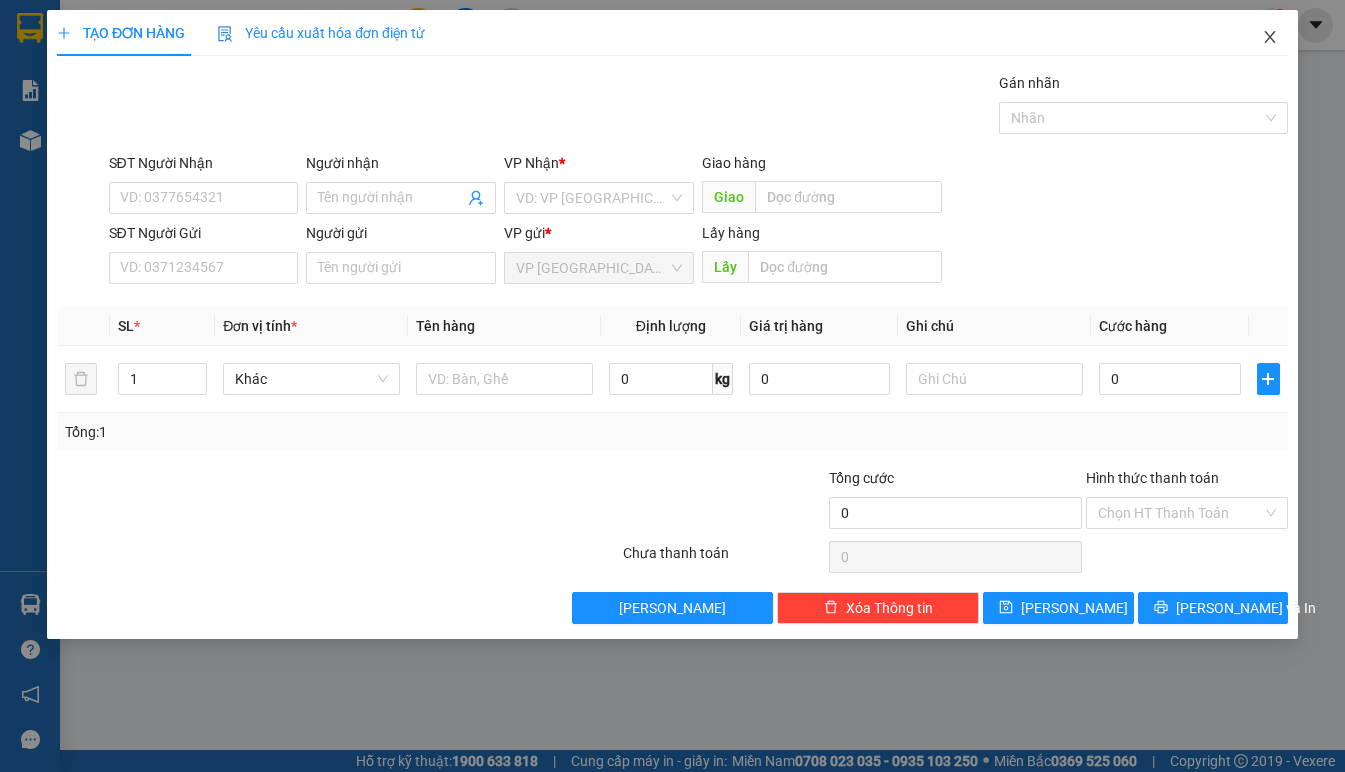 drag, startPoint x: 1266, startPoint y: 29, endPoint x: 931, endPoint y: 1, distance: 336.16812 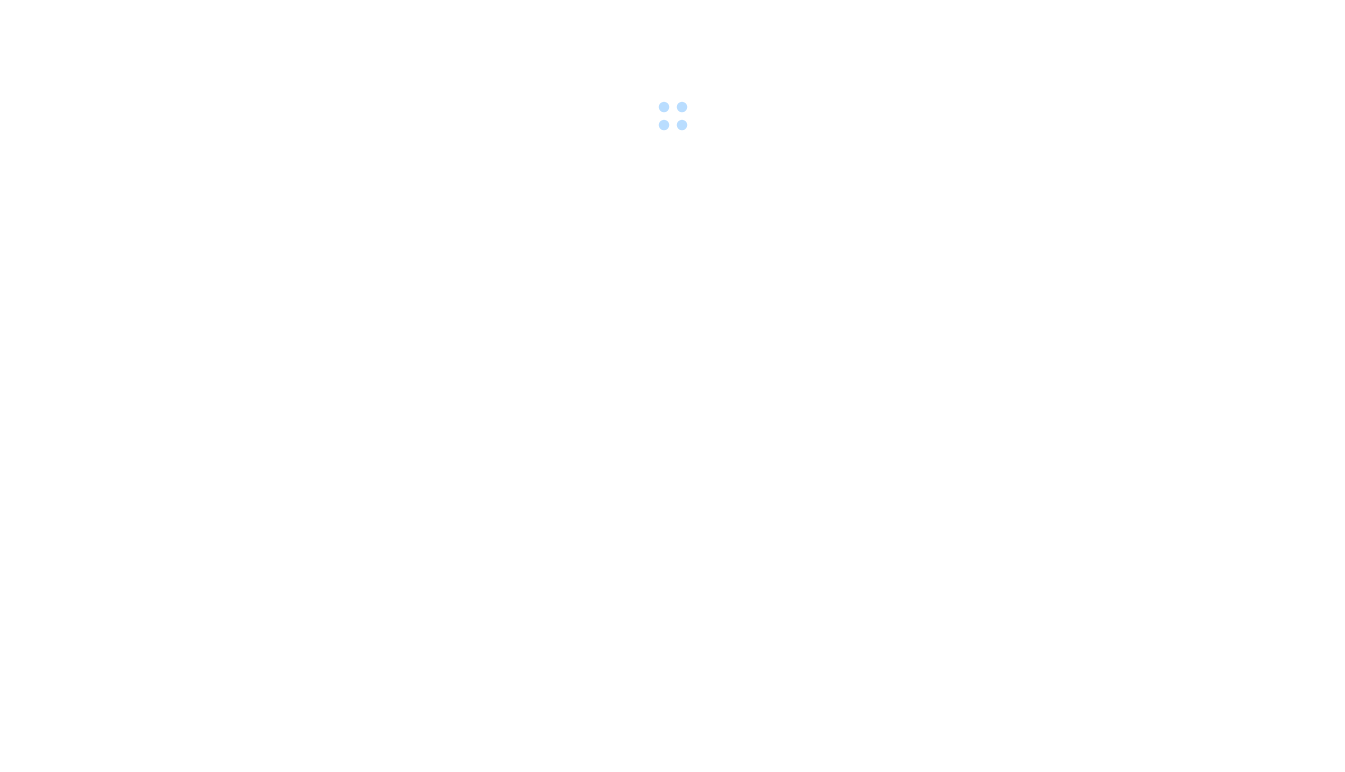 scroll, scrollTop: 0, scrollLeft: 0, axis: both 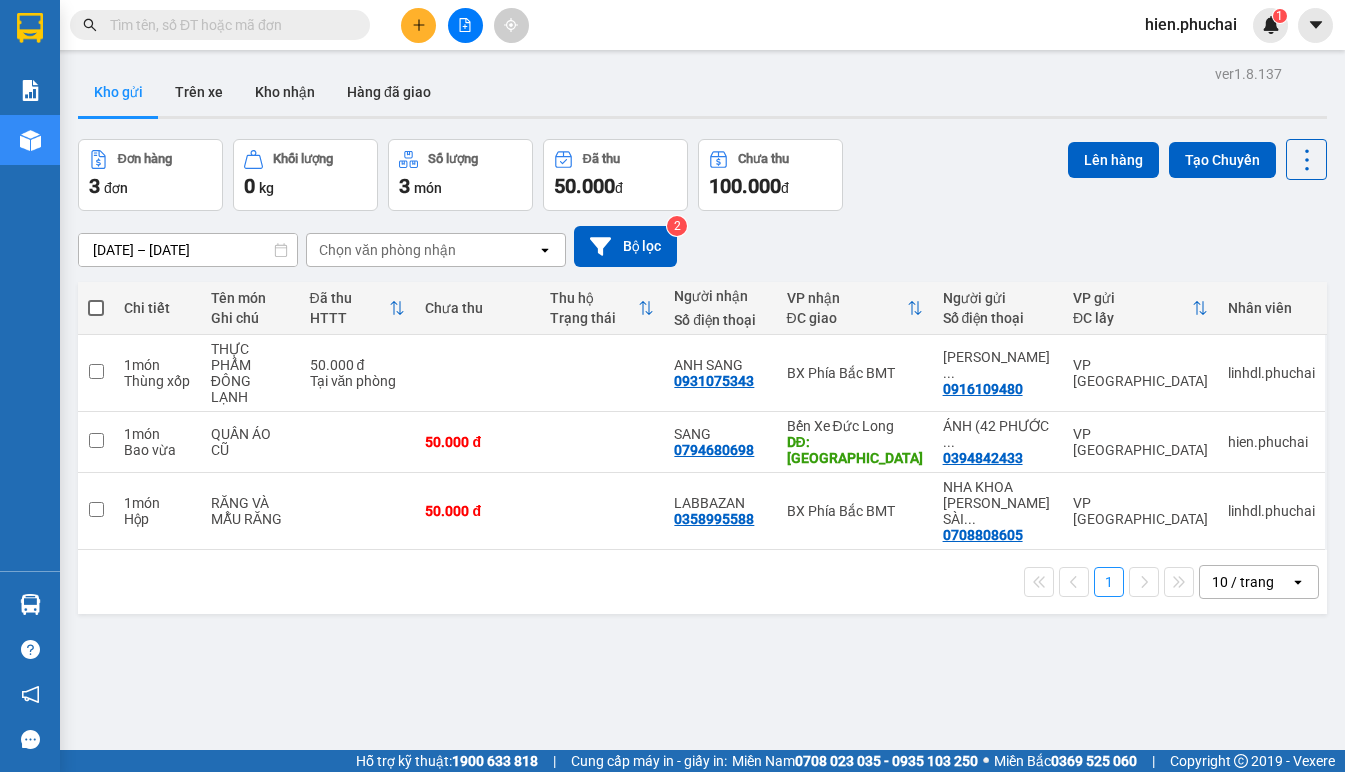 click at bounding box center [418, 25] 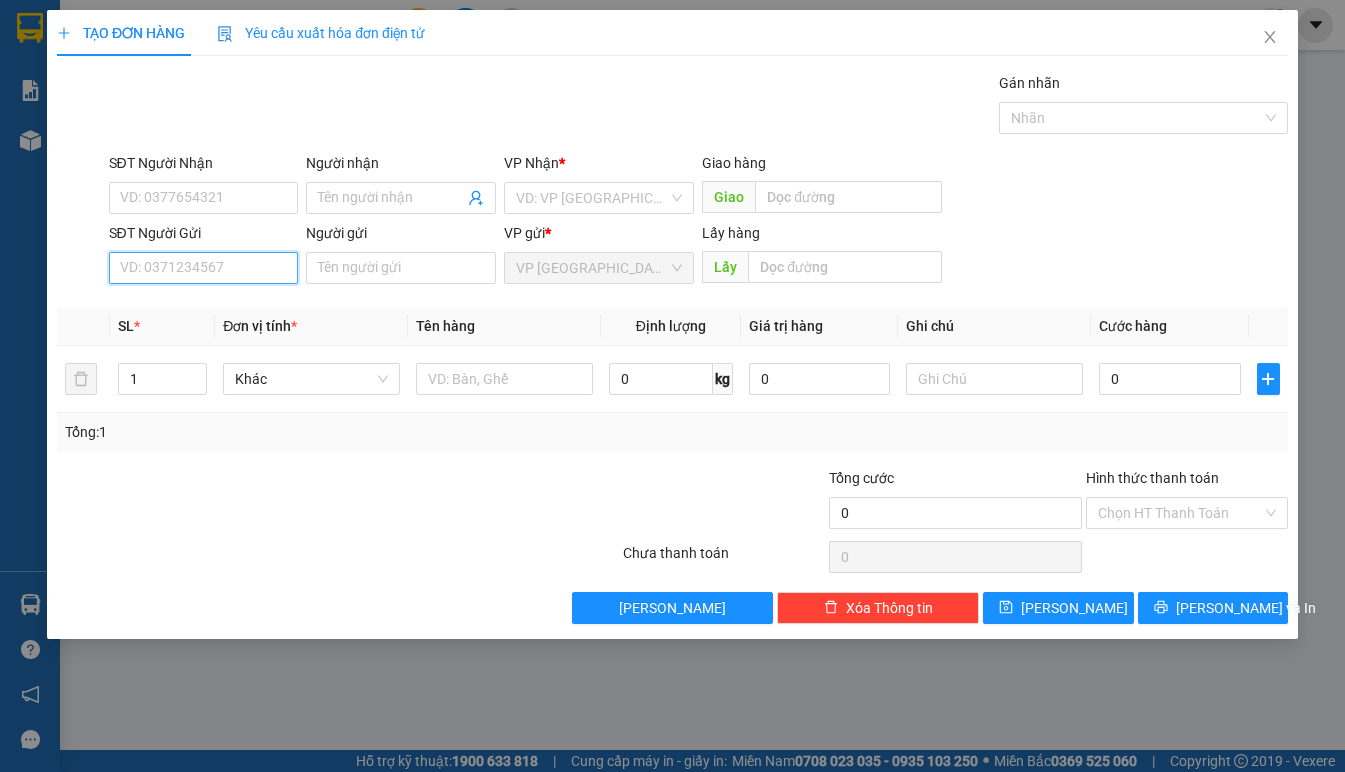 click on "SĐT Người Gửi" at bounding box center (204, 268) 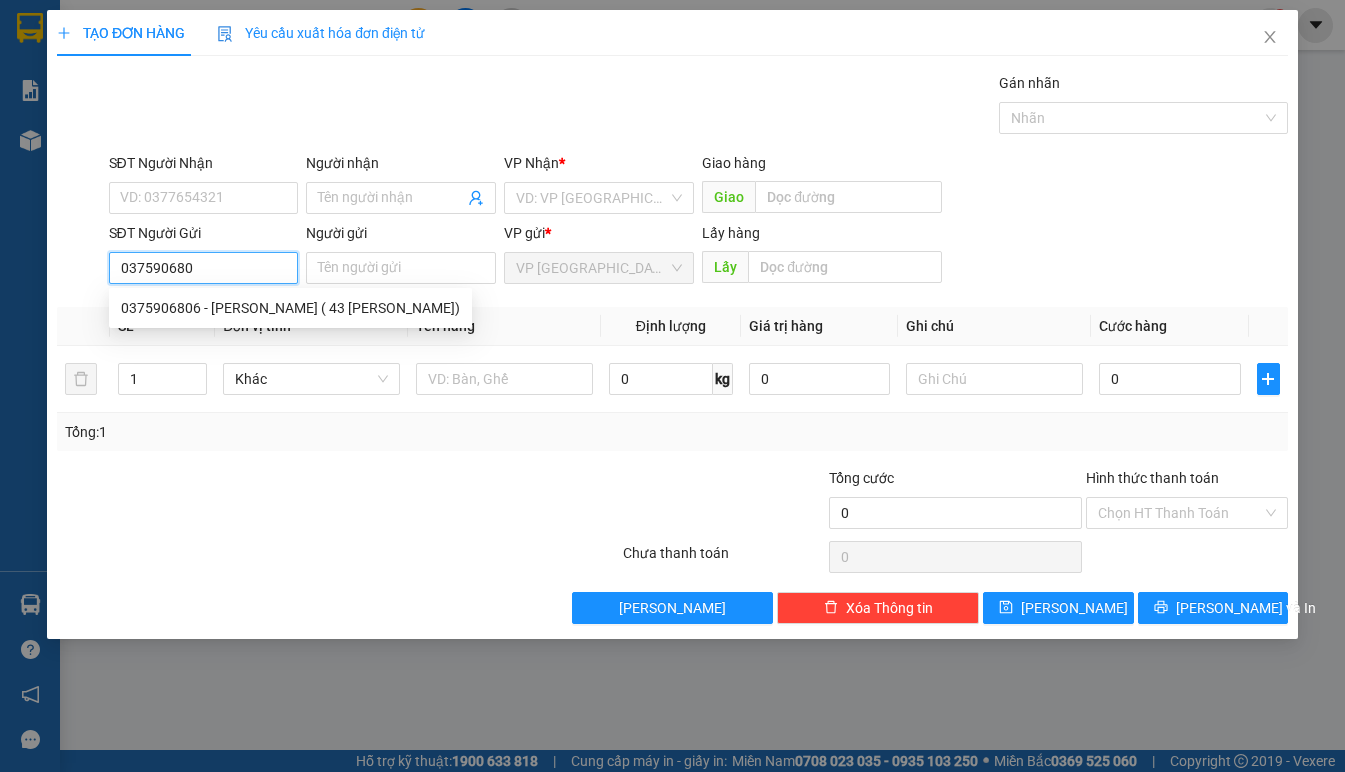 type on "0375906806" 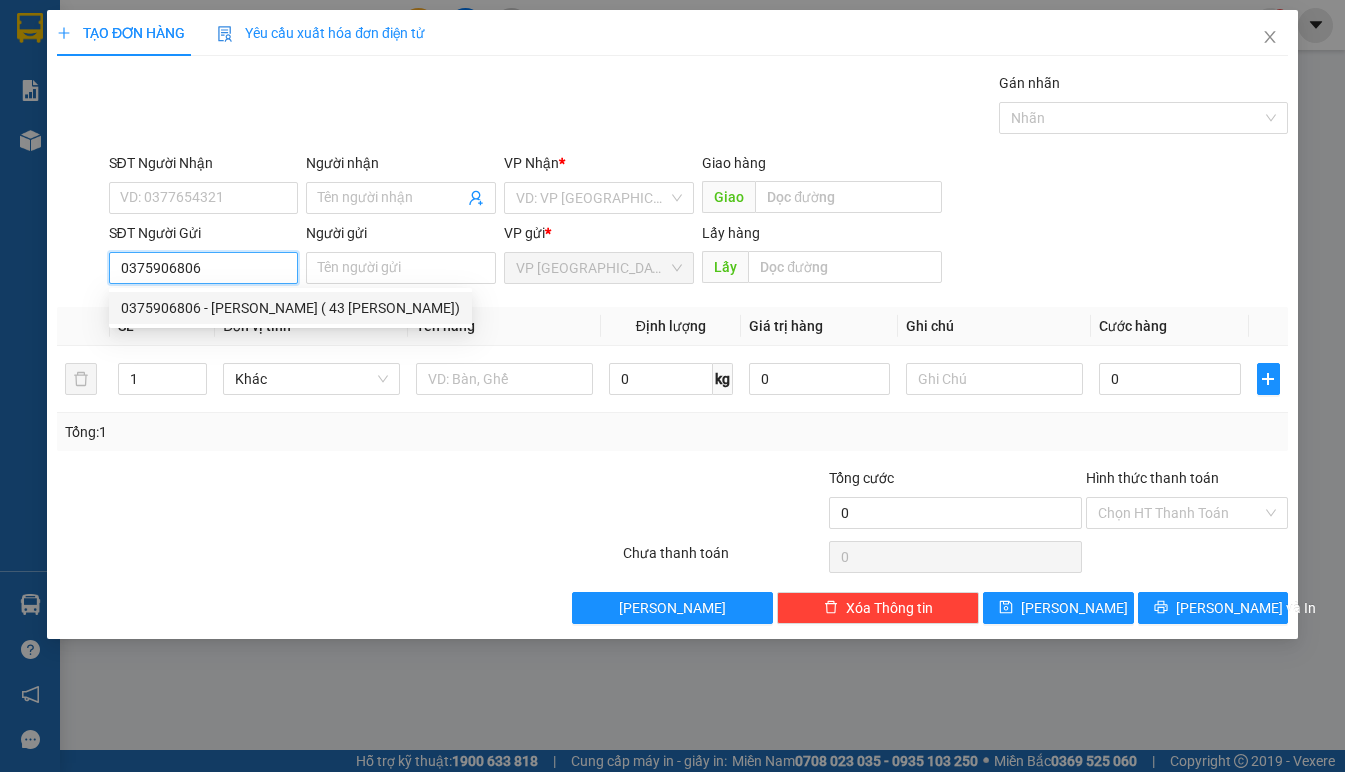 click on "0375906806 - TRIỆU THỊ HÀ ( 43 PHẠM HÙNG)" at bounding box center (290, 308) 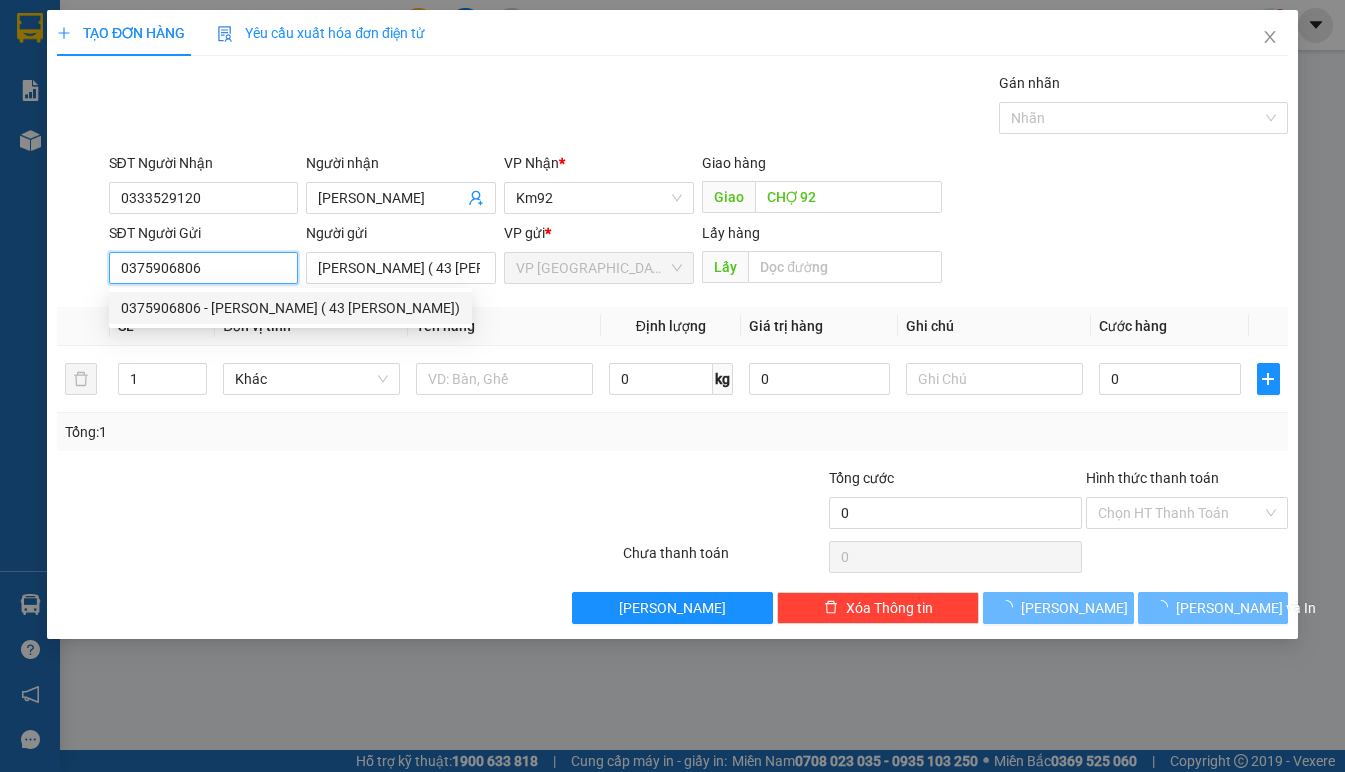 type on "100.000" 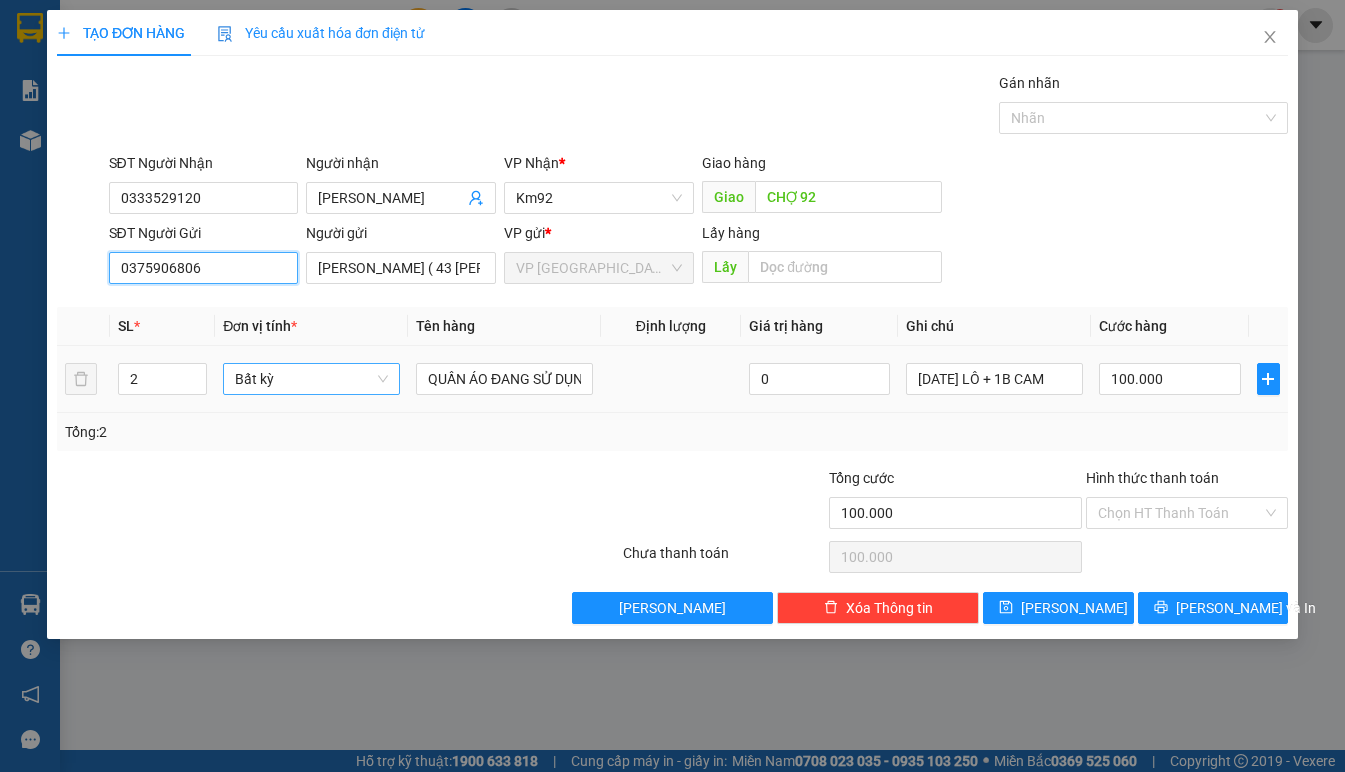 click on "Bất kỳ" at bounding box center (311, 379) 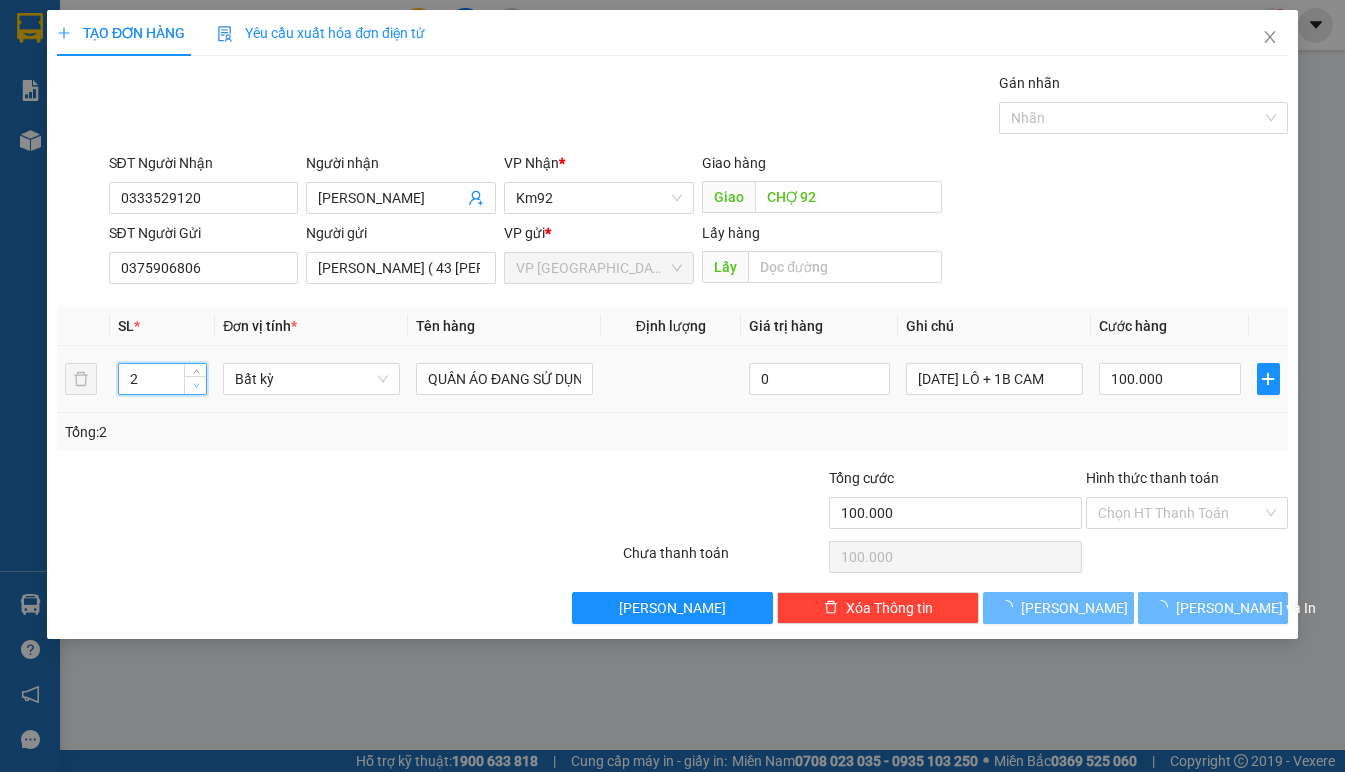 click at bounding box center (195, 385) 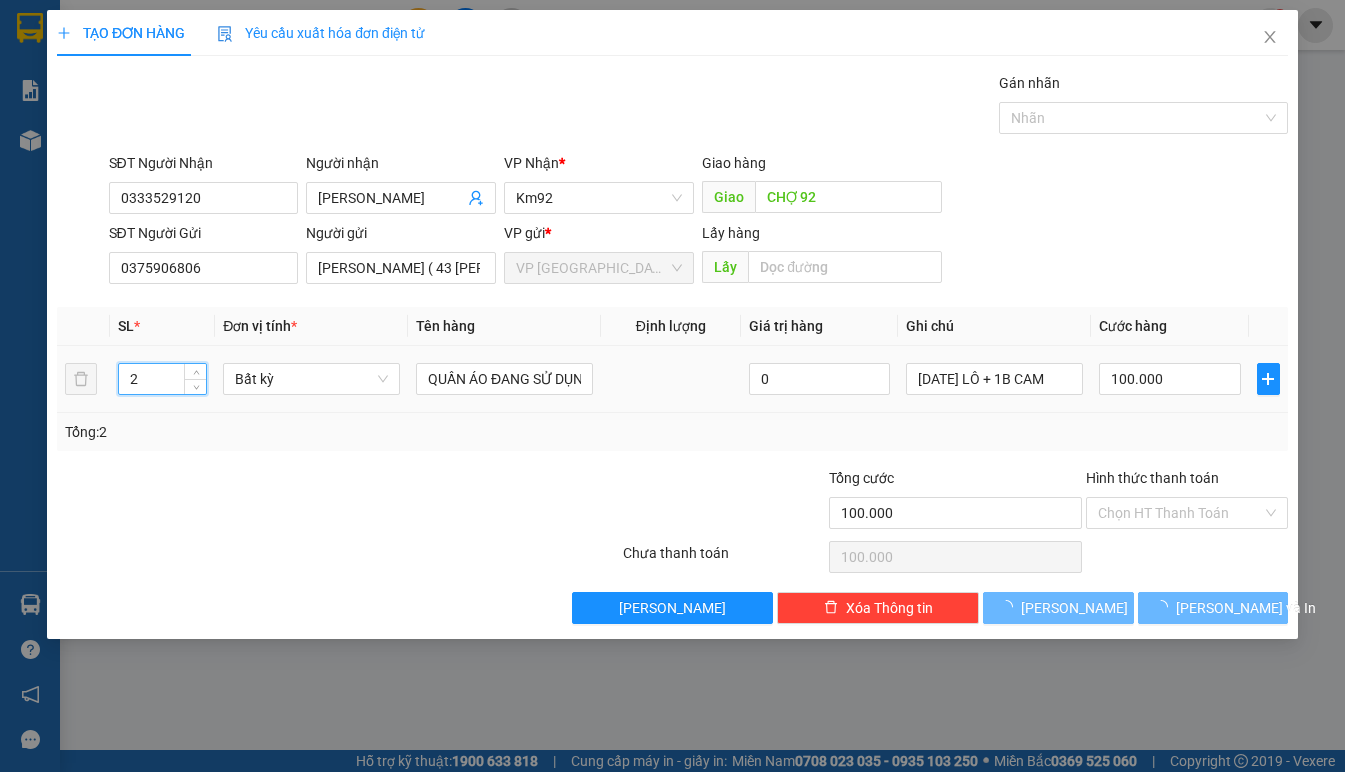 type on "0" 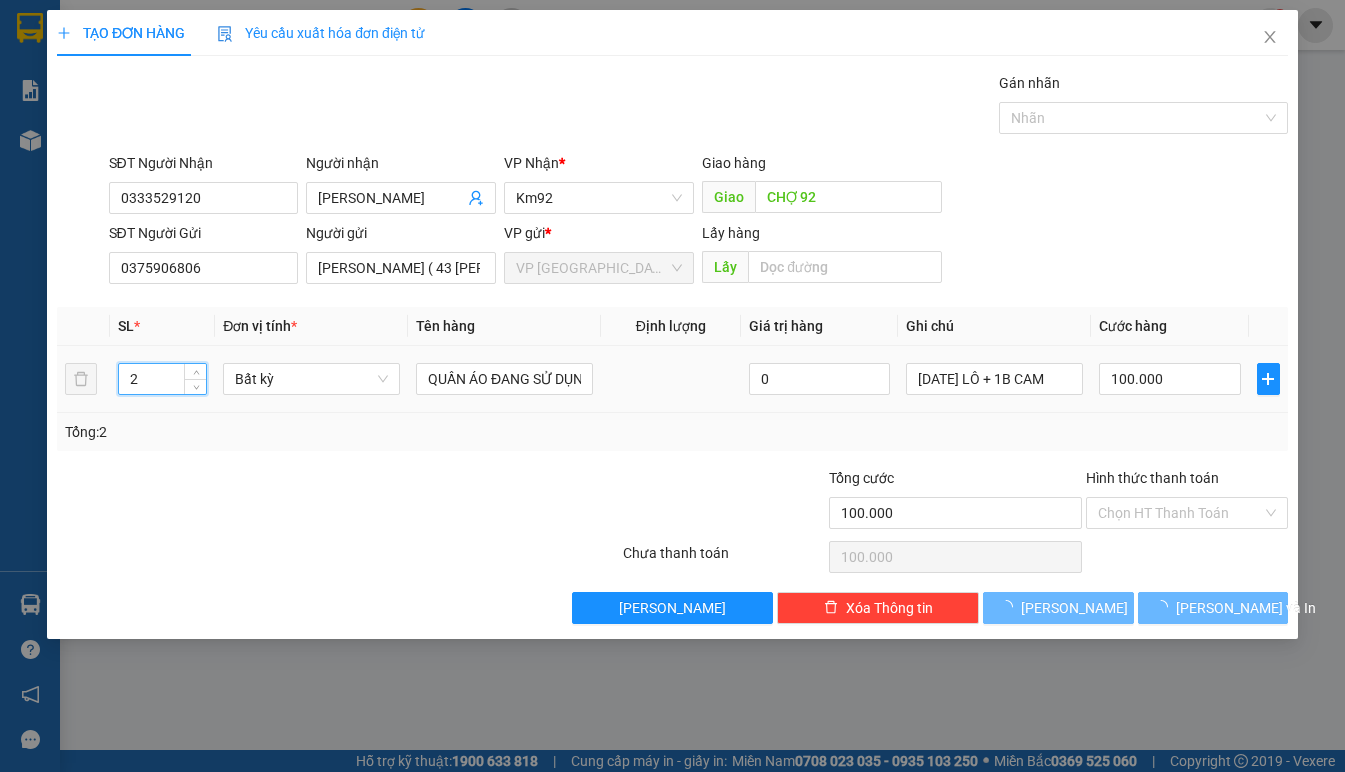 type on "0" 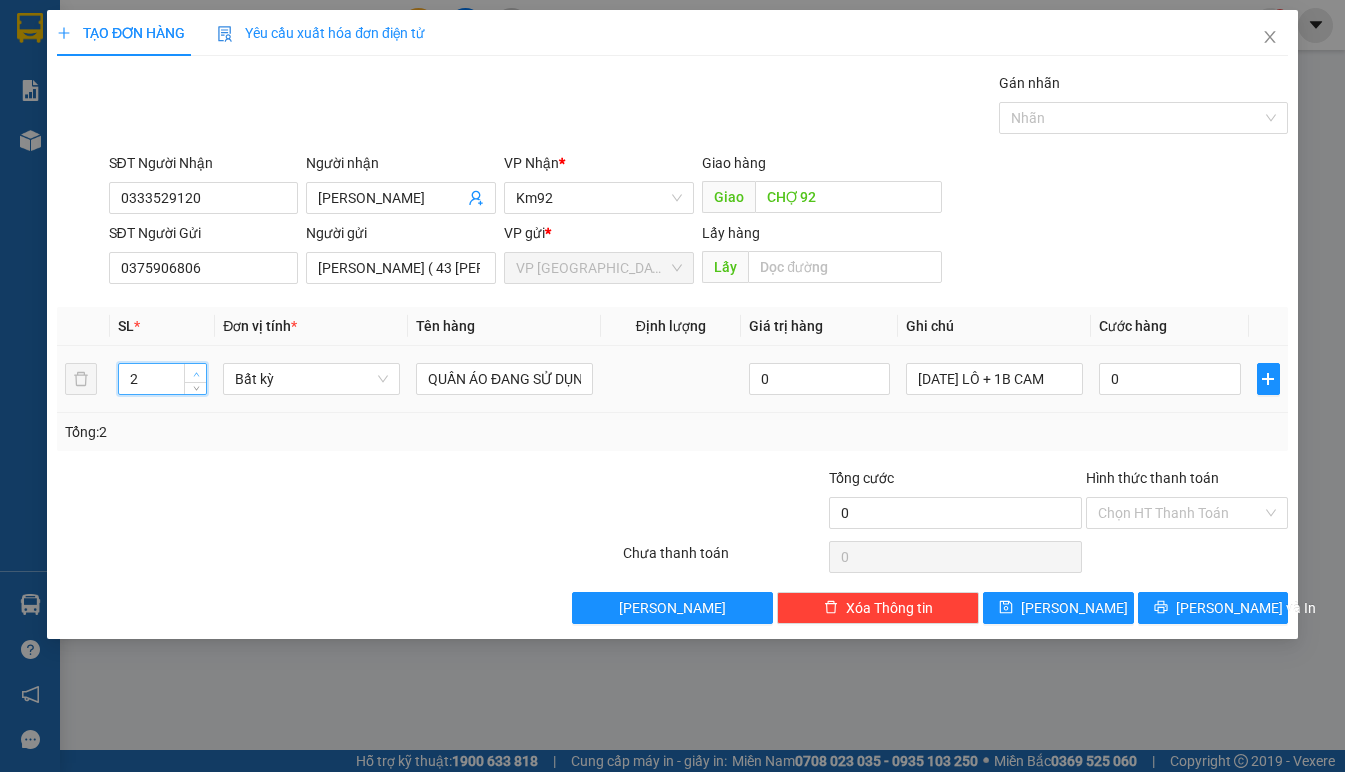 type on "3" 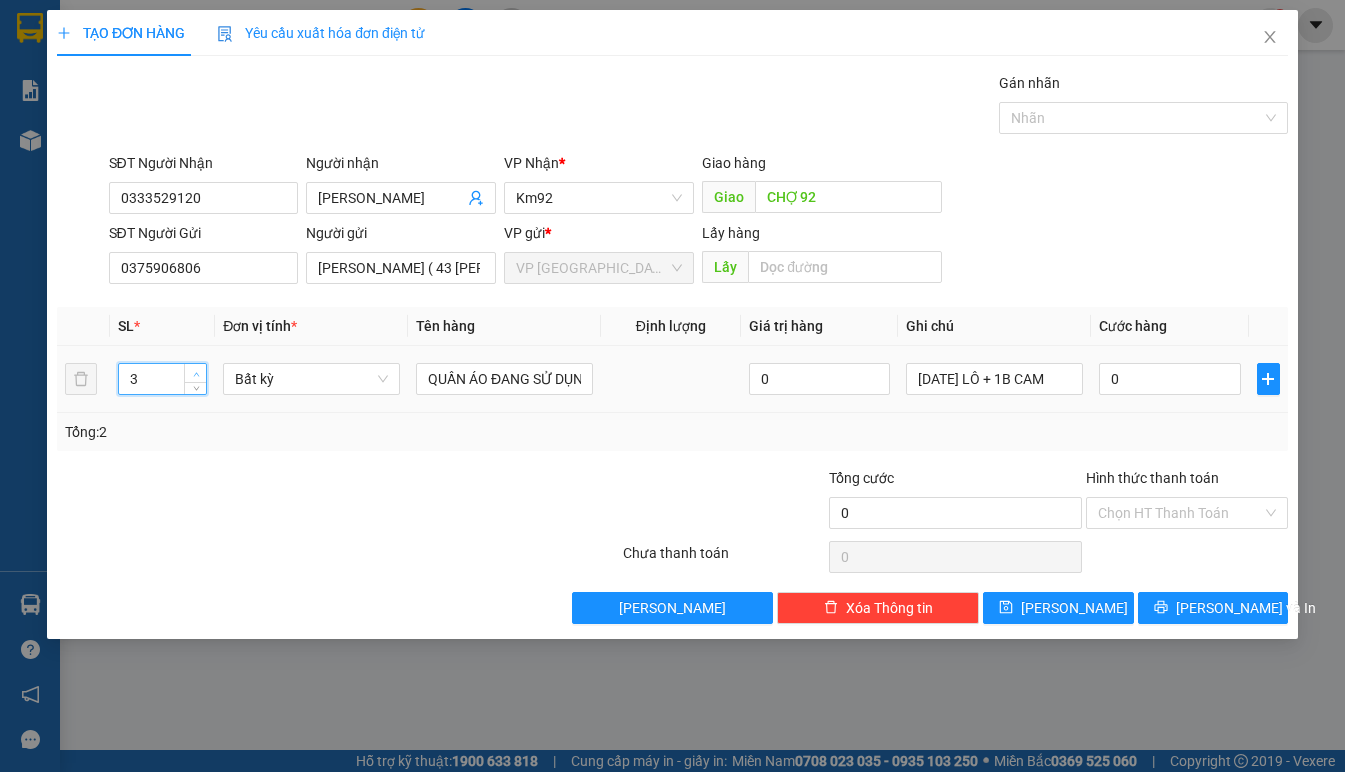 click at bounding box center [196, 374] 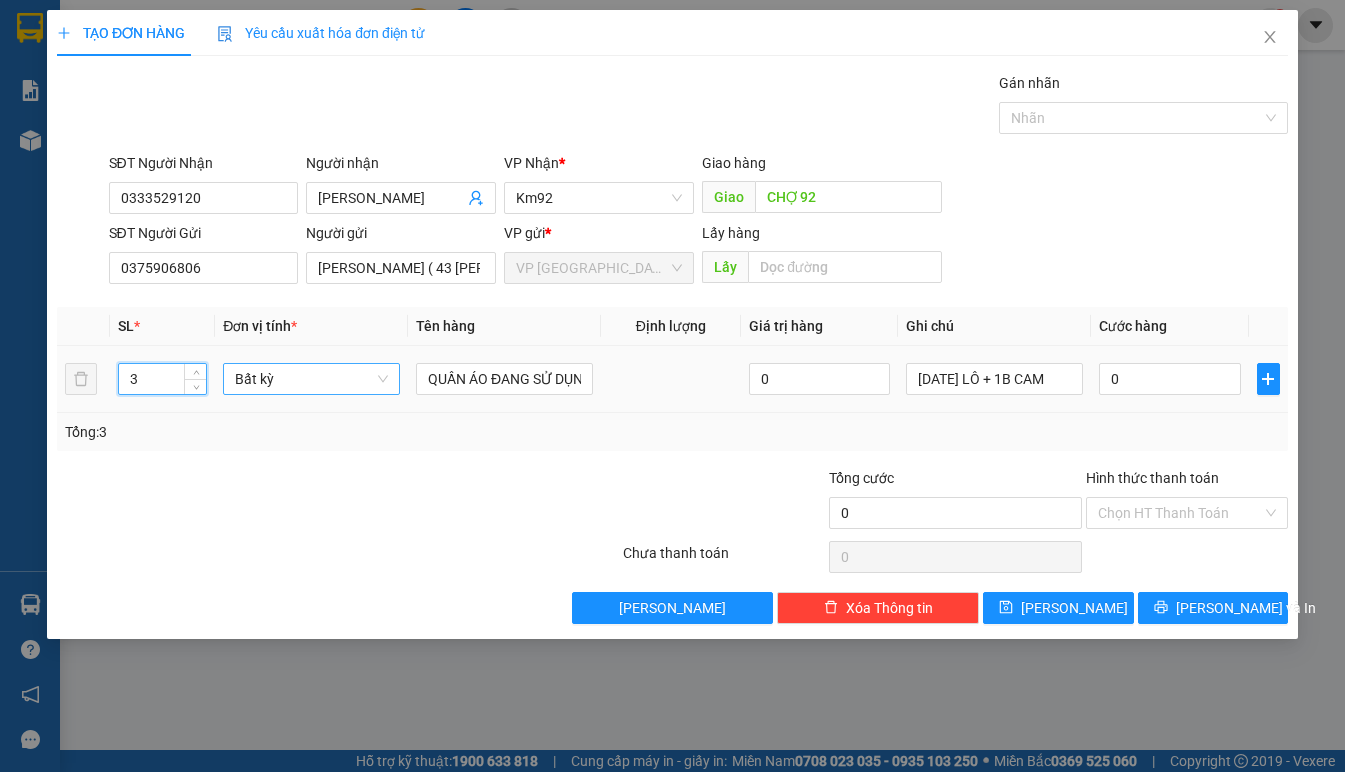 click on "Bất kỳ" at bounding box center (311, 379) 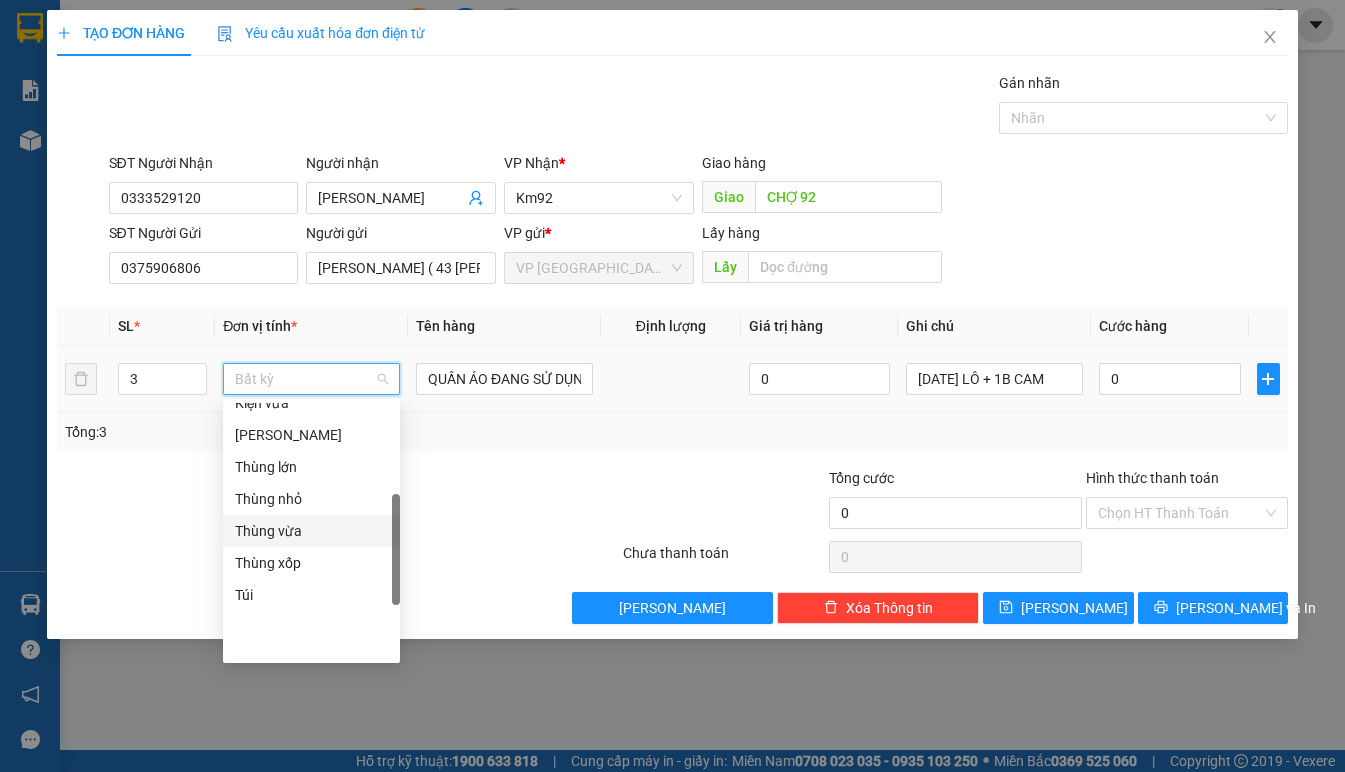scroll, scrollTop: 300, scrollLeft: 0, axis: vertical 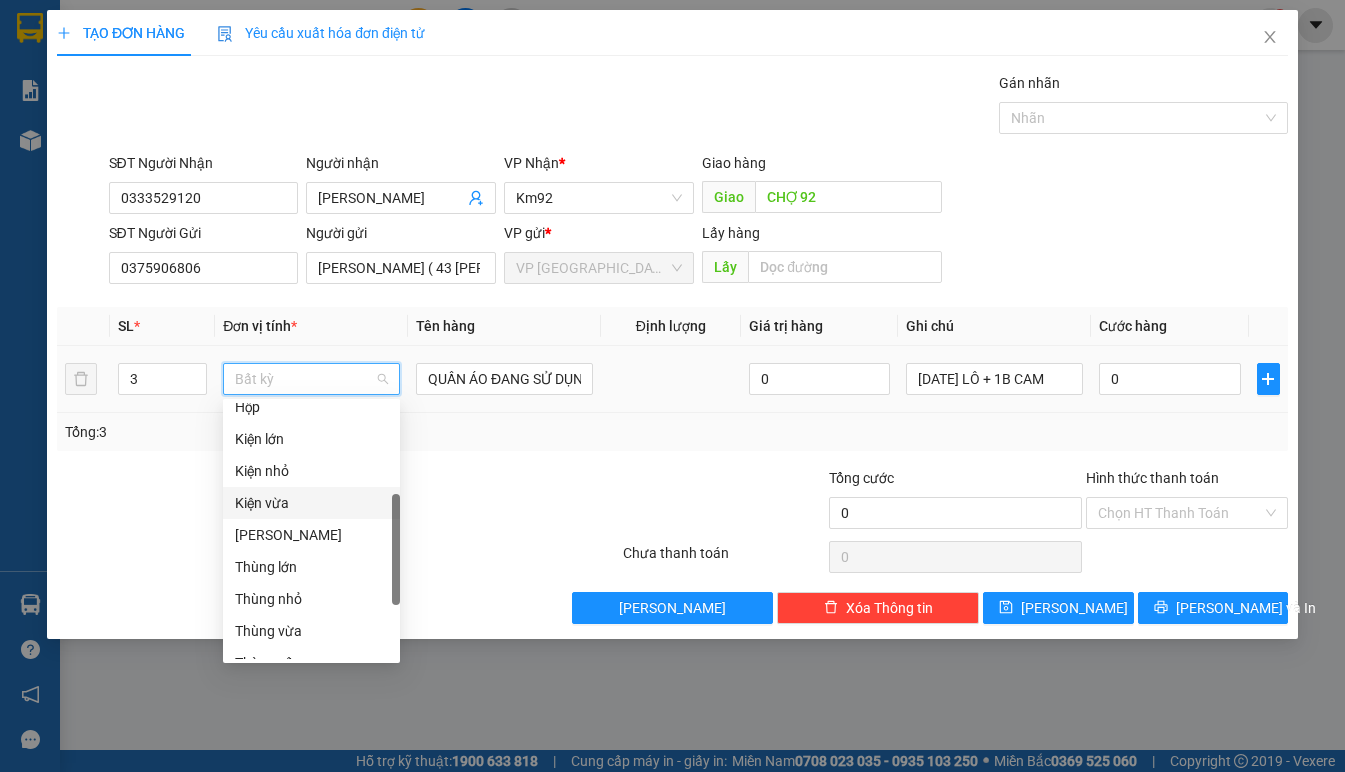 click on "Kiện vừa" at bounding box center [311, 503] 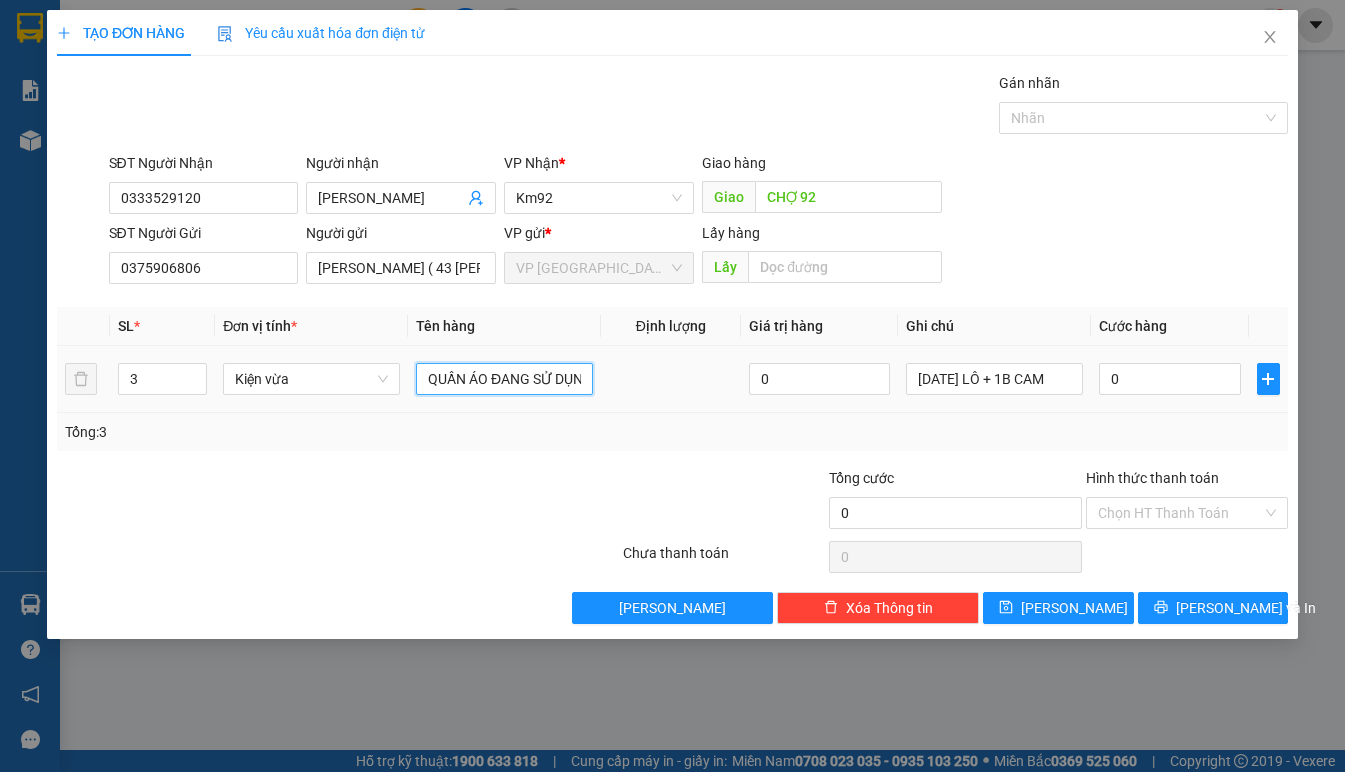 drag, startPoint x: 421, startPoint y: 379, endPoint x: 699, endPoint y: 409, distance: 279.614 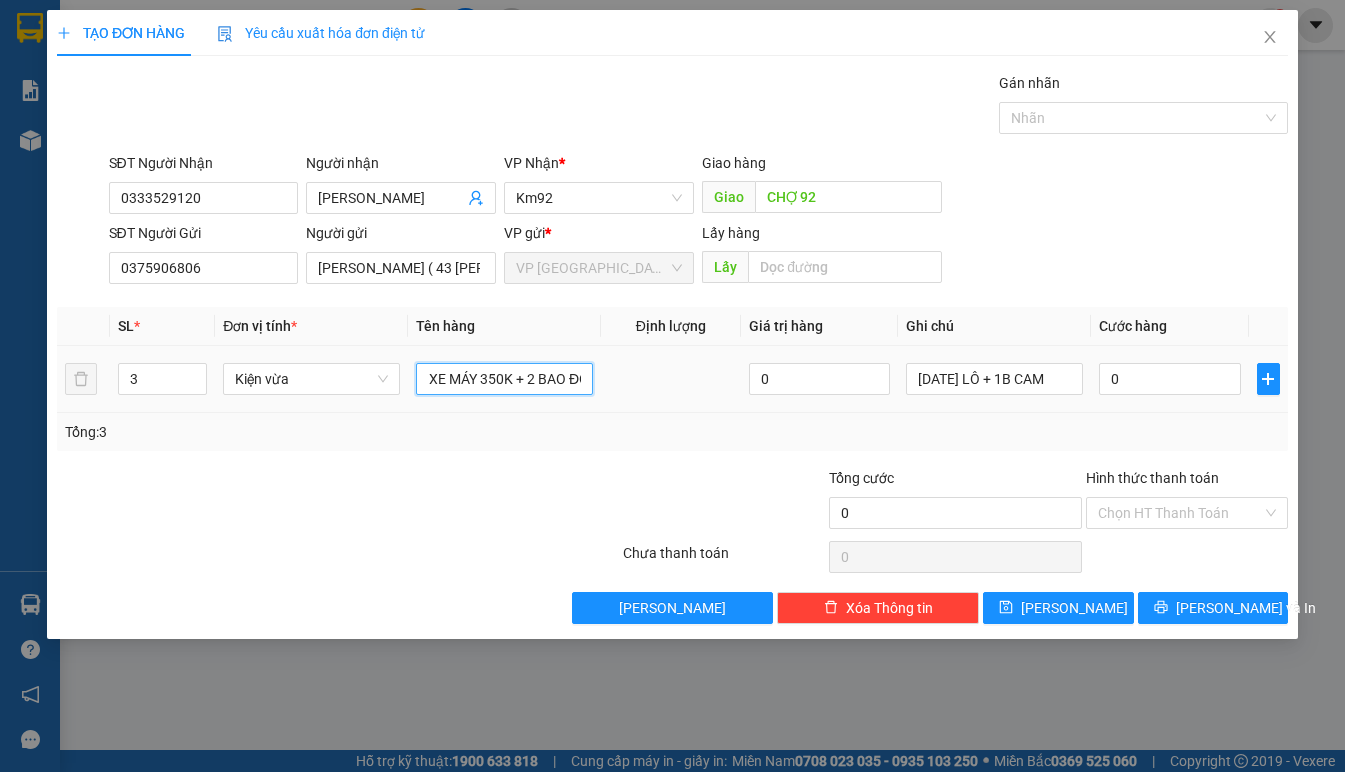 scroll, scrollTop: 0, scrollLeft: 21, axis: horizontal 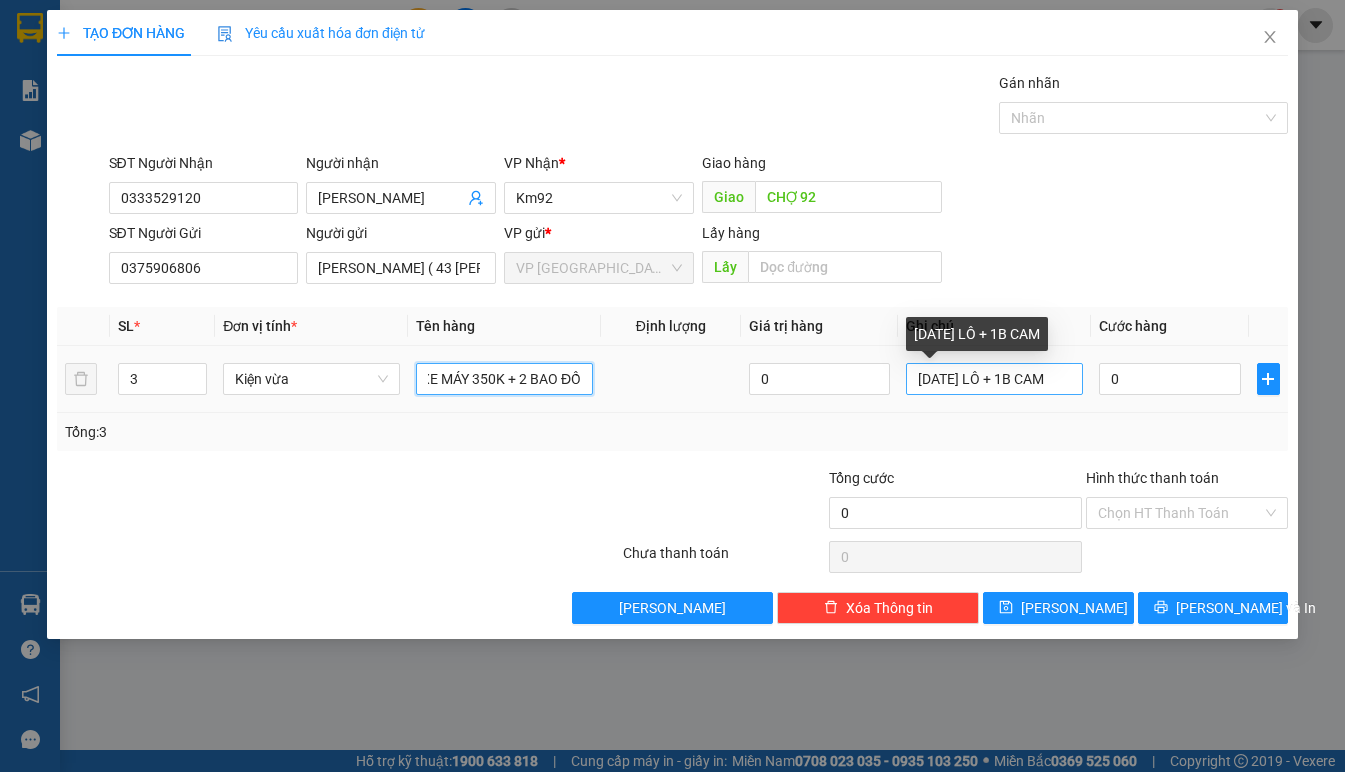 type on "1 XE MÁY 350K + 2 BAO ĐỒ" 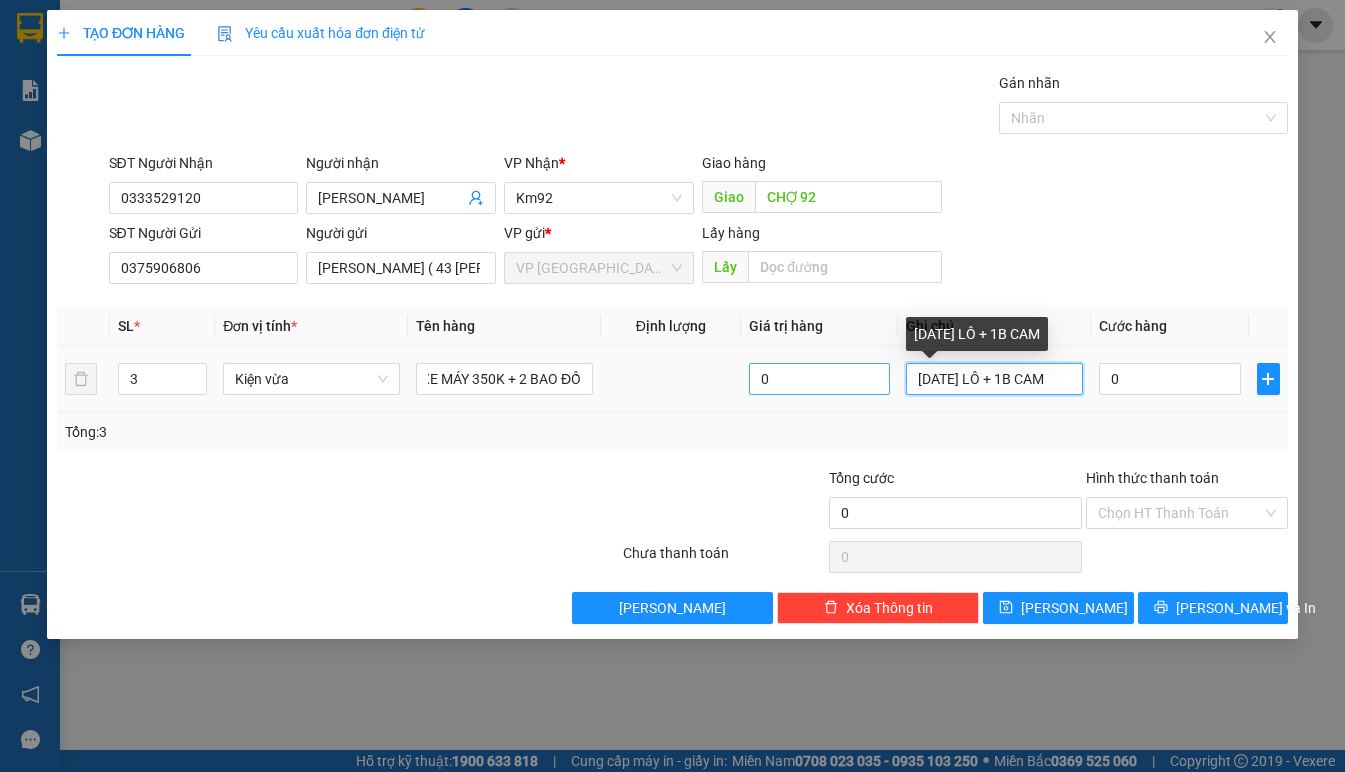 scroll, scrollTop: 0, scrollLeft: 0, axis: both 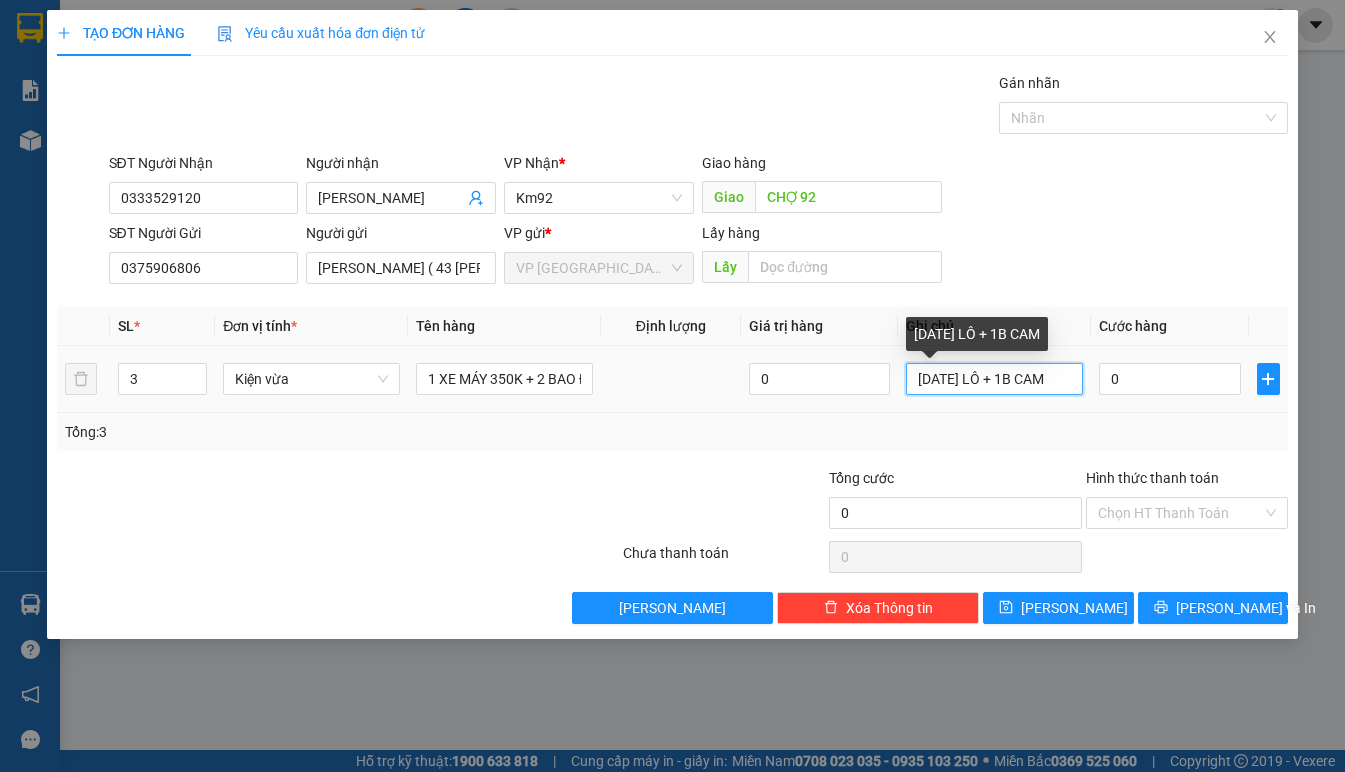drag, startPoint x: 1055, startPoint y: 378, endPoint x: 826, endPoint y: 400, distance: 230.05434 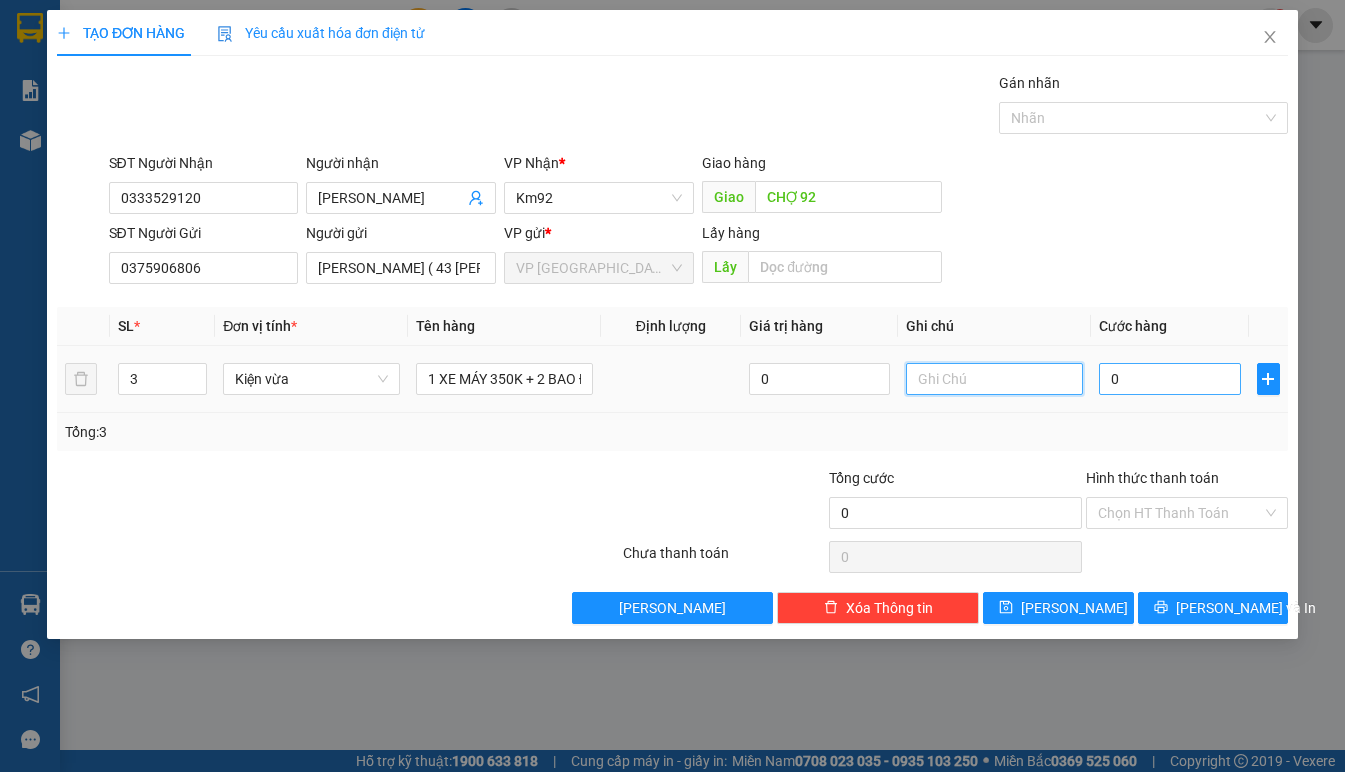 type 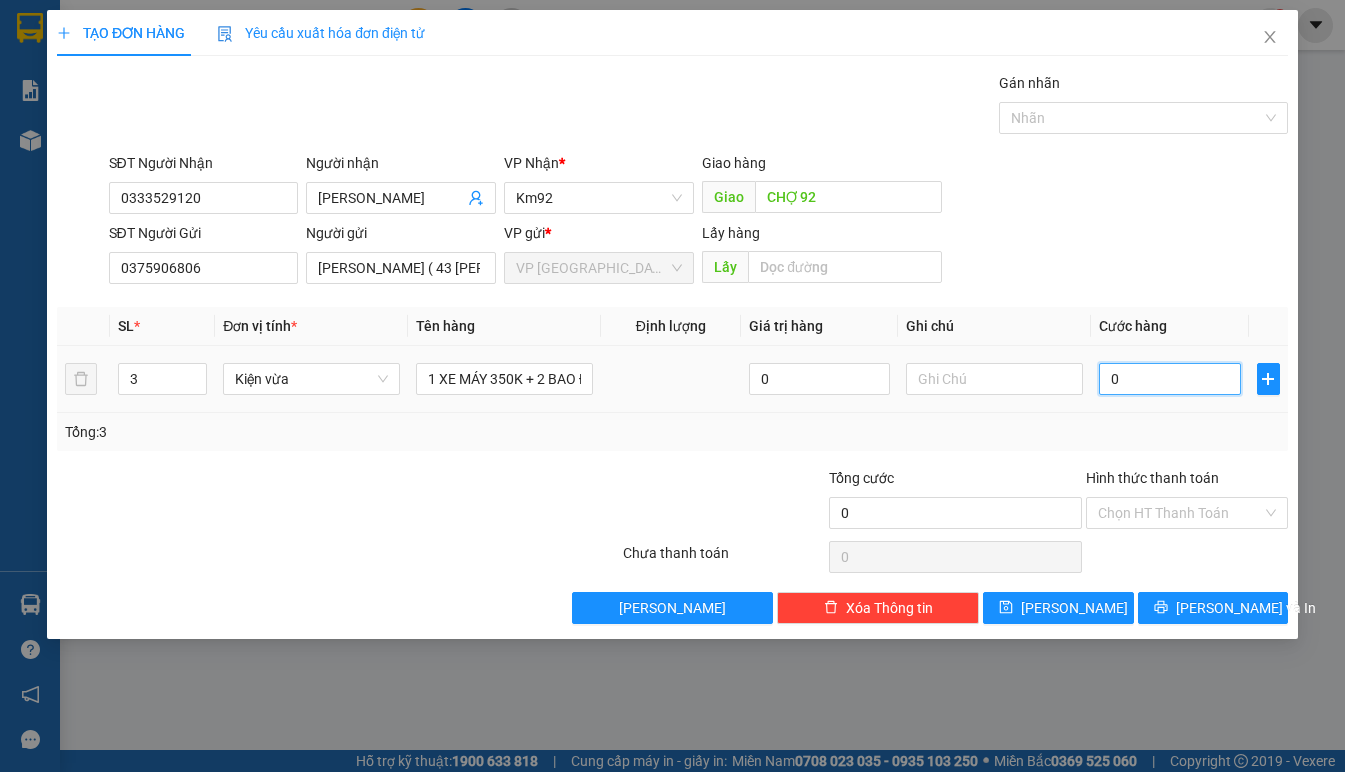 click on "0" at bounding box center [1170, 379] 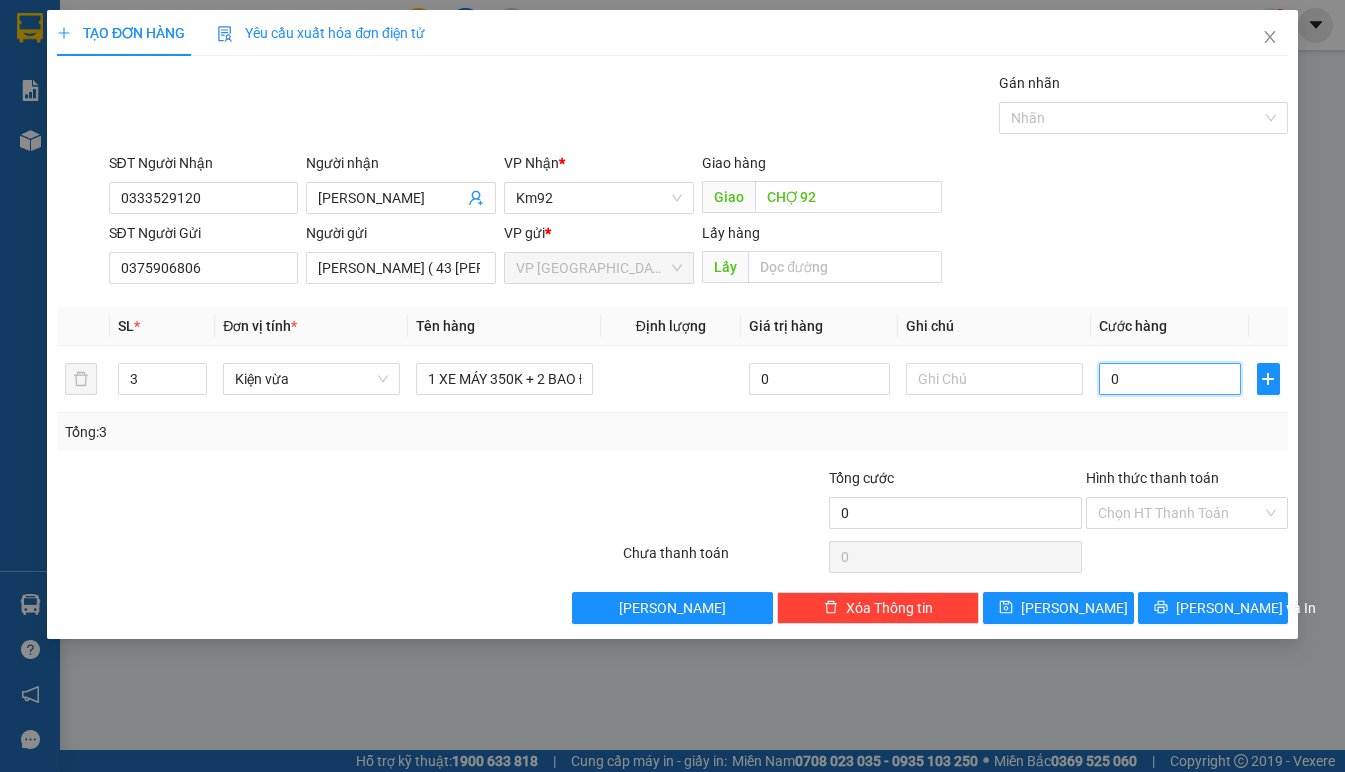 type on "5" 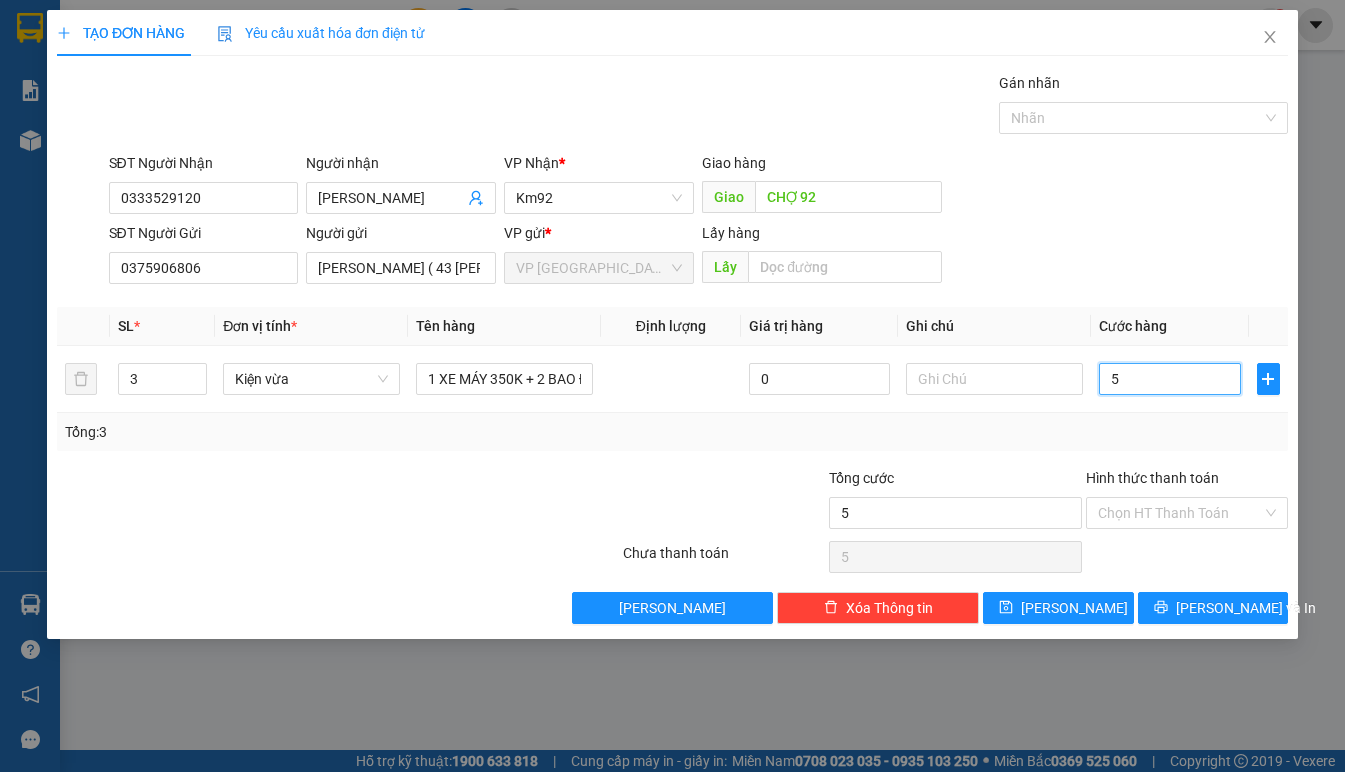 type on "50" 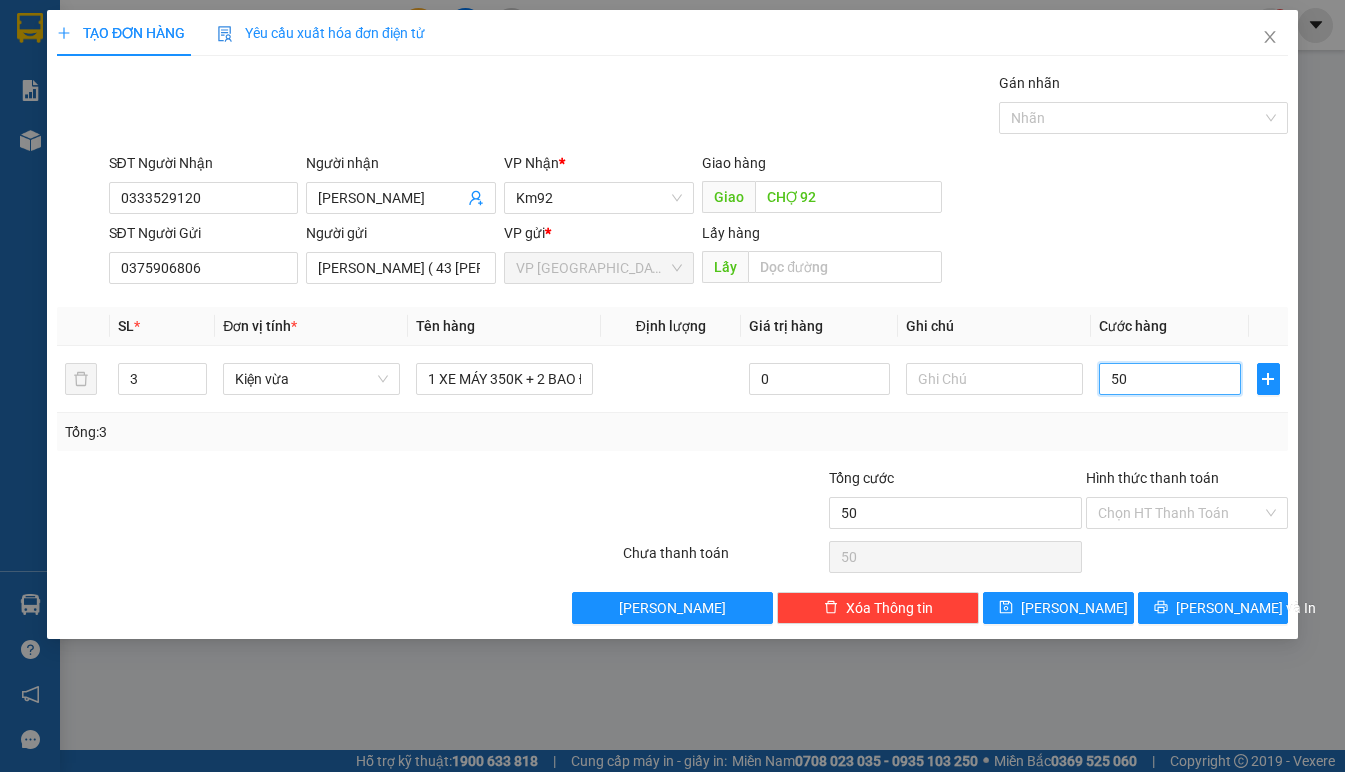type on "500" 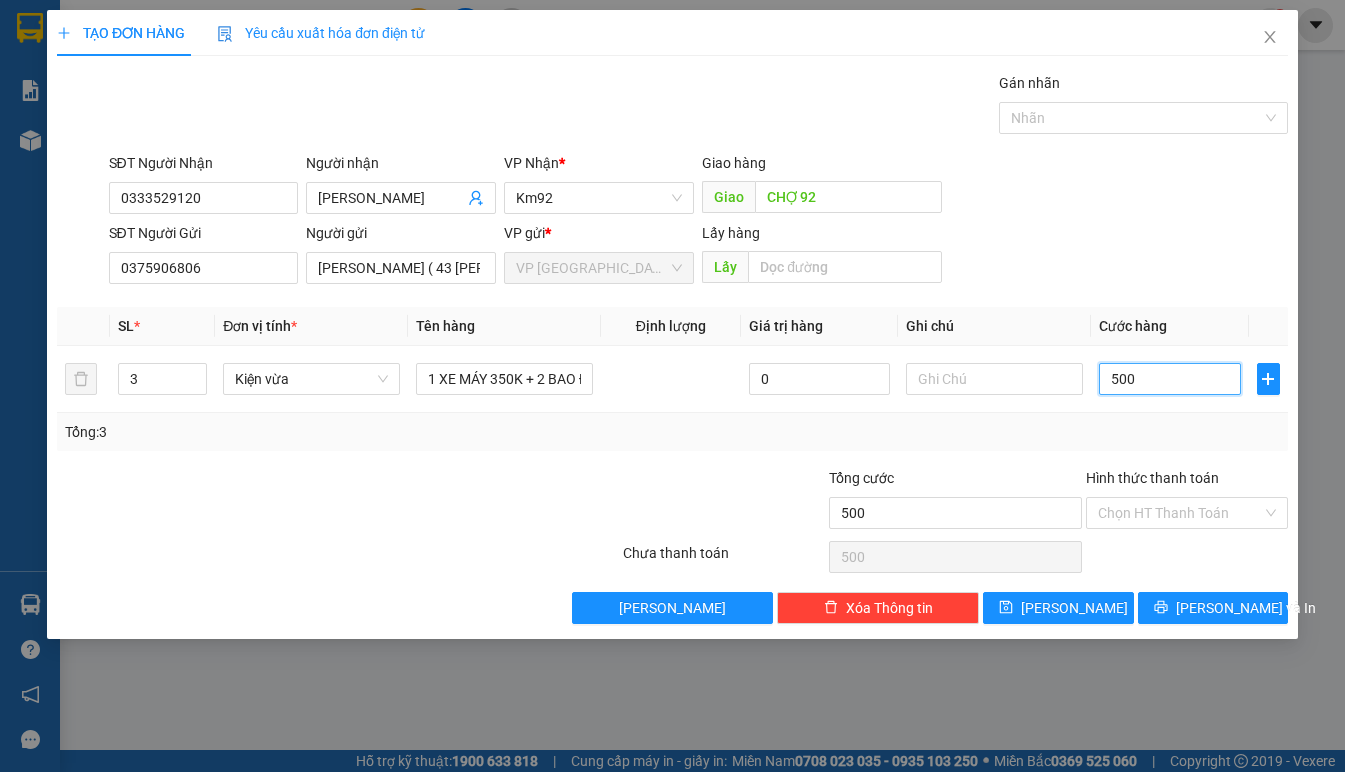 type on "5.000" 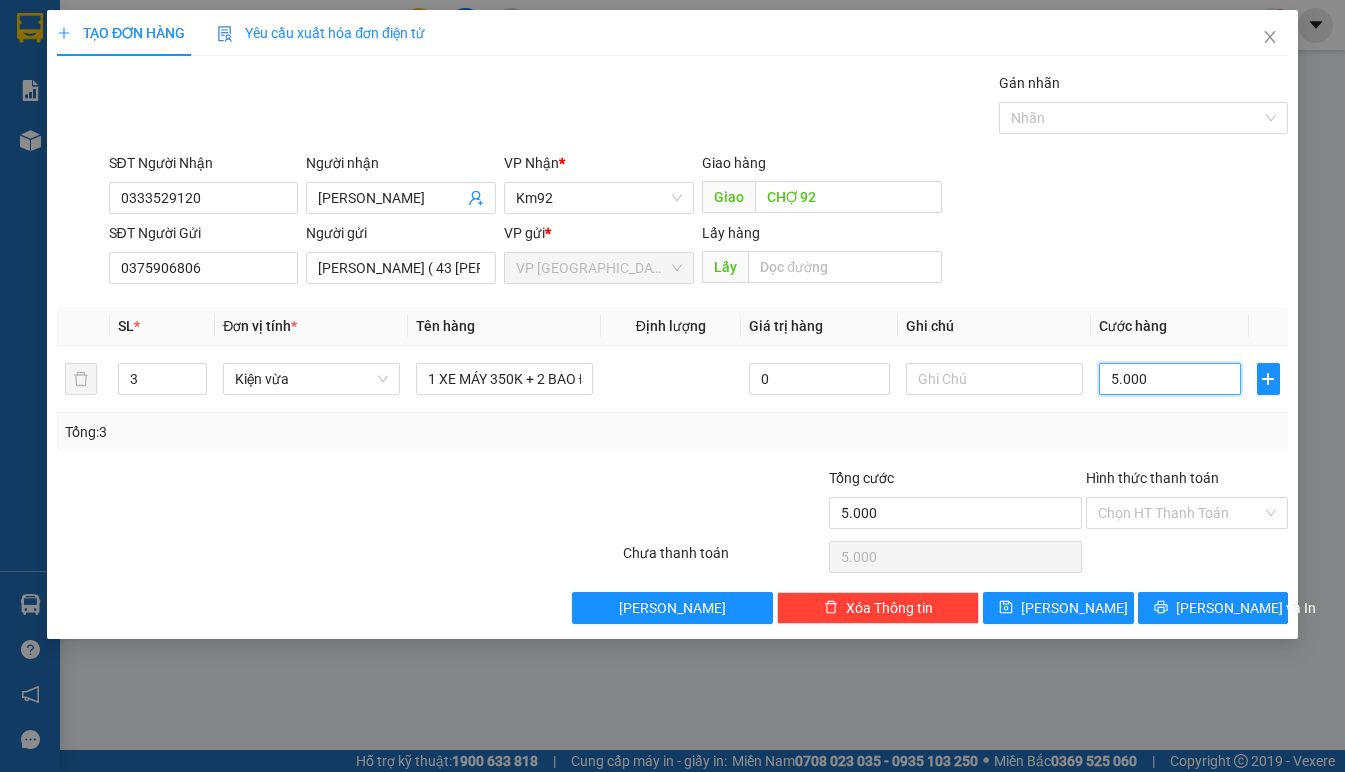 type on "50.000" 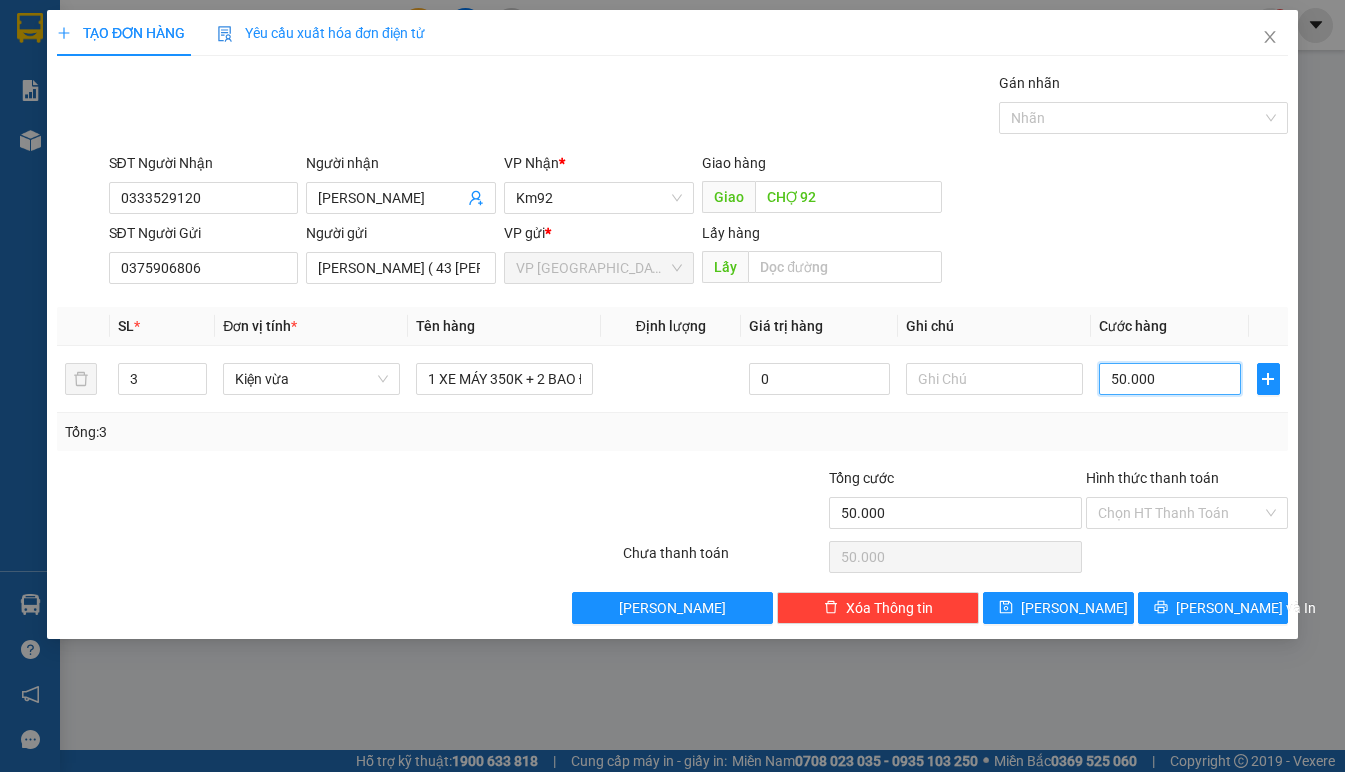 type on "500.000" 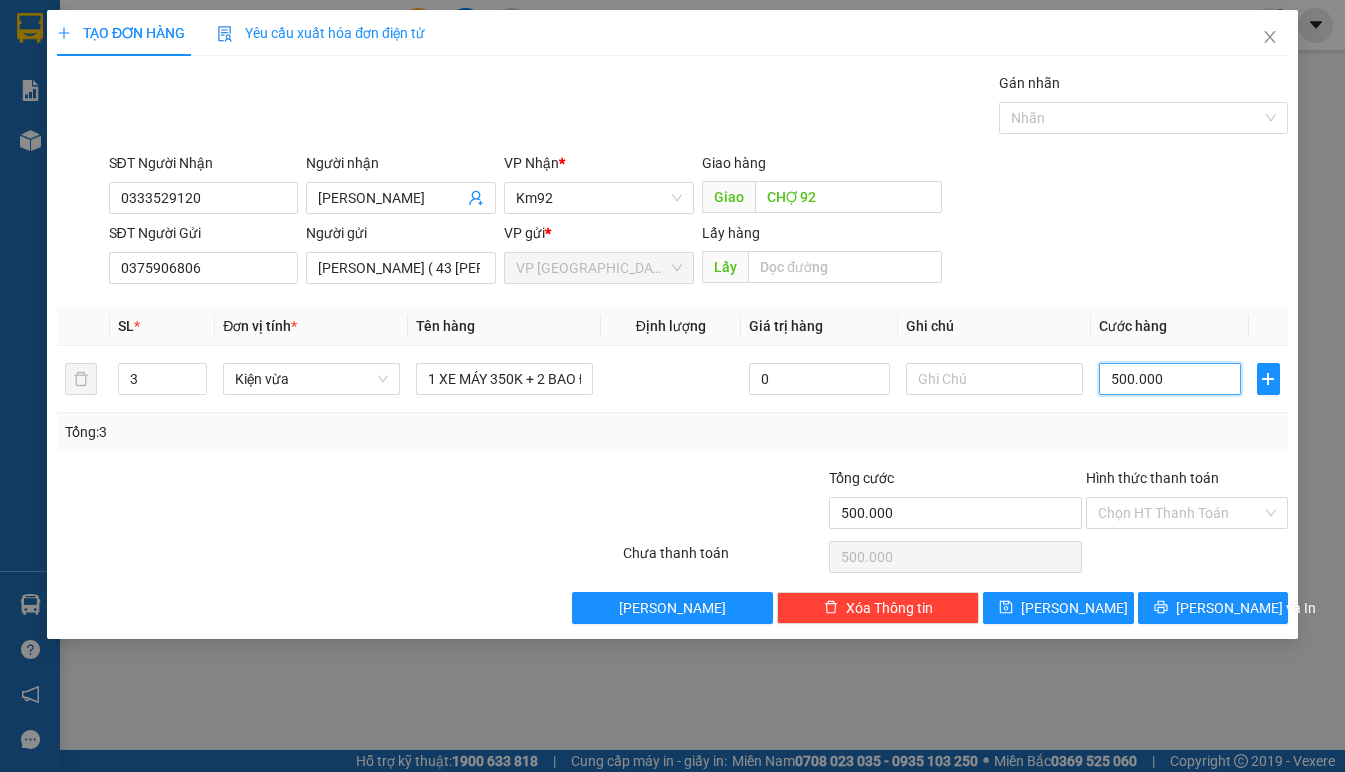 type on "500.000" 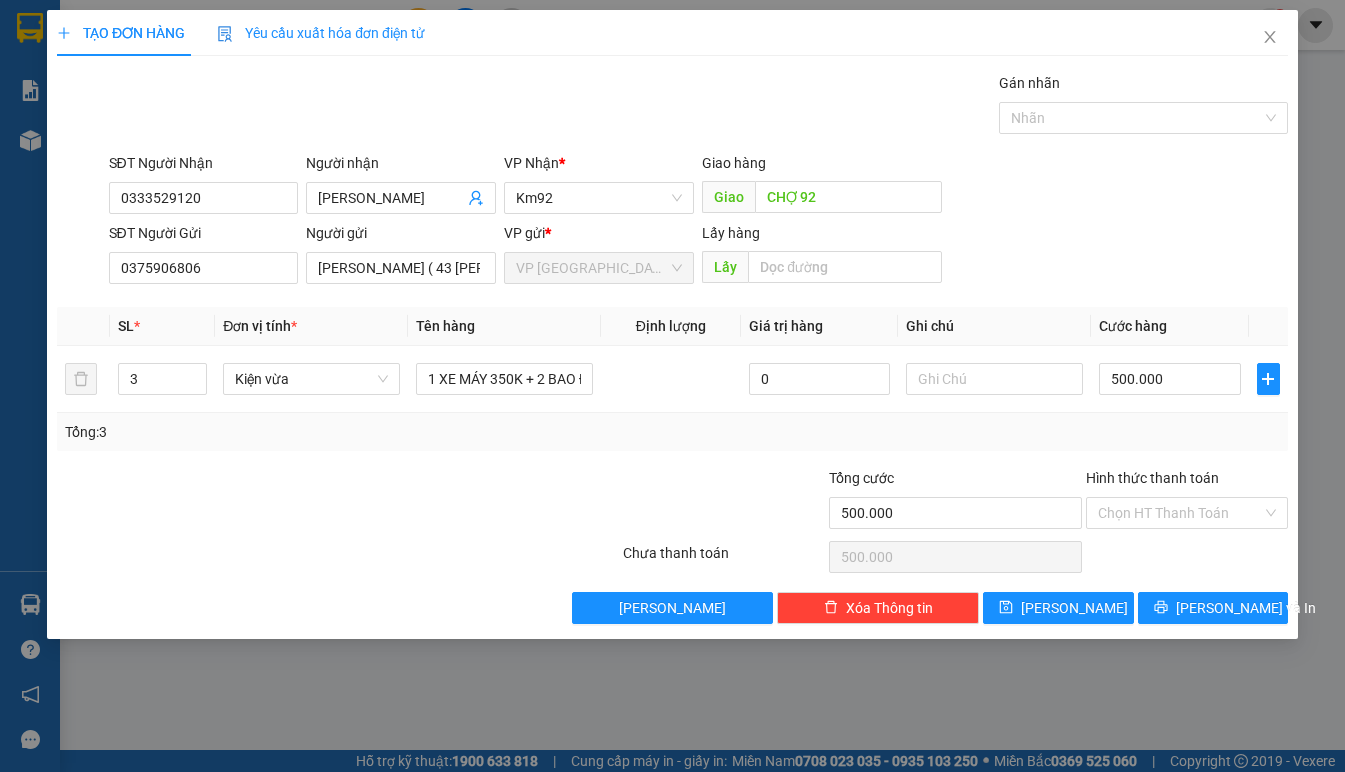 click on "SĐT Người Gửi 0375906806 Người gửi TRIỆU THỊ HÀ ( 43 PHẠM HÙNG) VP gửi  * VP Đà Lạt Lấy hàng Lấy" at bounding box center [698, 257] 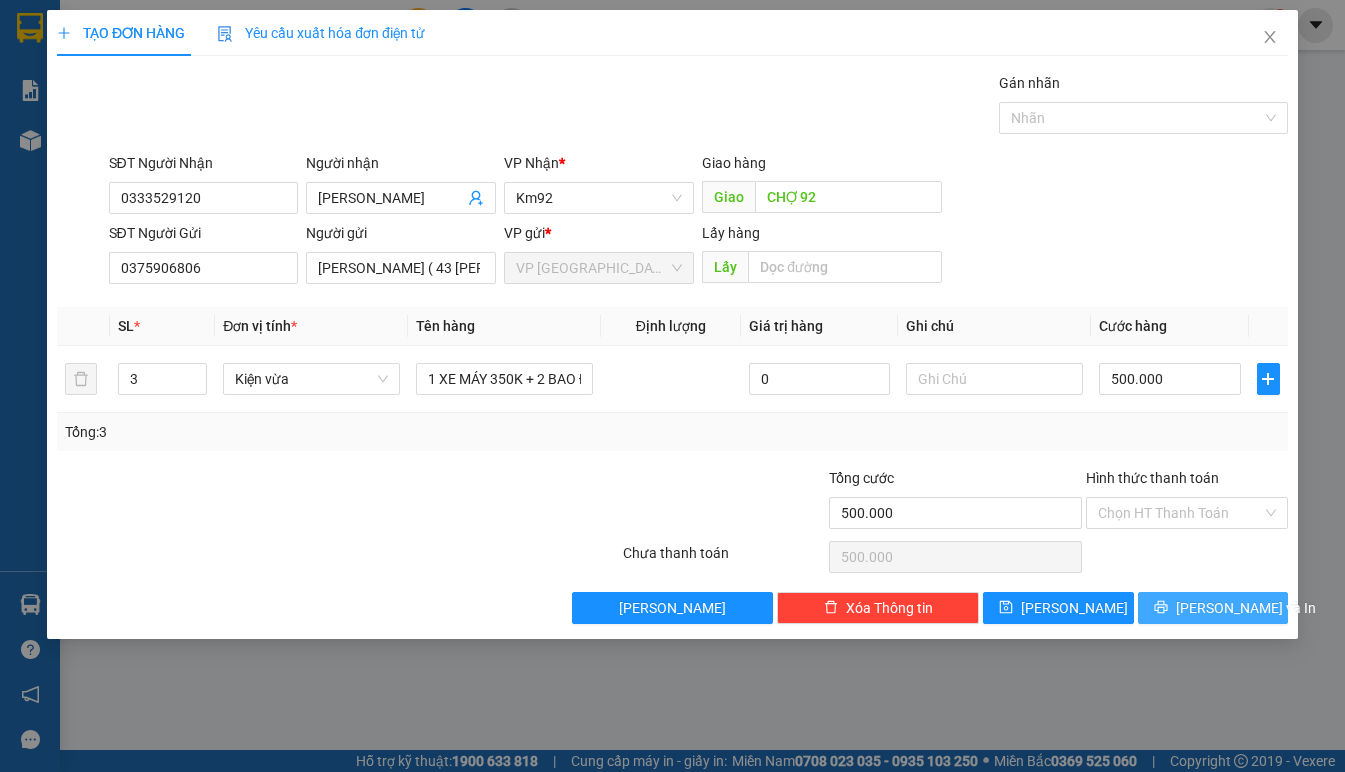 click at bounding box center (1161, 608) 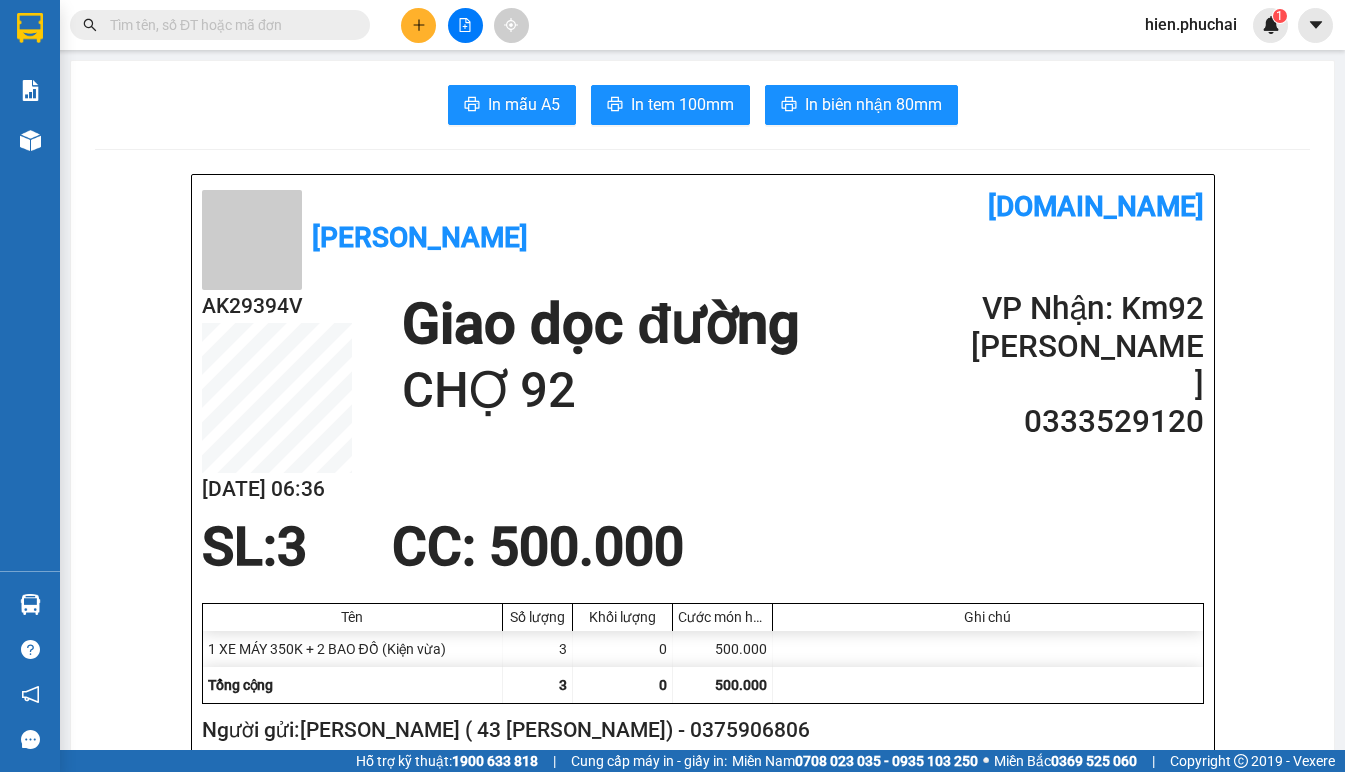 click on "Giao dọc đường" at bounding box center (601, 324) 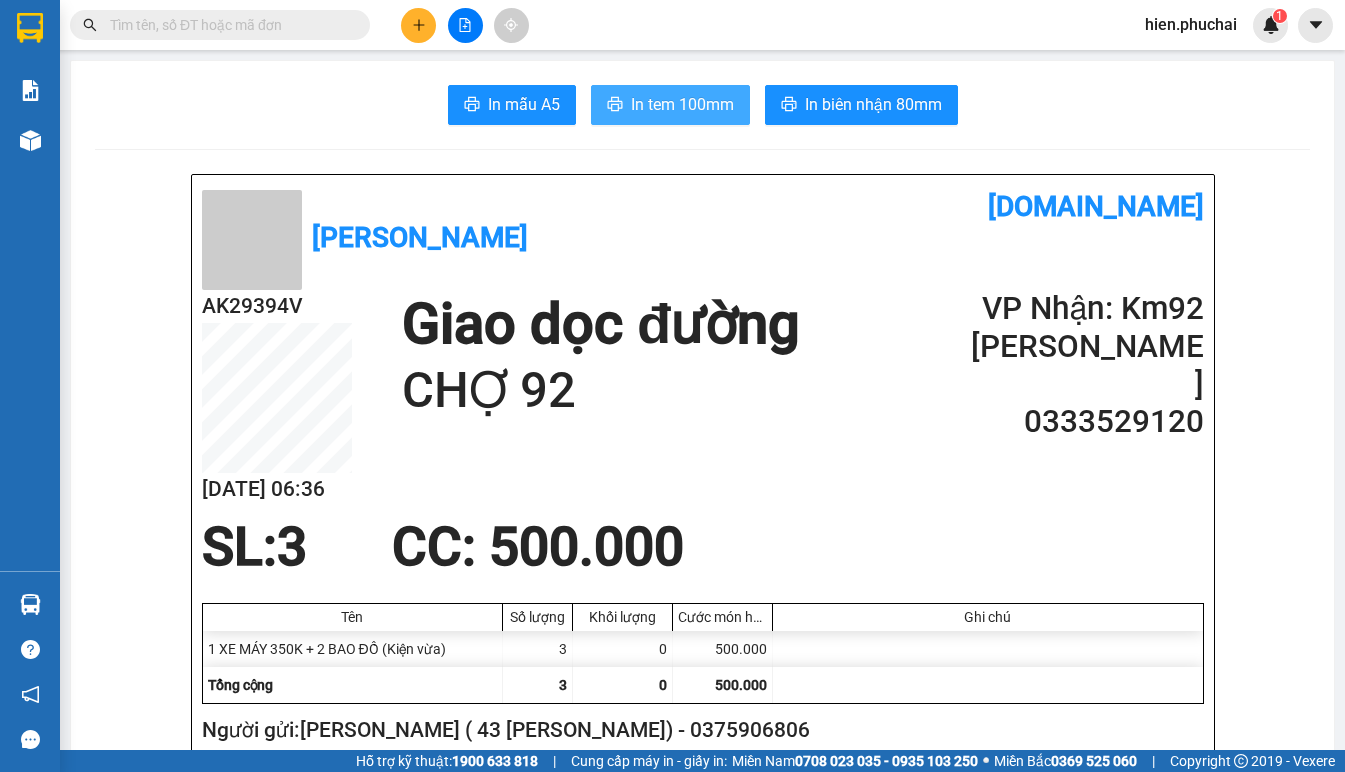 click on "In tem 100mm" at bounding box center (682, 104) 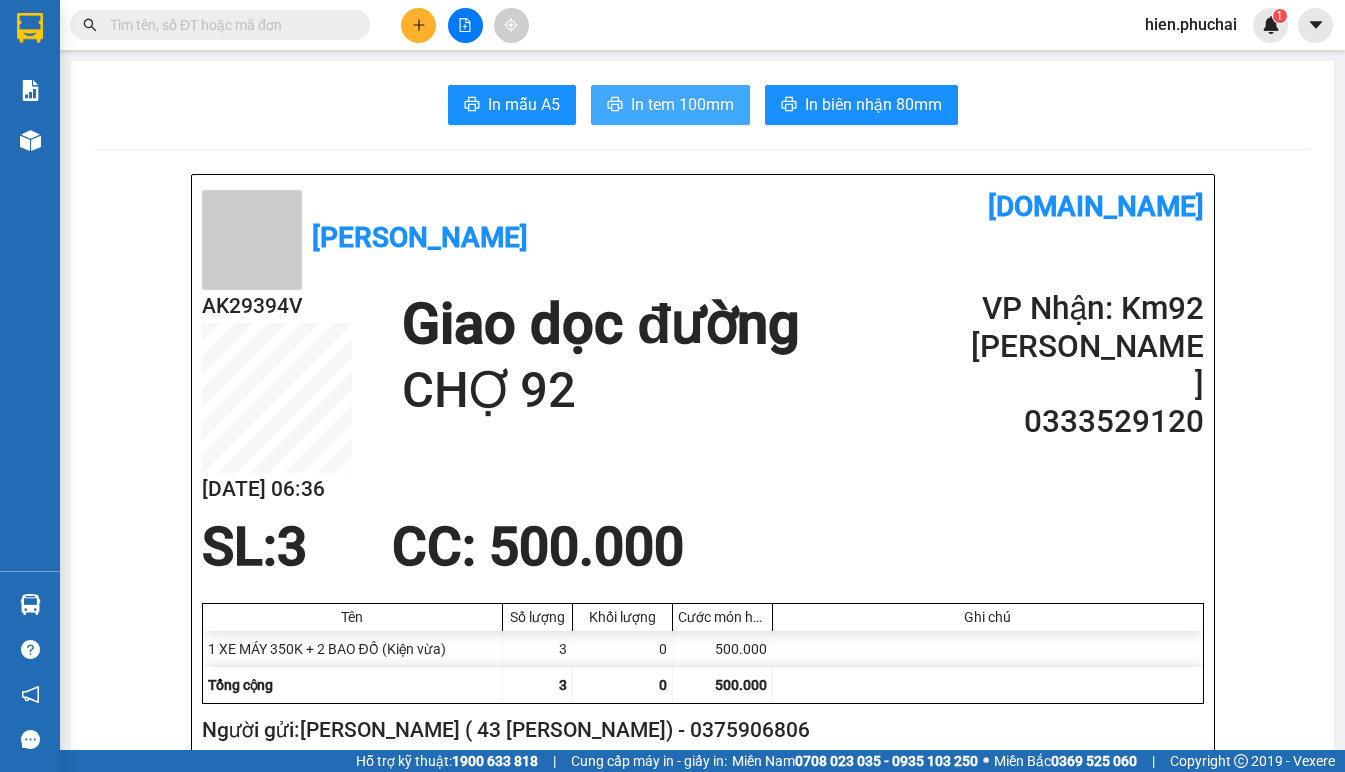 scroll, scrollTop: 0, scrollLeft: 0, axis: both 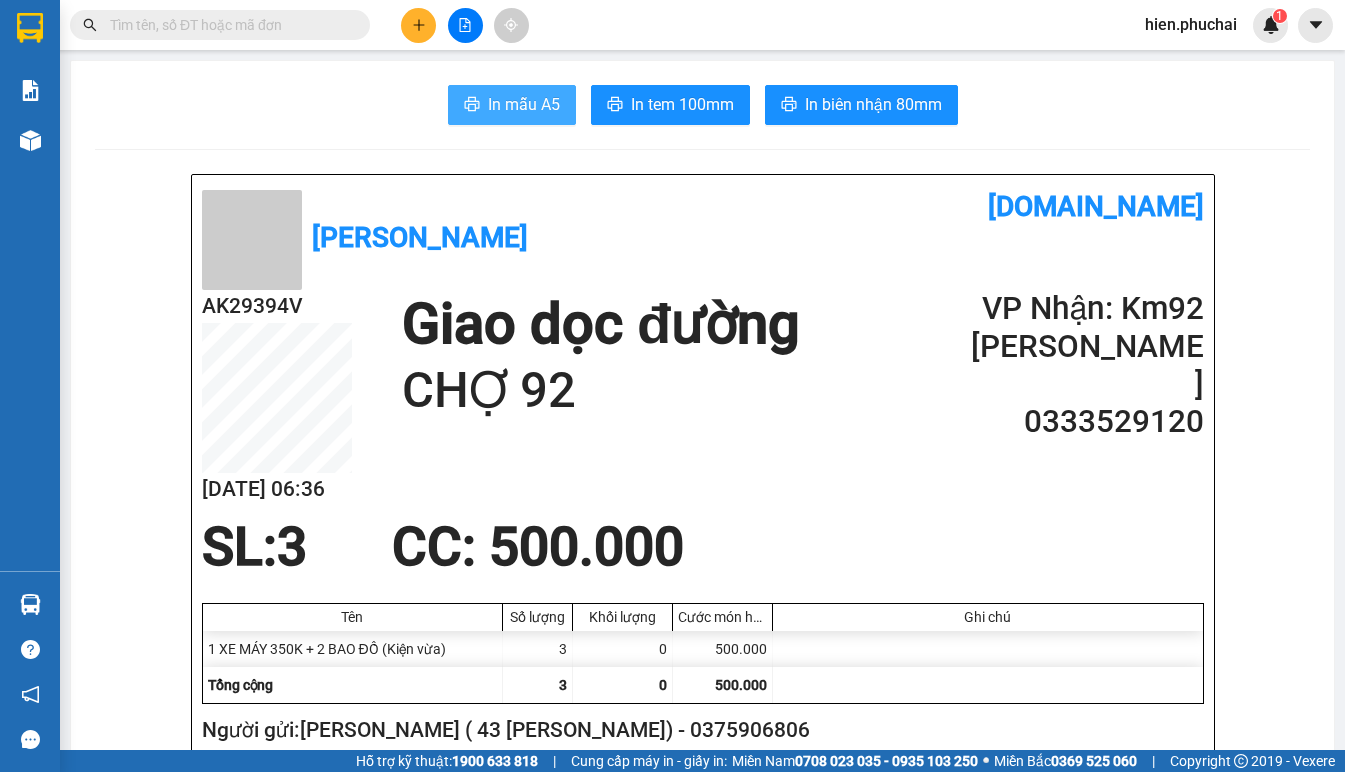click on "In mẫu A5" at bounding box center [524, 104] 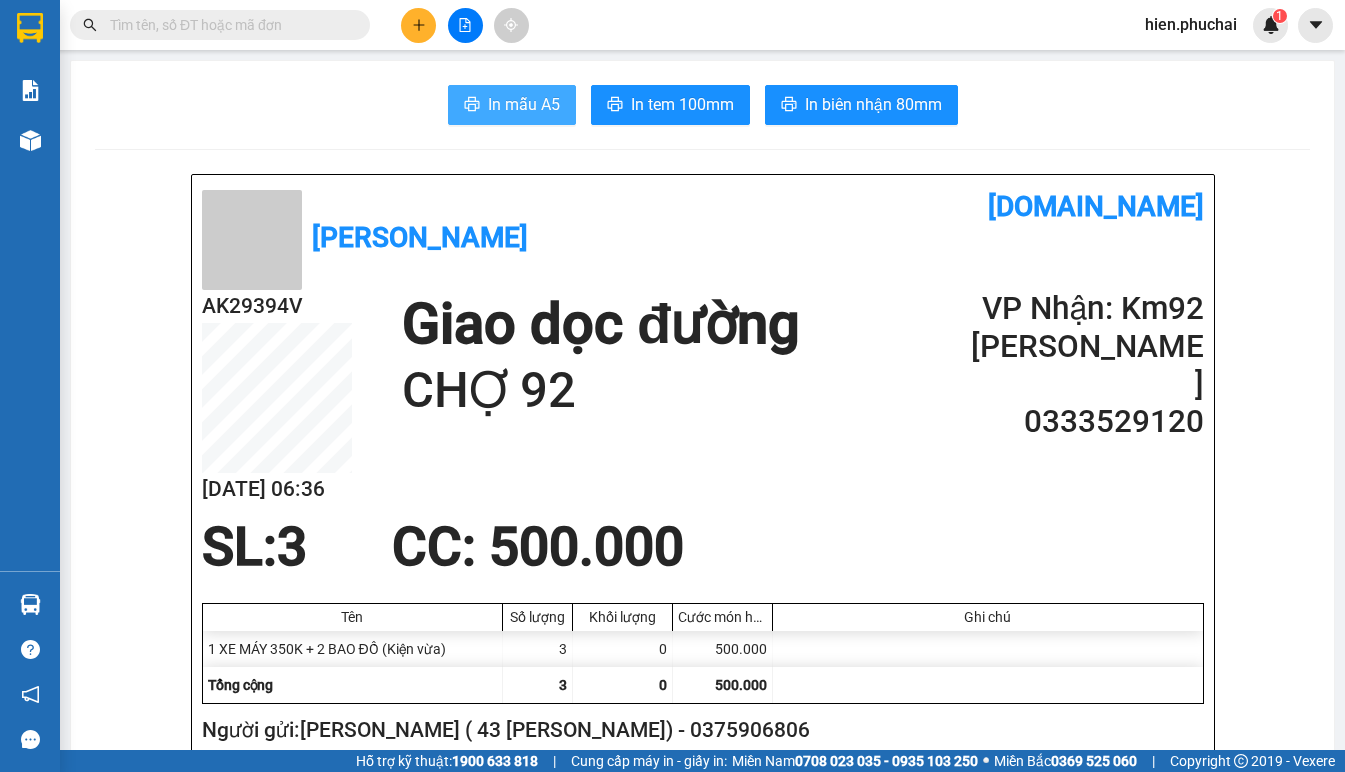 scroll, scrollTop: 0, scrollLeft: 0, axis: both 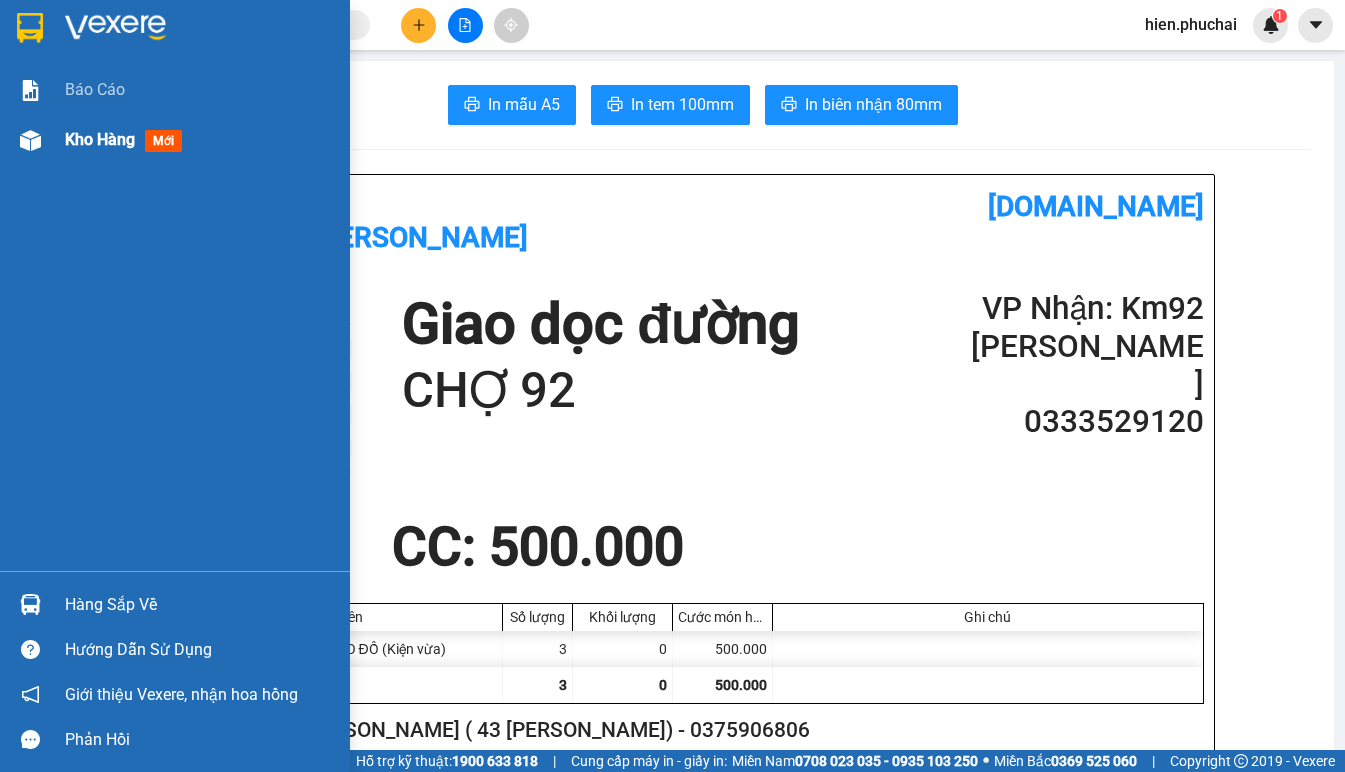click at bounding box center (30, 140) 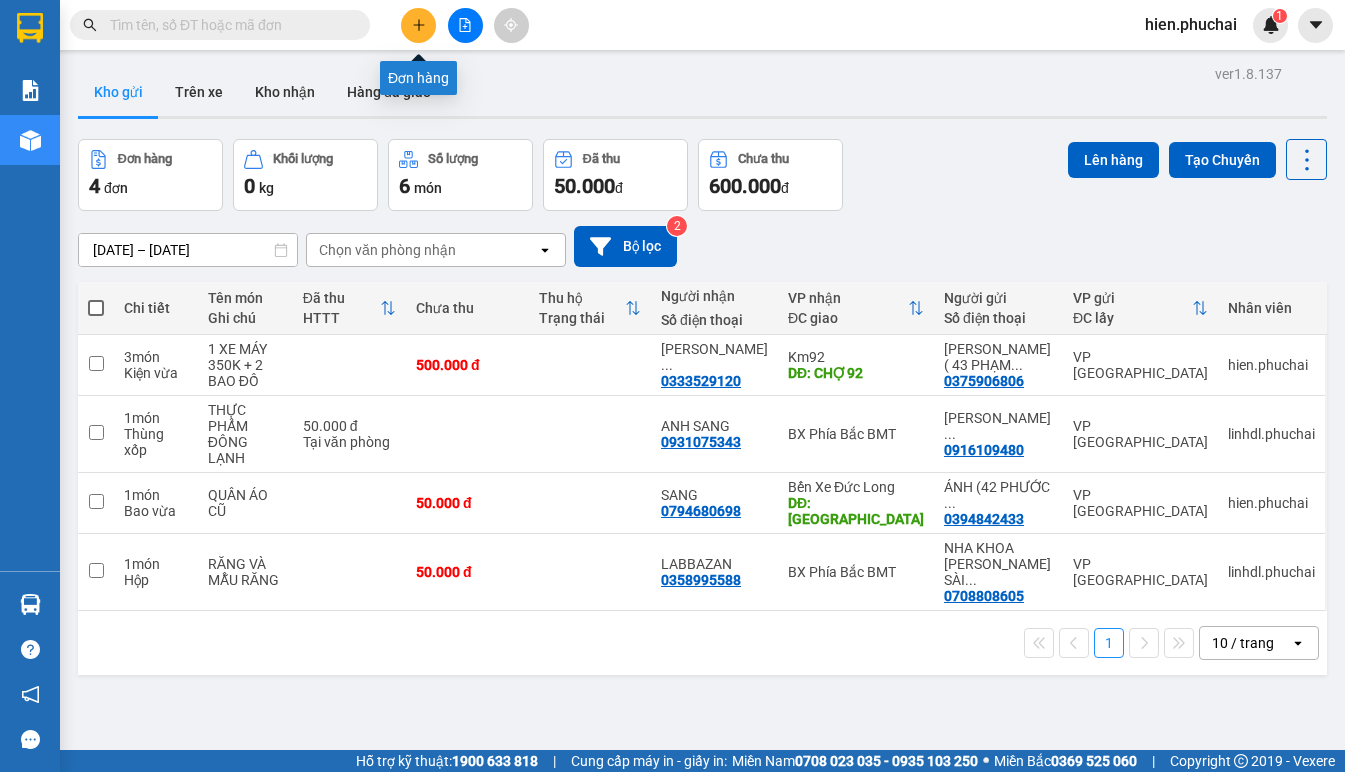 click 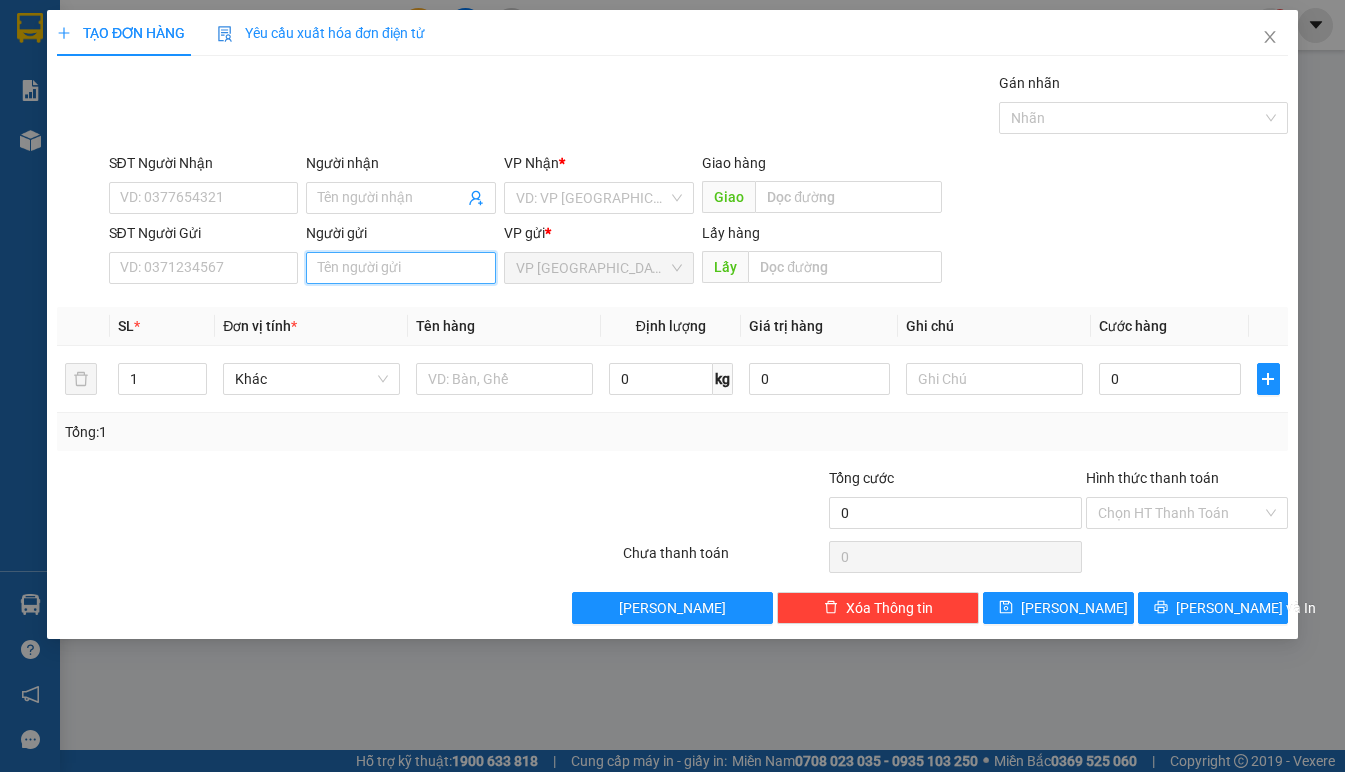 click on "Người gửi" at bounding box center [401, 268] 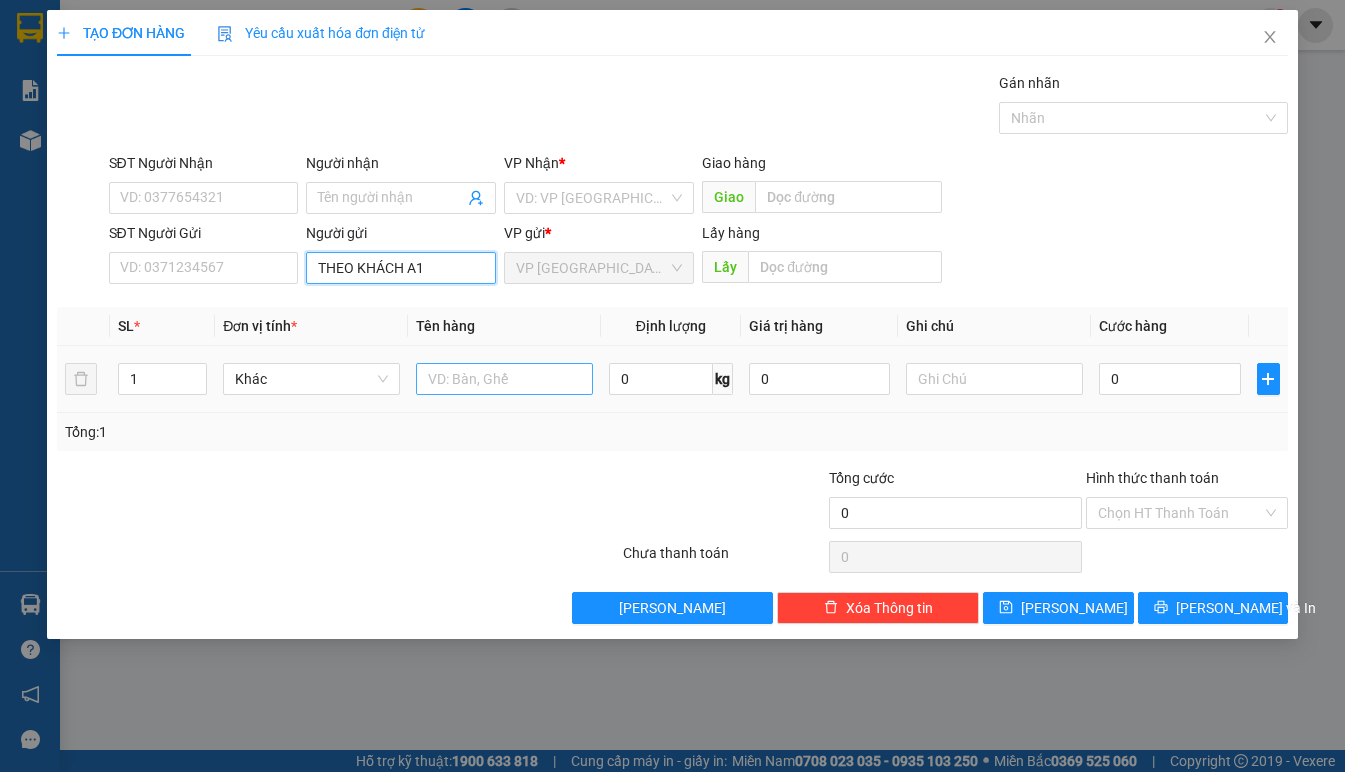 click on "theo khách A11 - 0848348878 THEO KHÁCH A12,11,15 - 0973780664 THEO KHÁCH A15,18 - 0912766542 THEO KHÁCH A15 - 0948361219 THEO KHÁCH A12 - 0386220329 theo khách a17 - 0842157778 THEO KHÁCH A1,2,3 - 0917929498 THEO KHÁCH A14 - 0368885714" at bounding box center (439, 420) 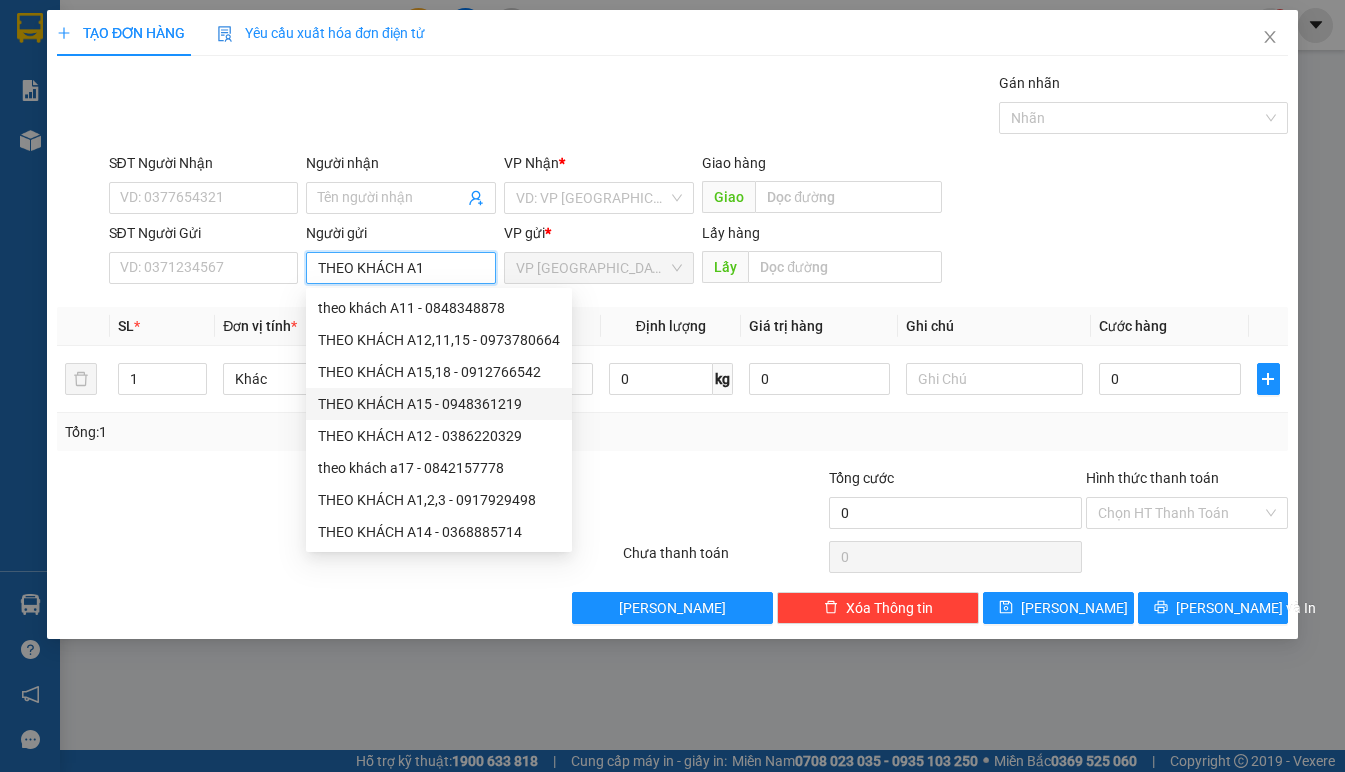 type on "THEO KHÁCH A1" 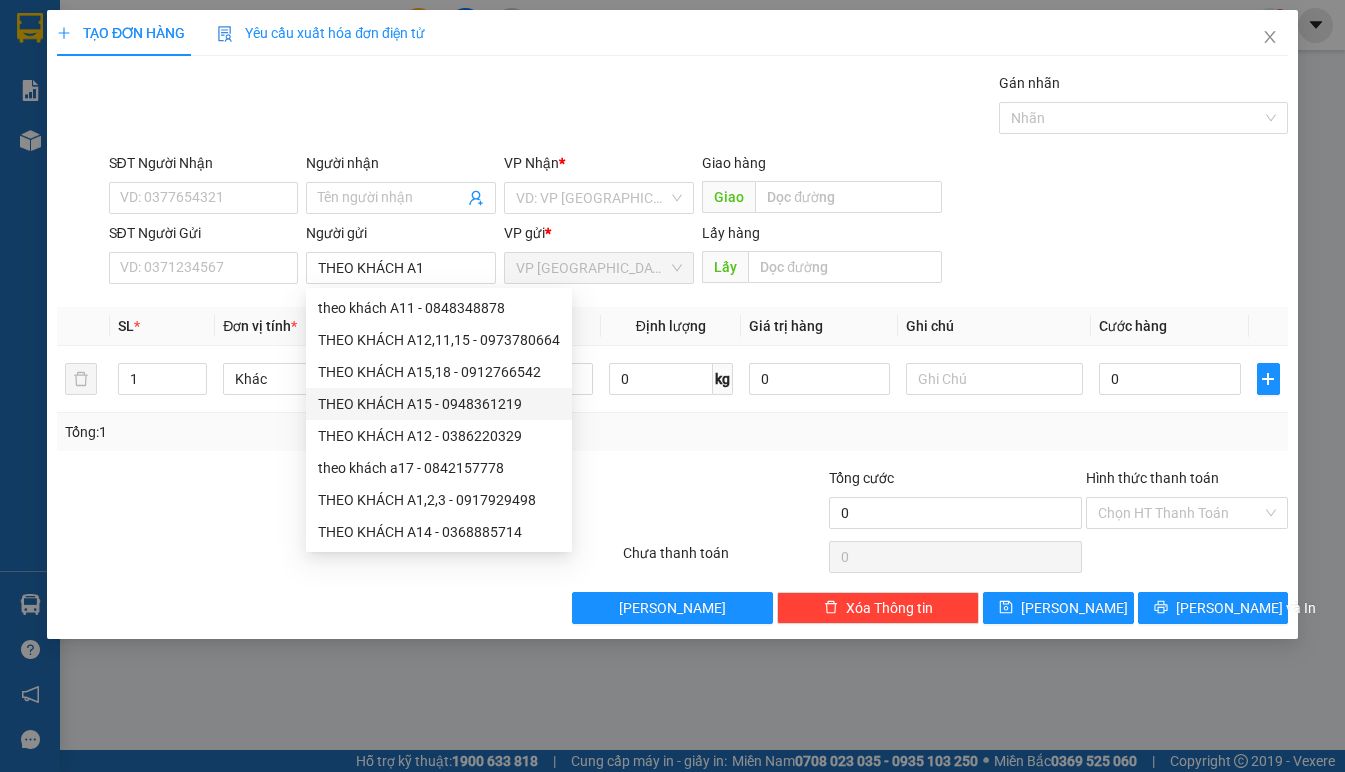 click on "Tổng:  1" at bounding box center [672, 432] 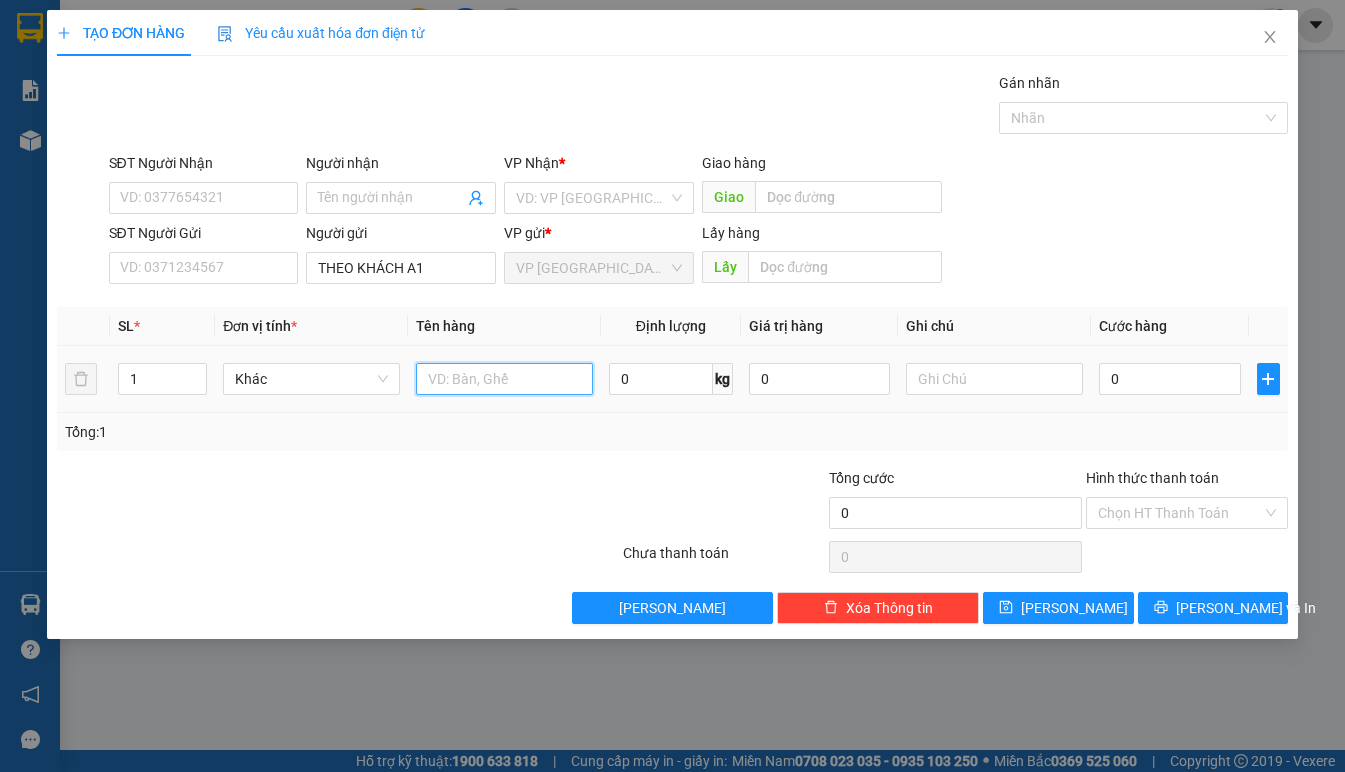 click at bounding box center (504, 379) 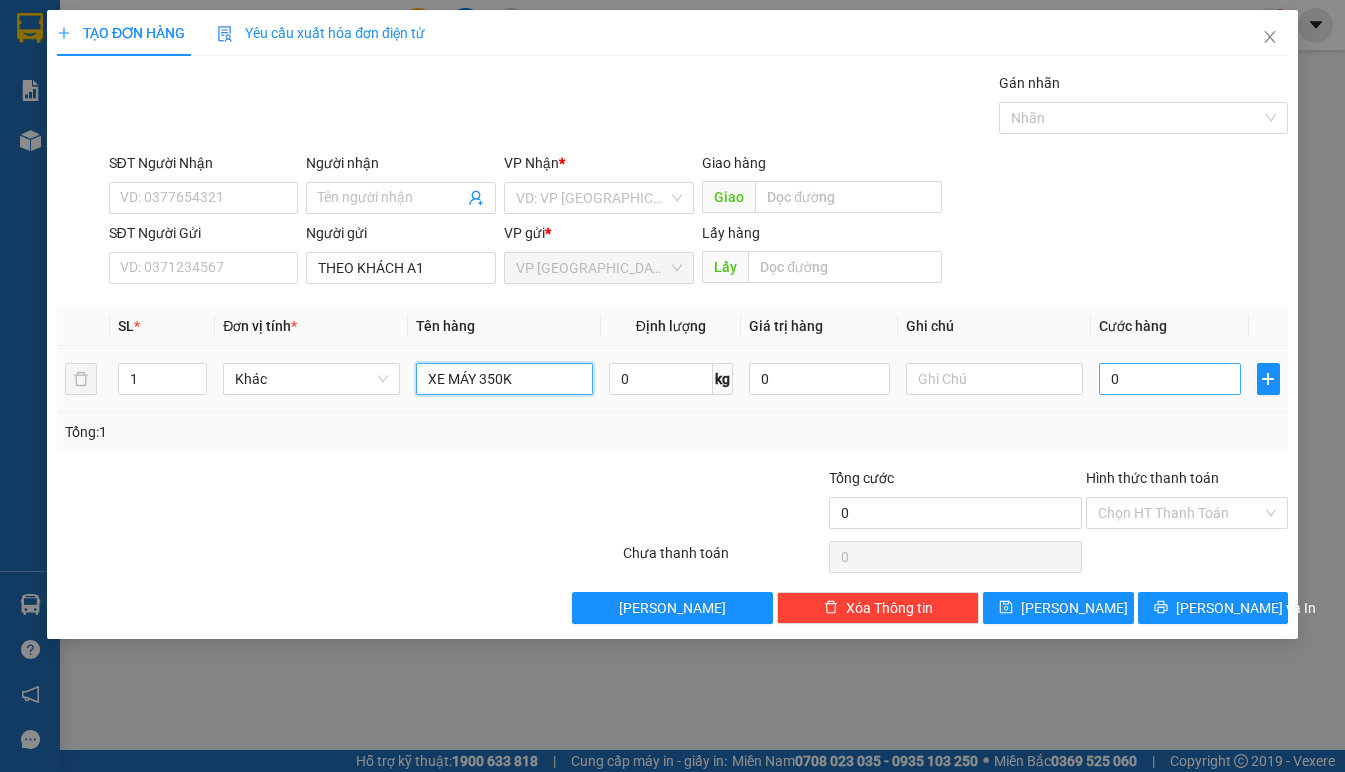 type on "XE MÁY 350K" 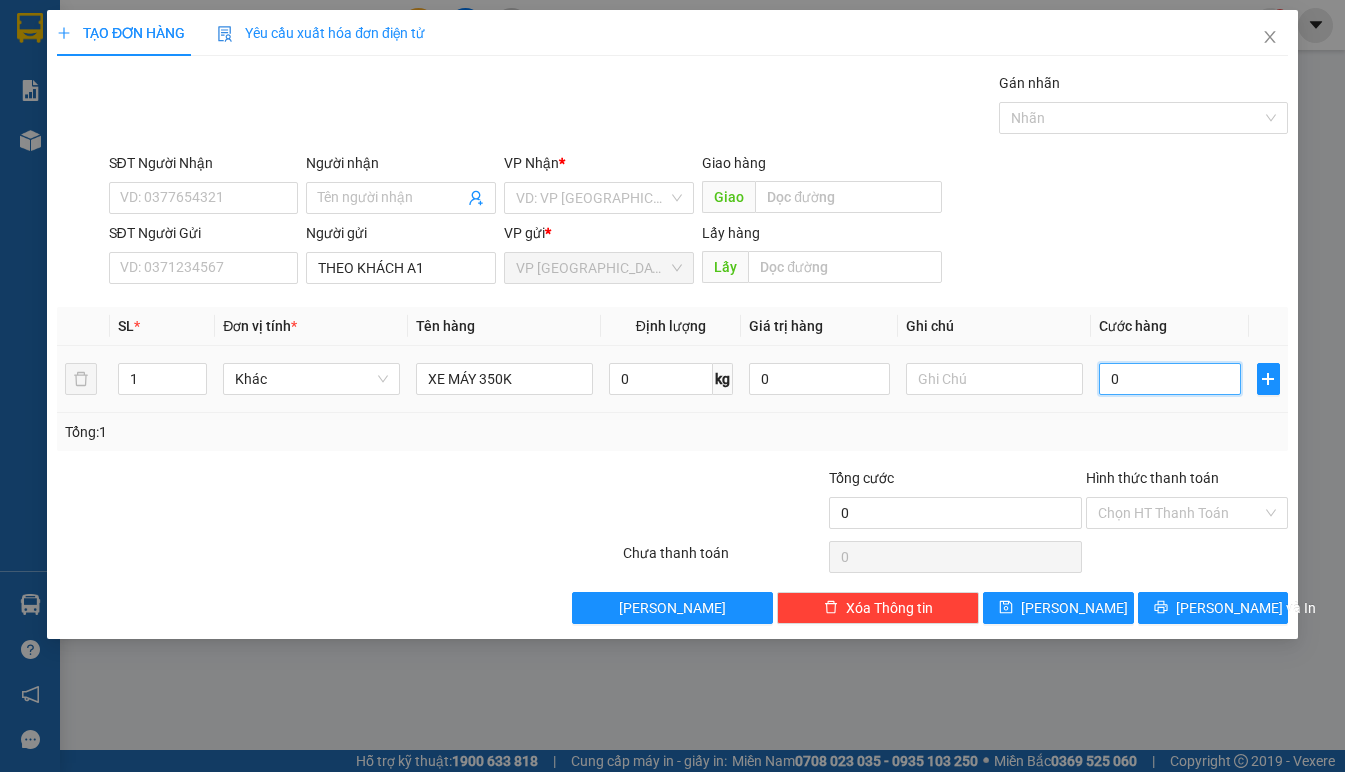 click on "0" at bounding box center (1170, 379) 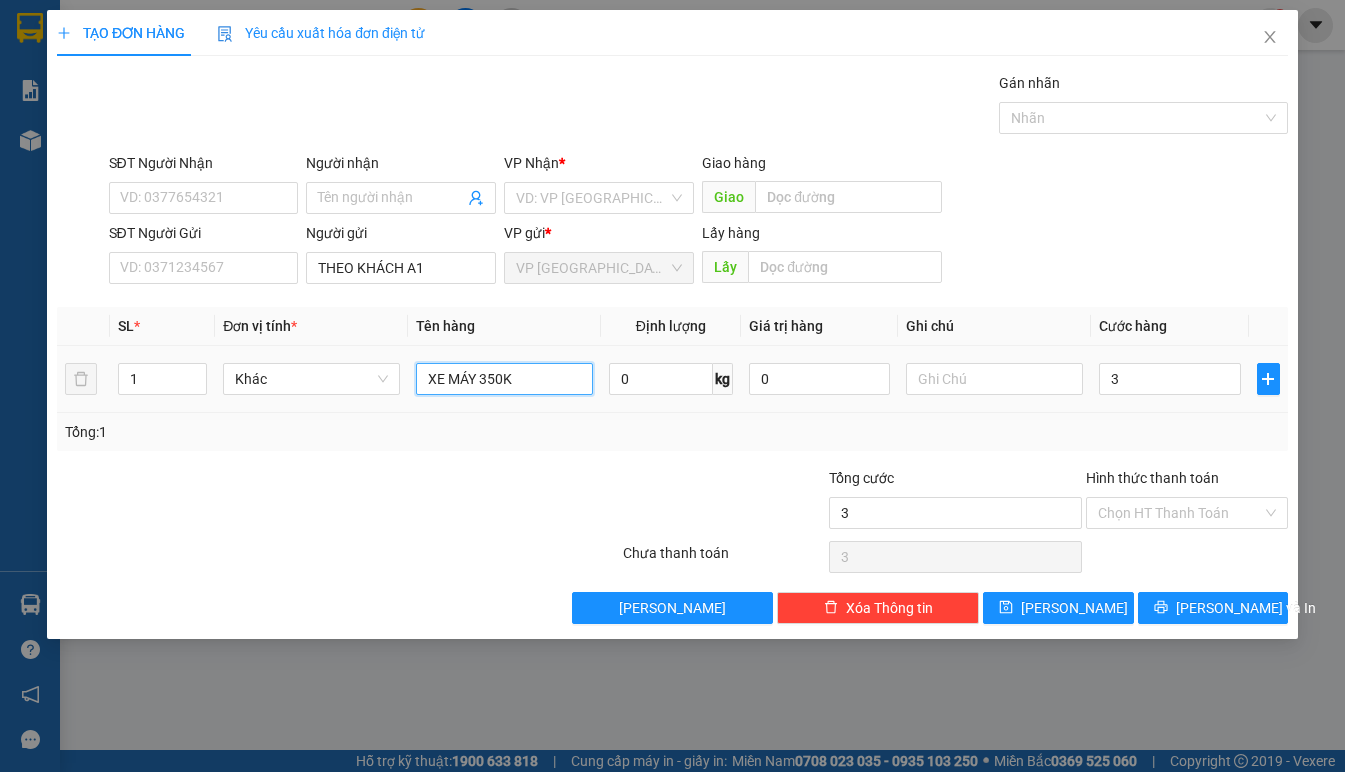 type on "3.000" 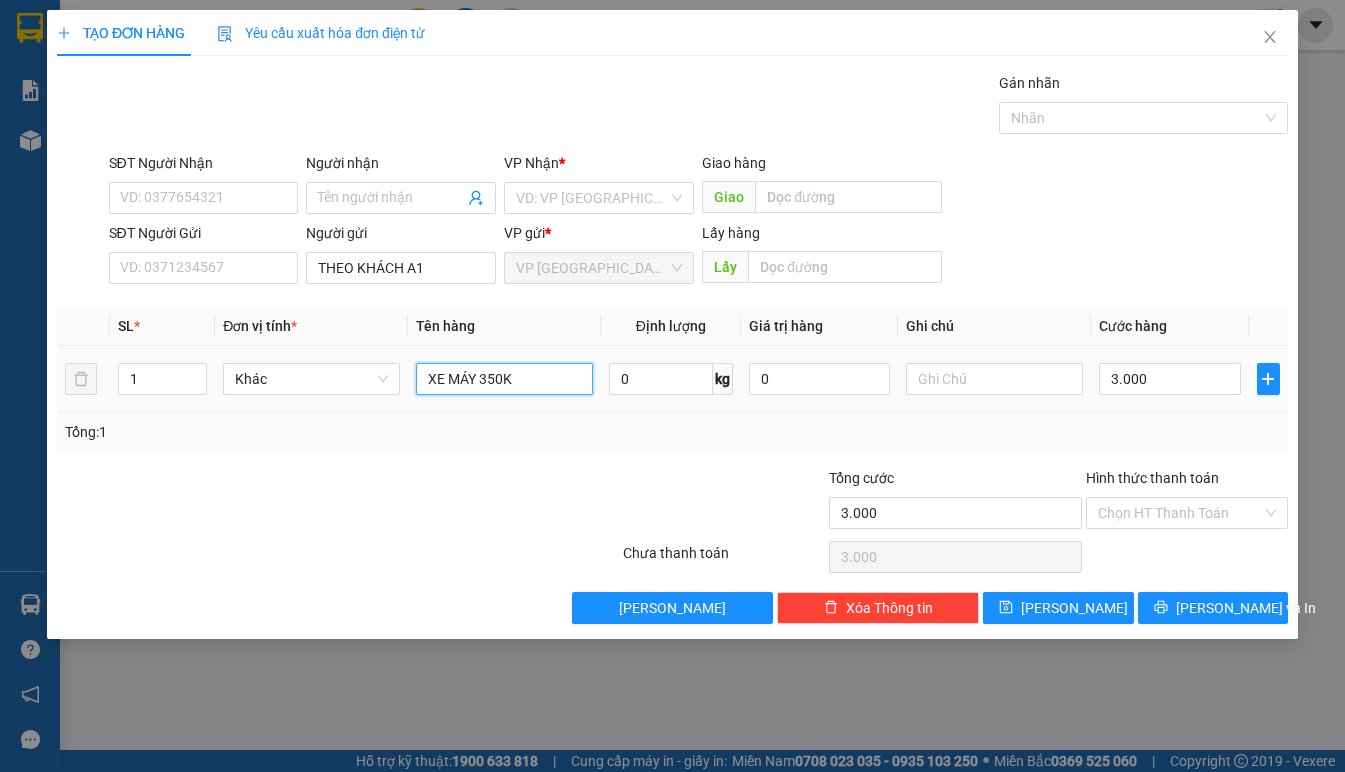 click on "XE MÁY 350K" at bounding box center (504, 379) 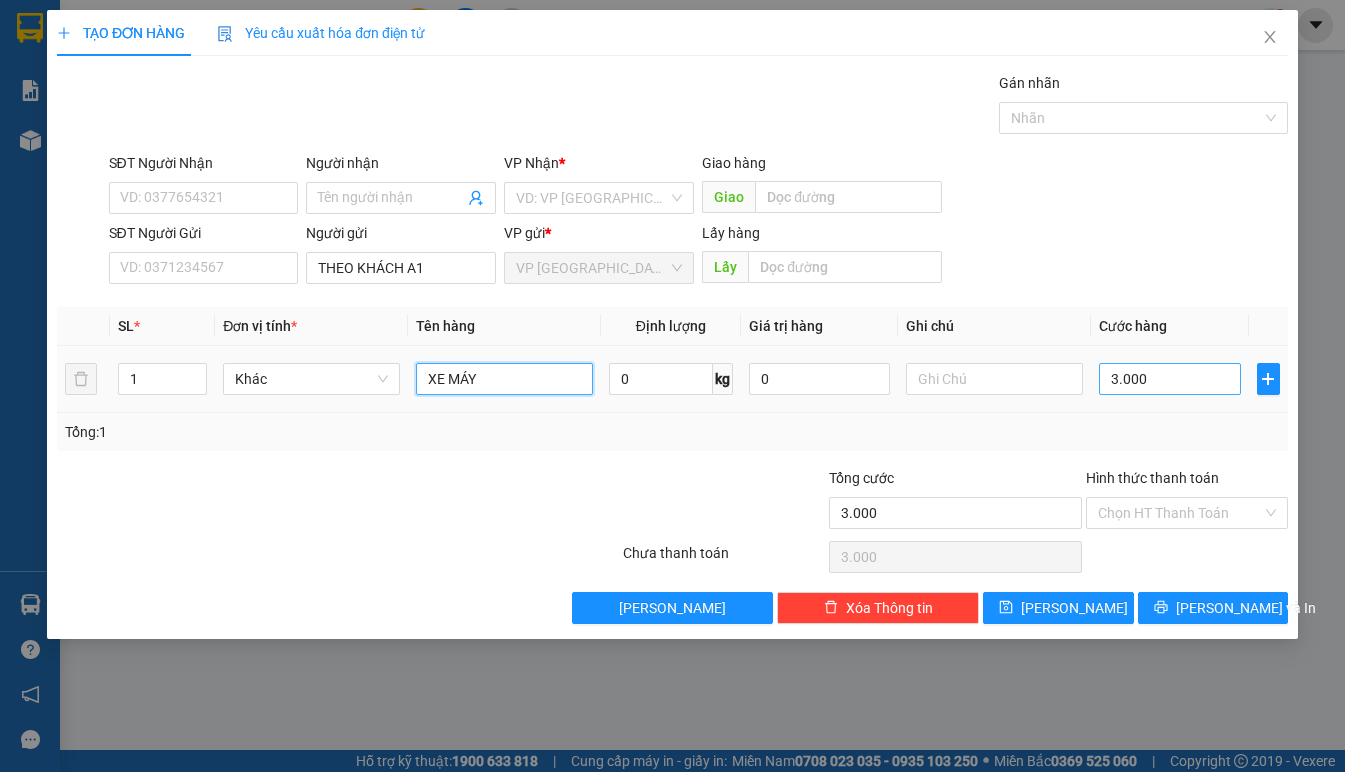 type on "XE MÁY" 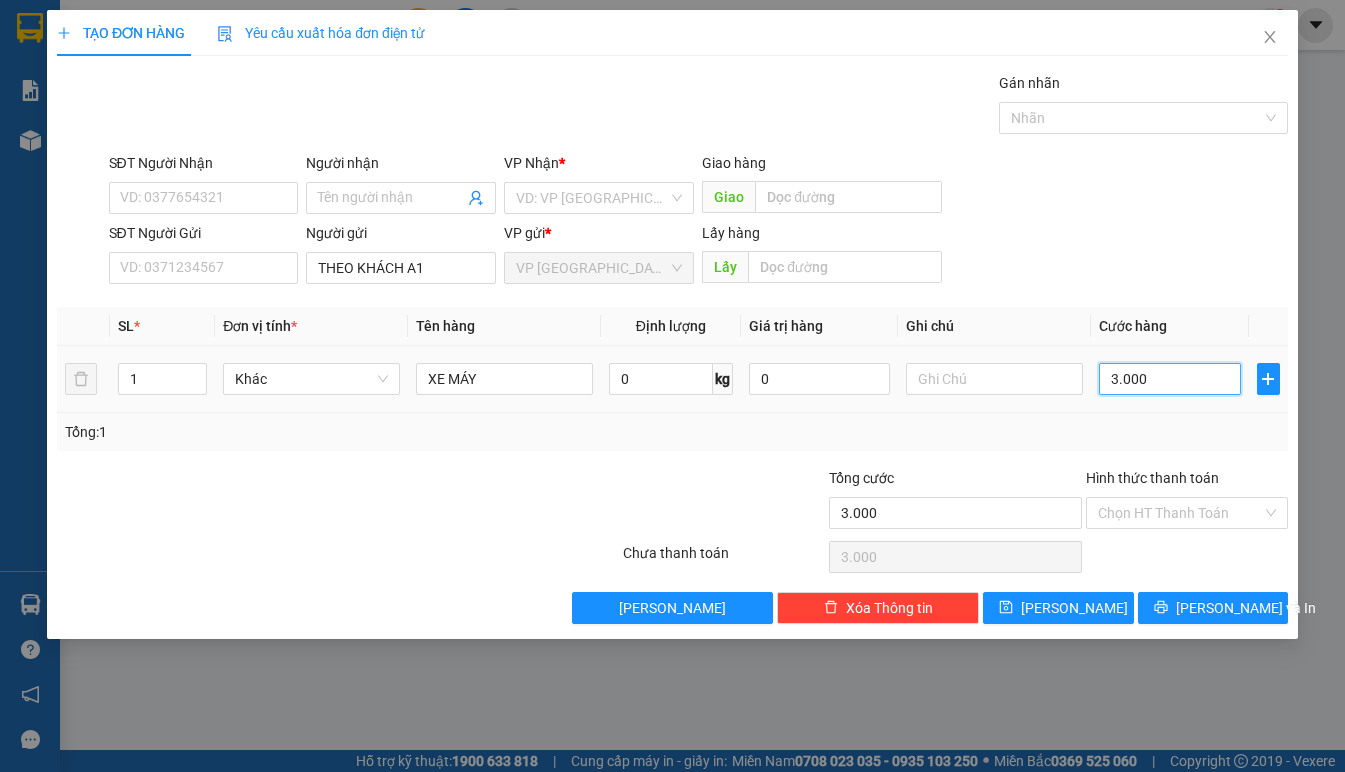 click on "3.000" at bounding box center [1170, 379] 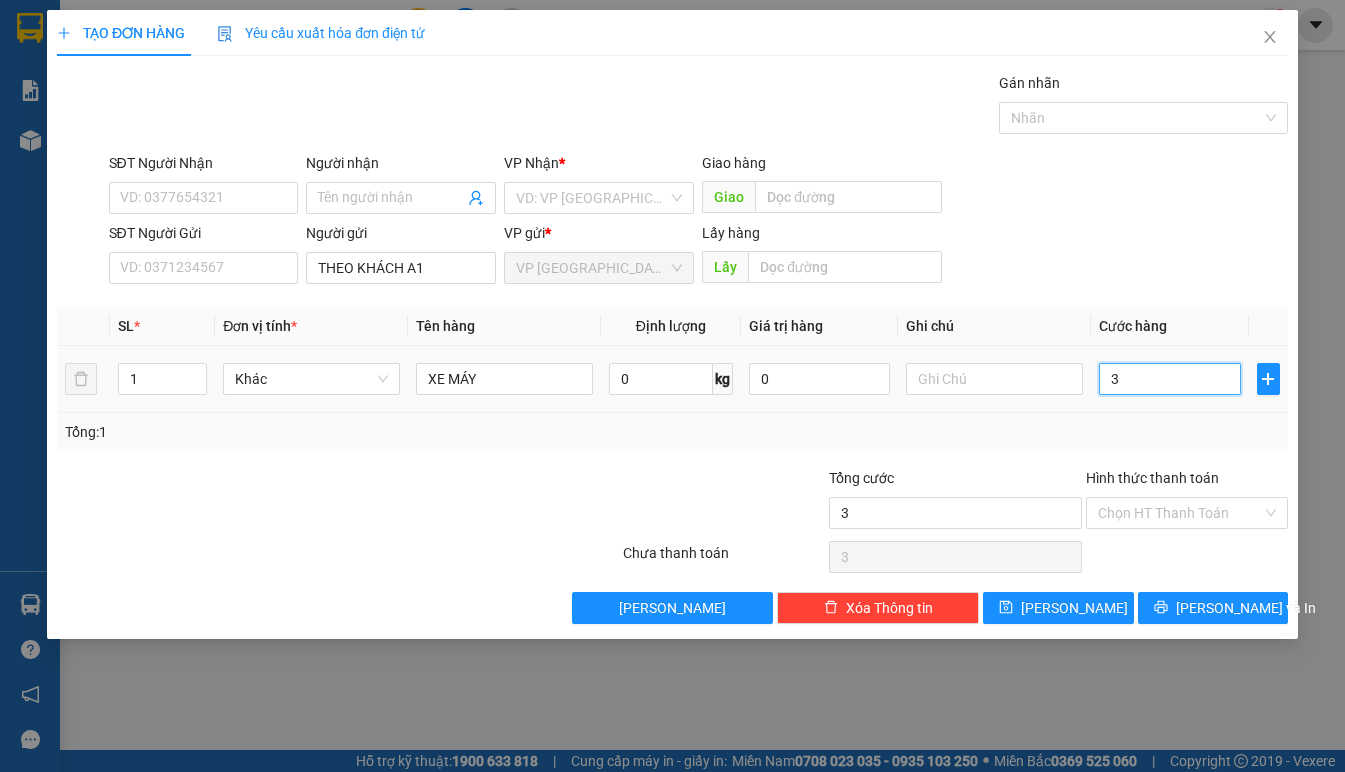 type on "35" 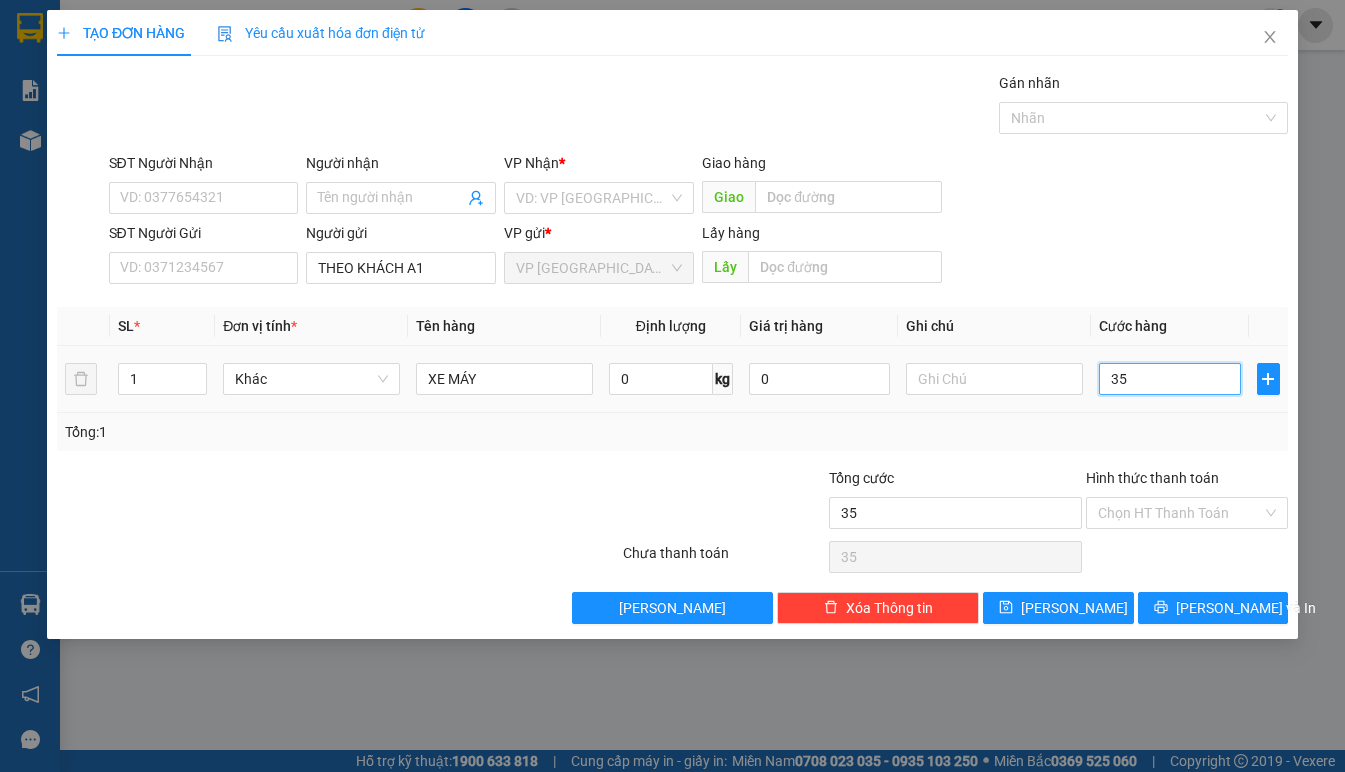 type on "350" 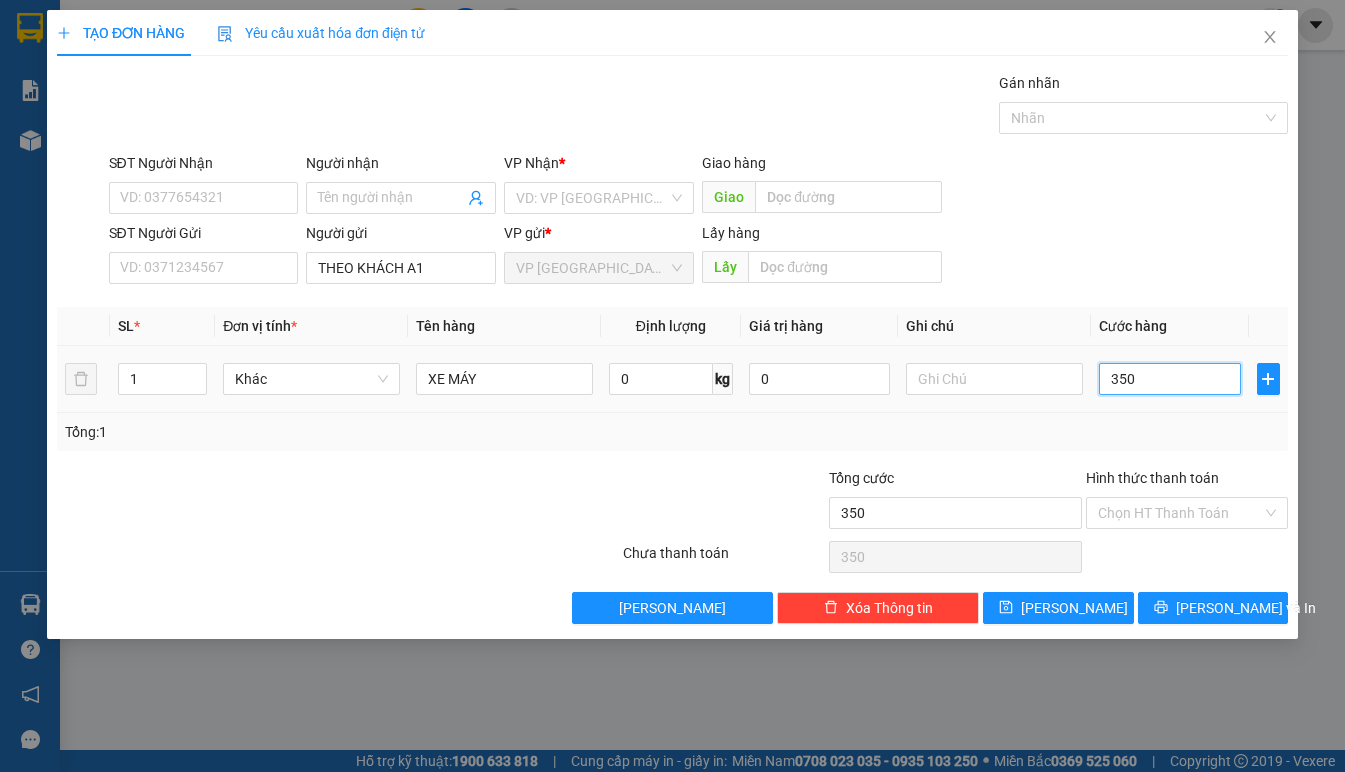 type on "3.500" 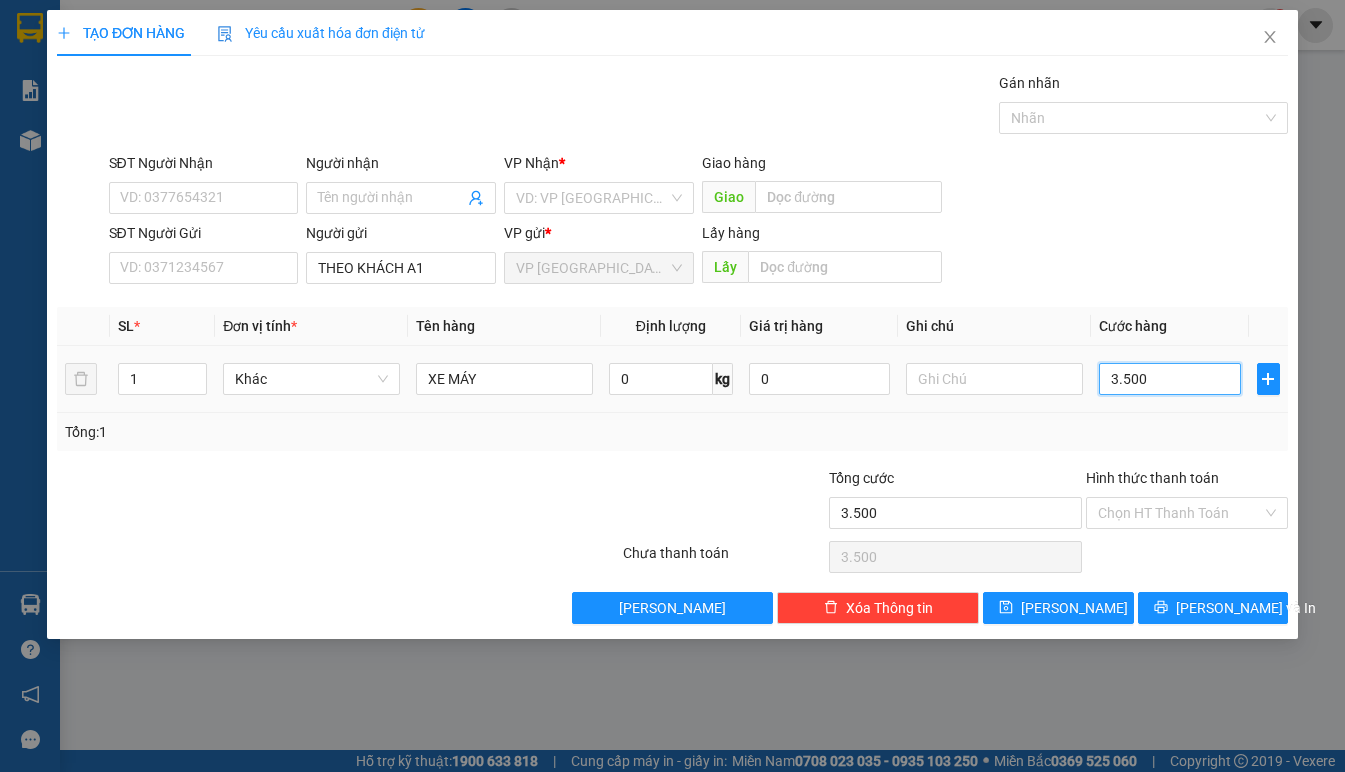 type on "35.000" 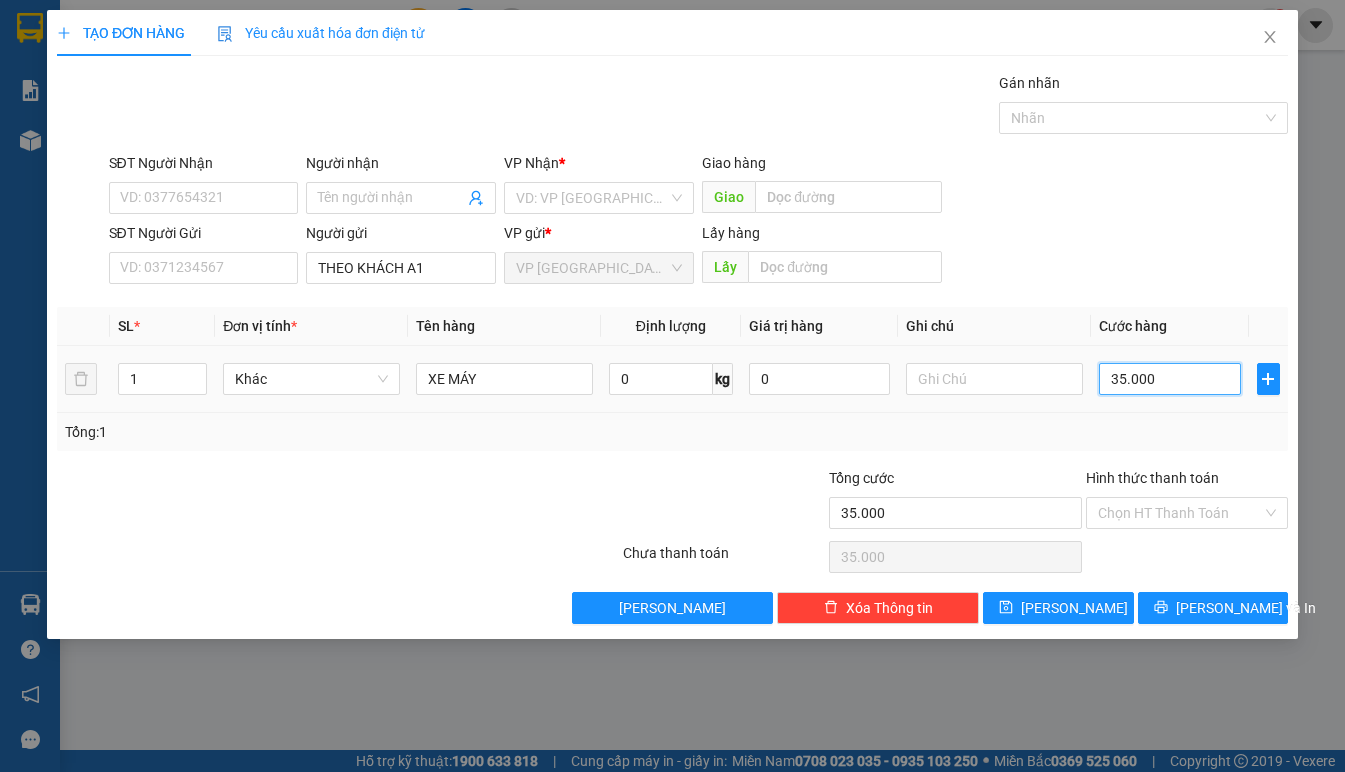 type on "350.000" 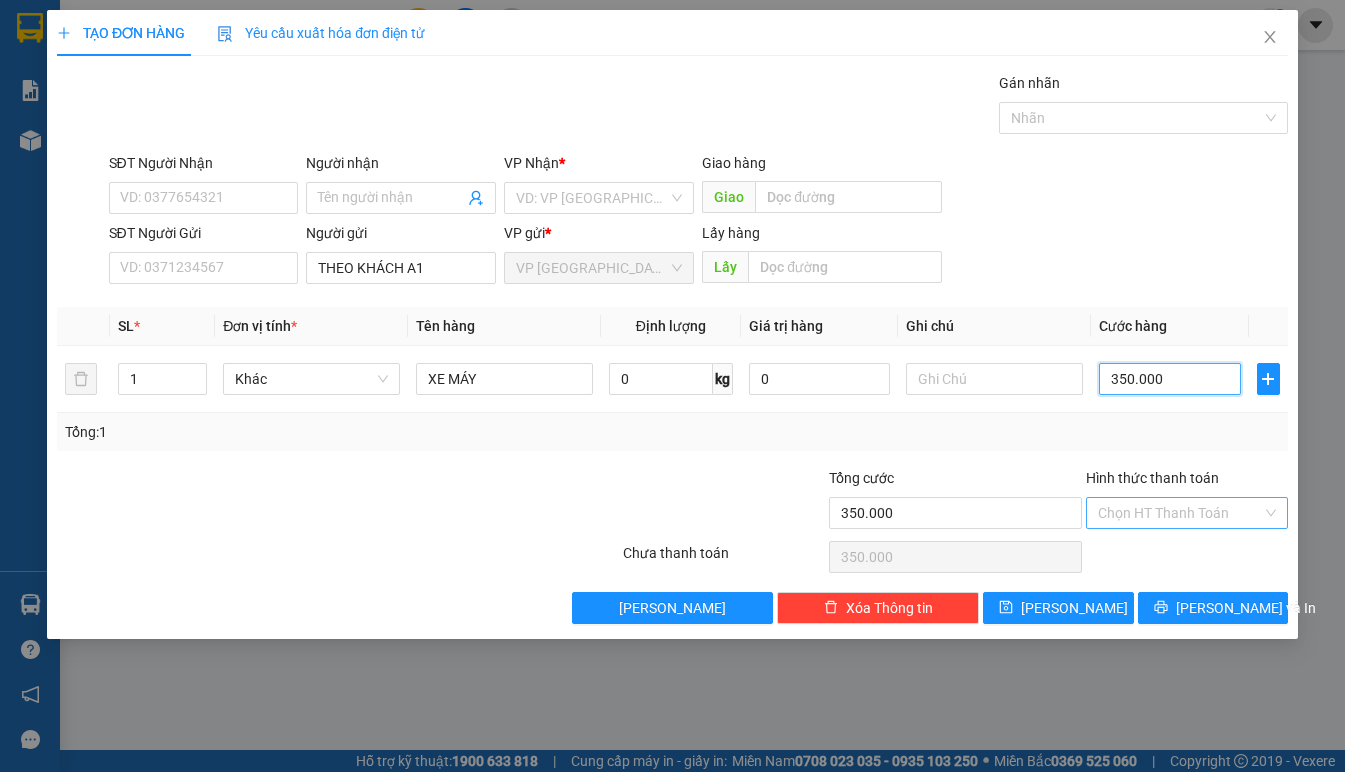 type on "350.000" 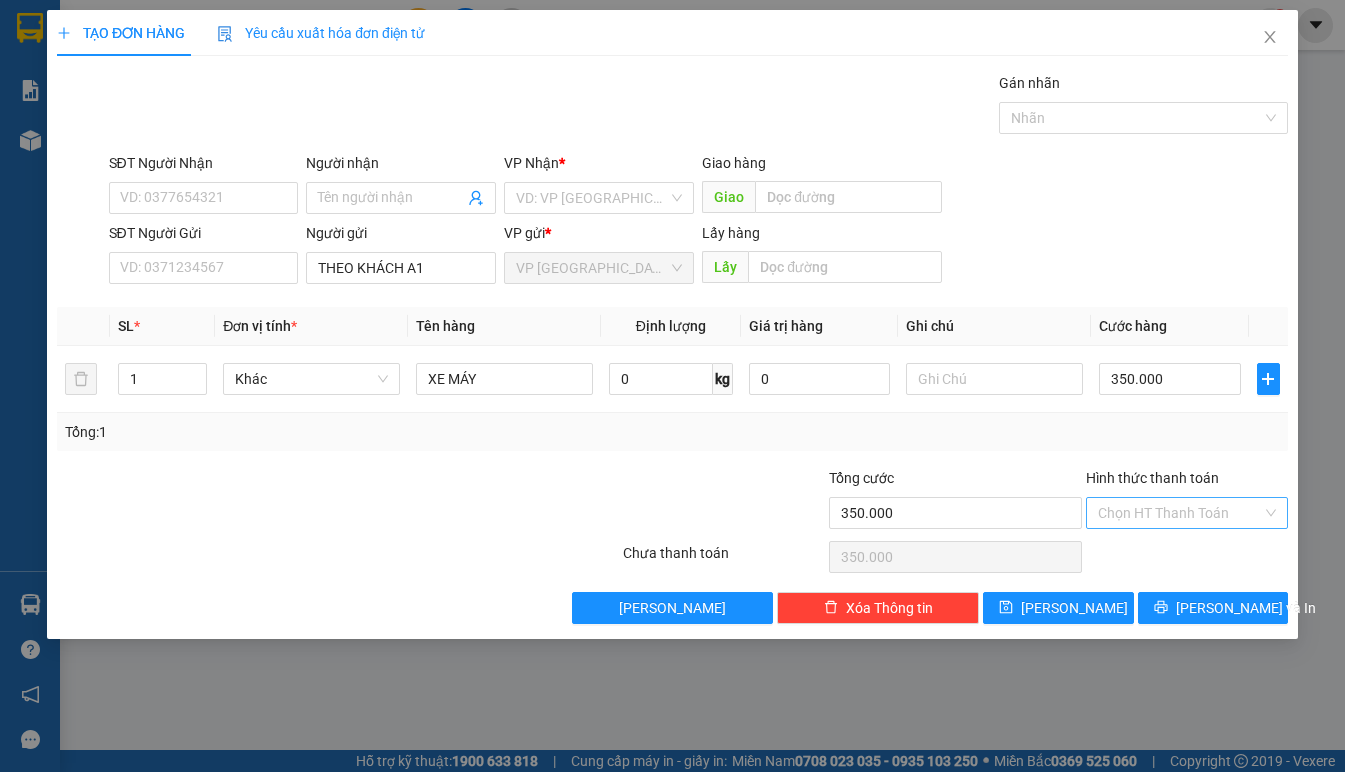 click on "Hình thức thanh toán" at bounding box center [1180, 513] 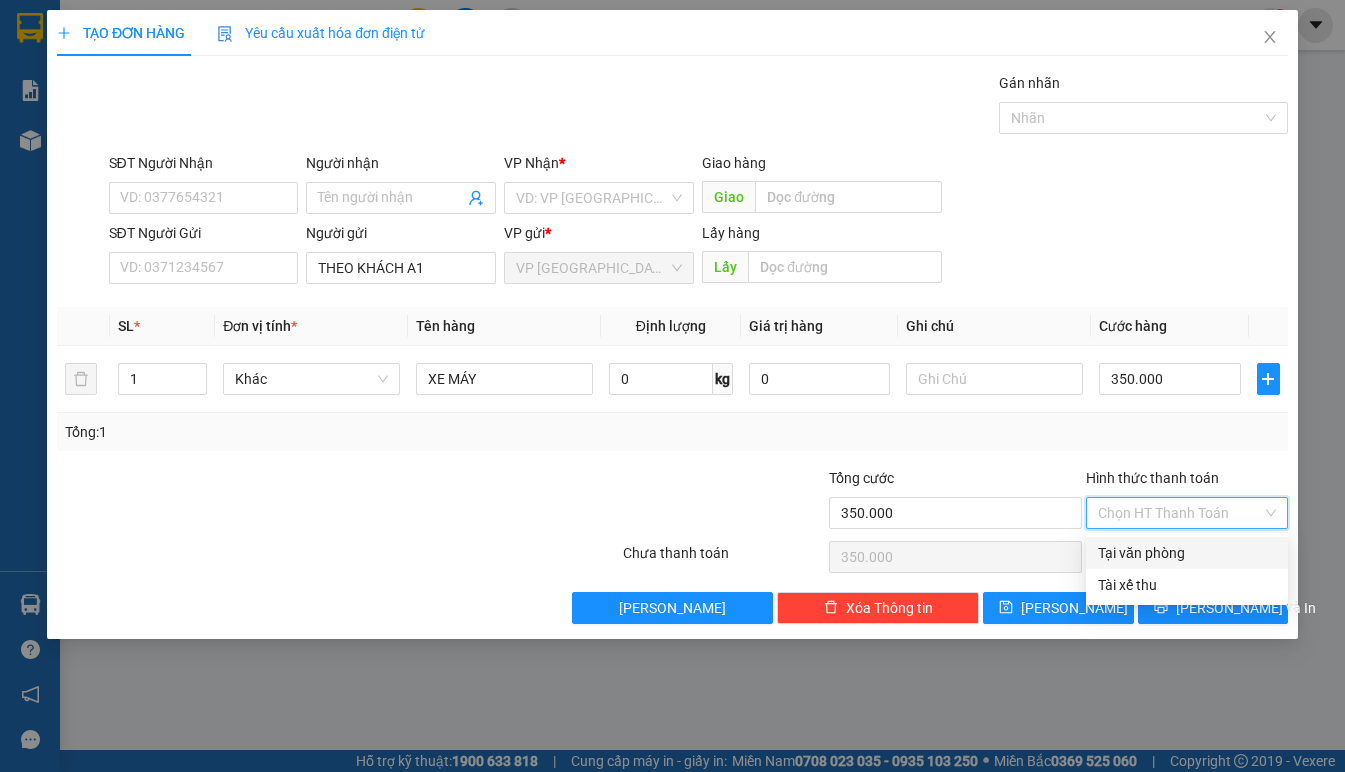 click on "Tại văn phòng" at bounding box center [1187, 553] 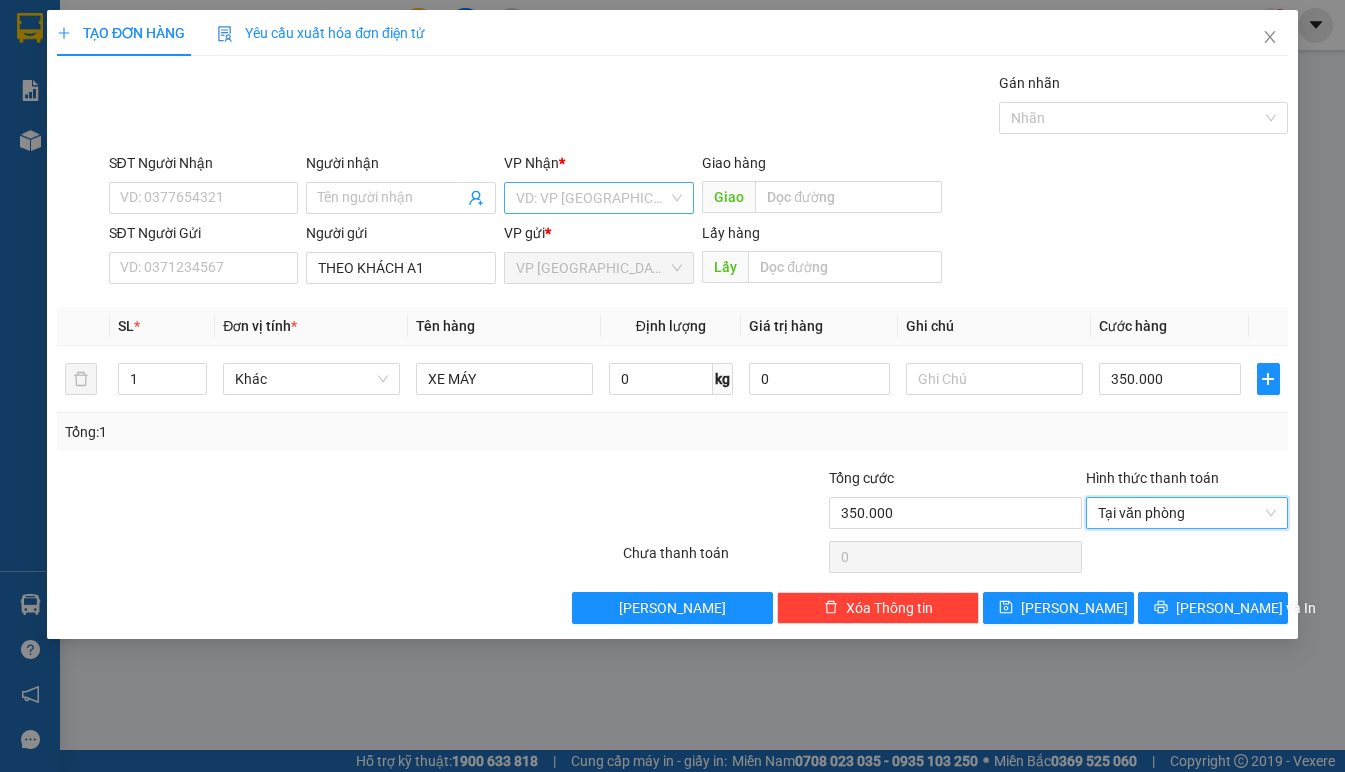 click at bounding box center (592, 198) 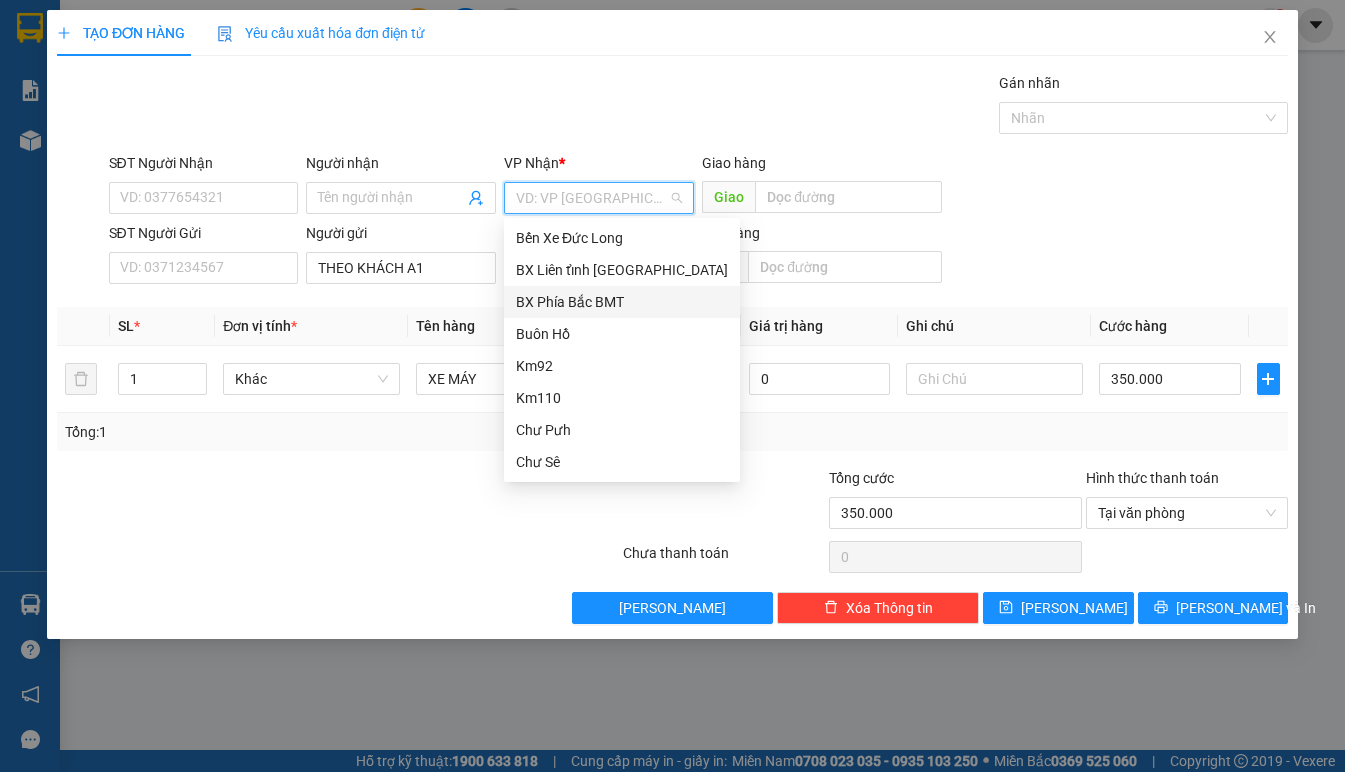 click on "BX Phía Bắc BMT" at bounding box center (622, 302) 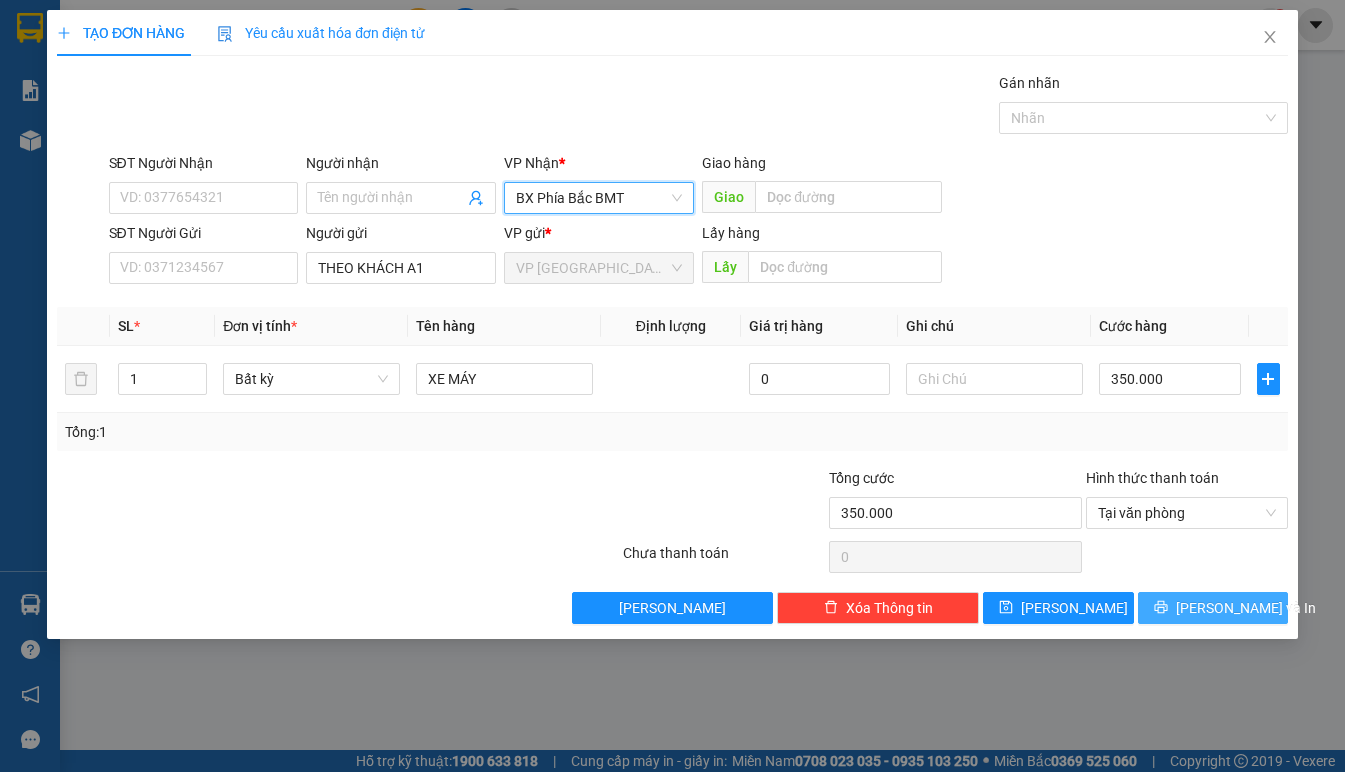 click on "Lưu và In" at bounding box center [1246, 608] 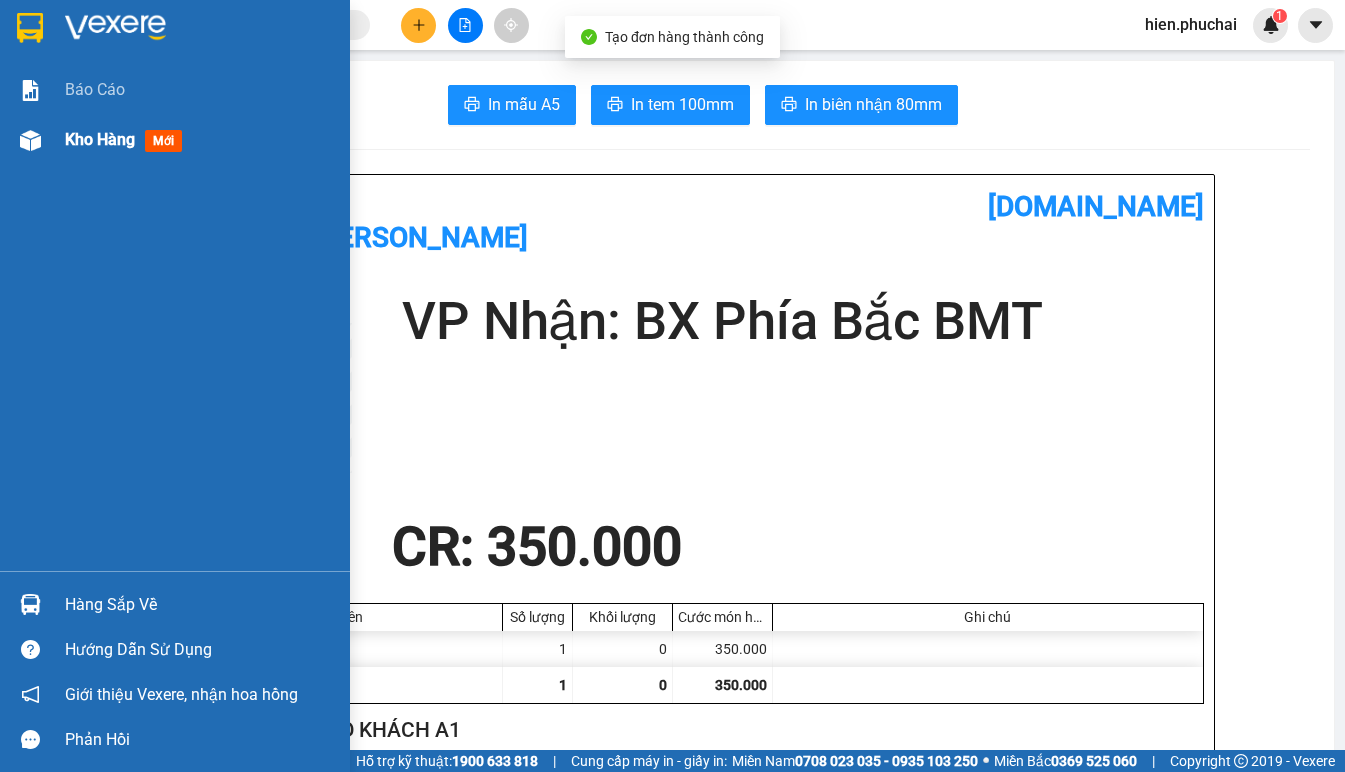 click on "Kho hàng mới" at bounding box center [175, 140] 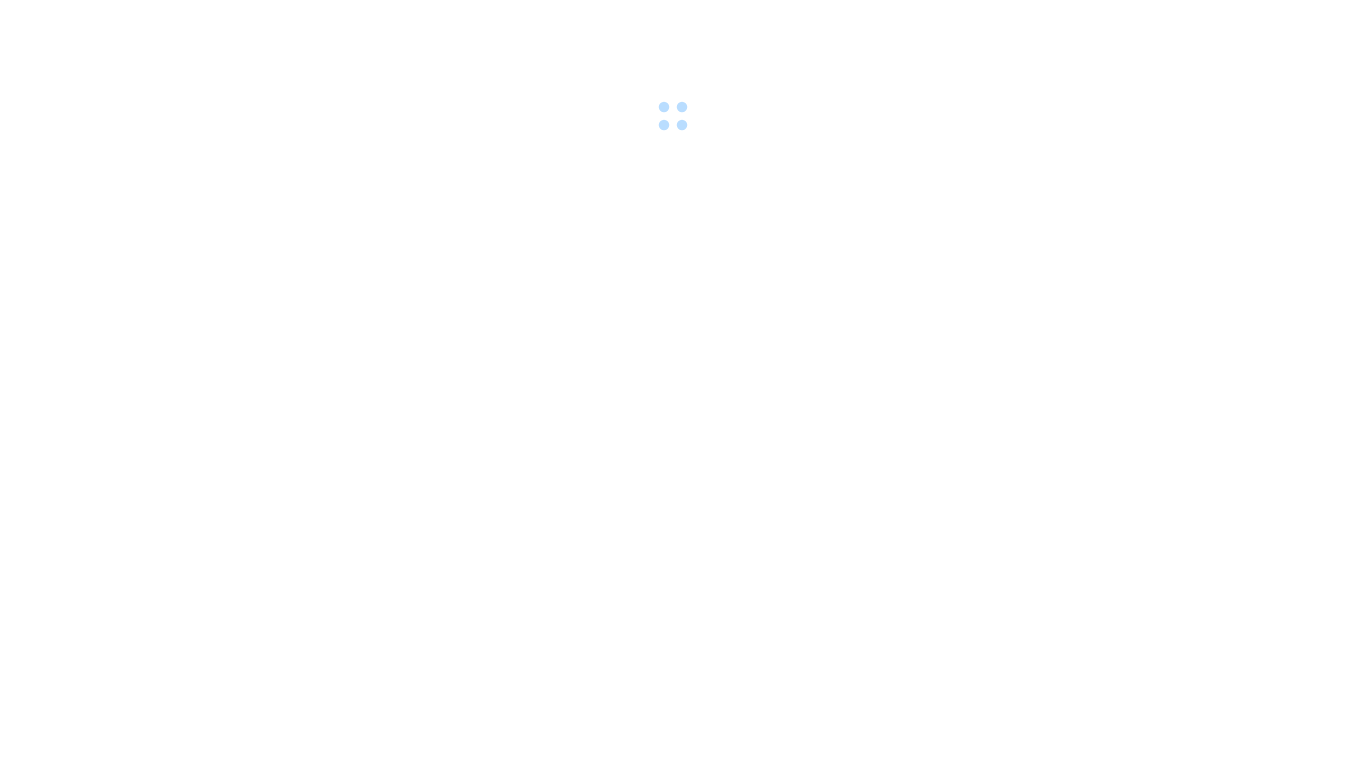 scroll, scrollTop: 0, scrollLeft: 0, axis: both 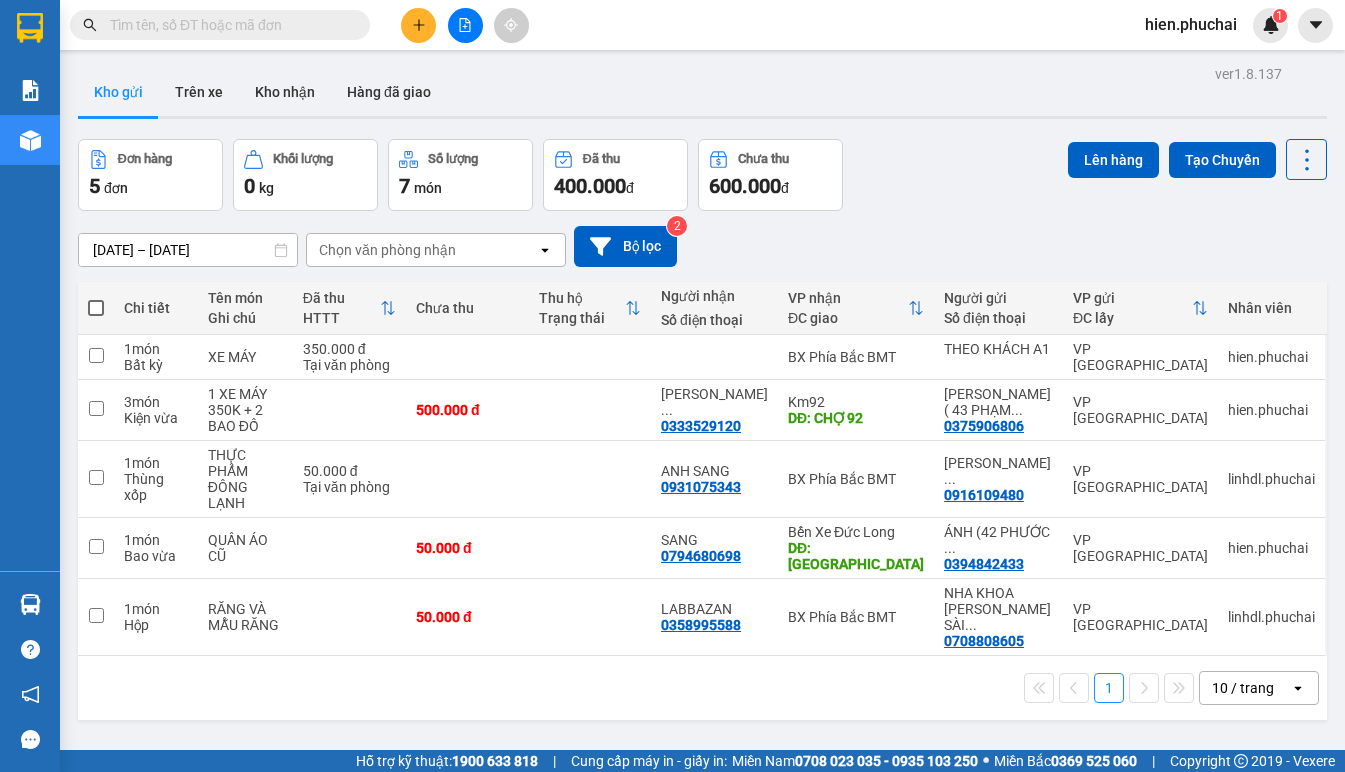 click at bounding box center (96, 308) 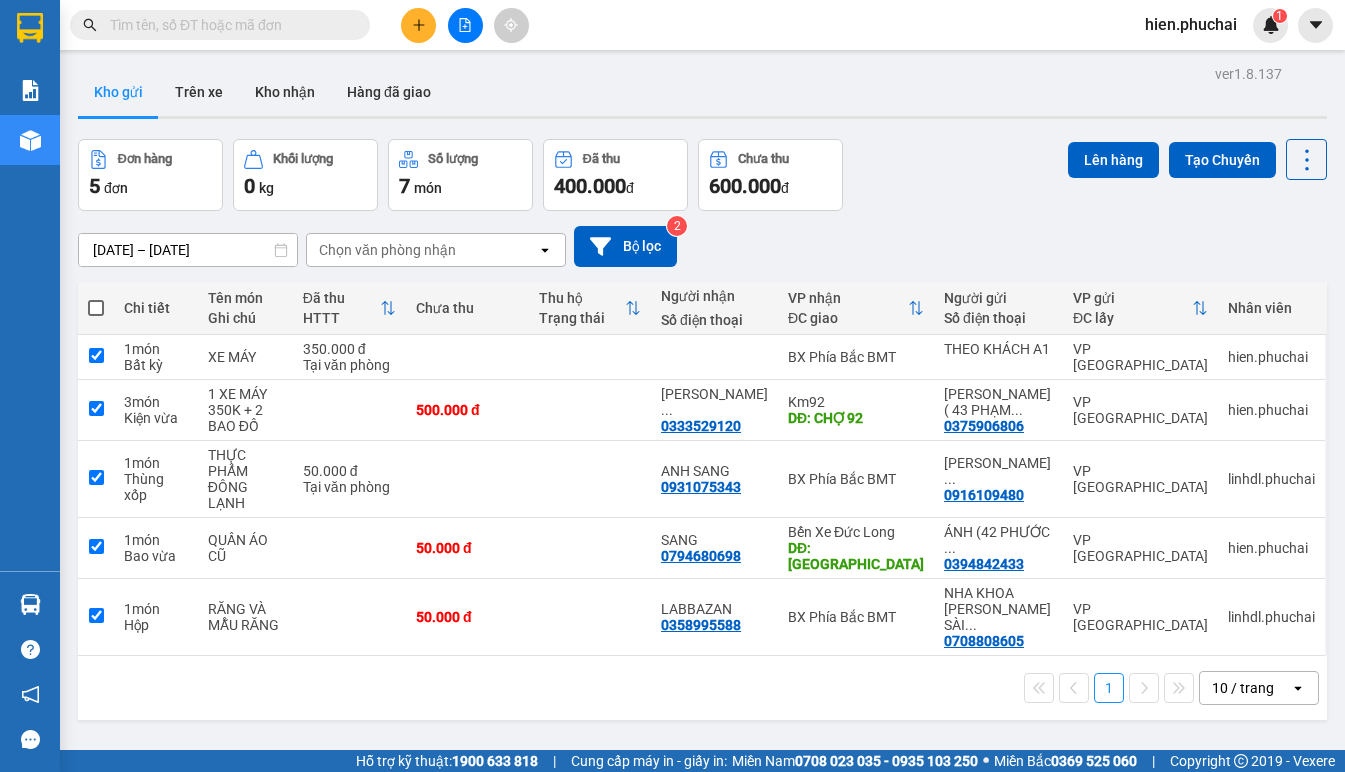 checkbox on "true" 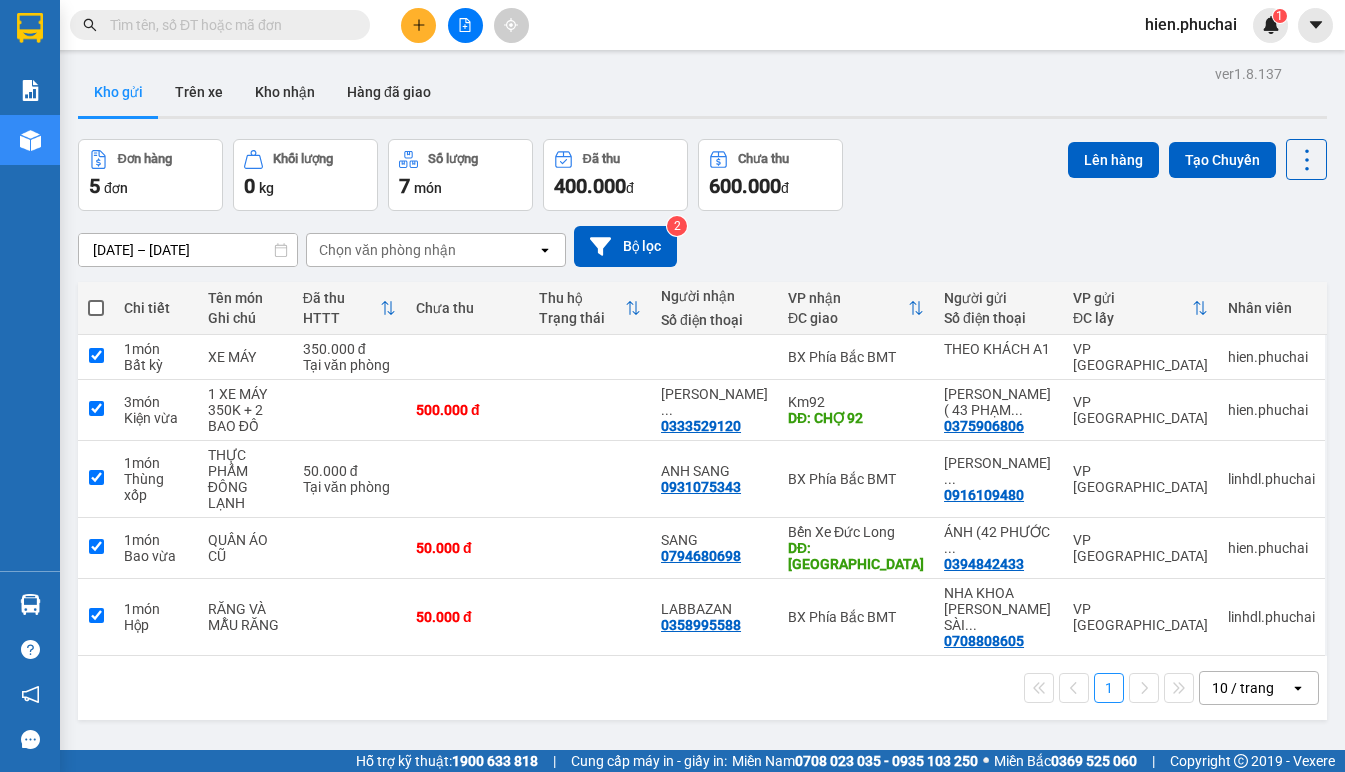 checkbox on "true" 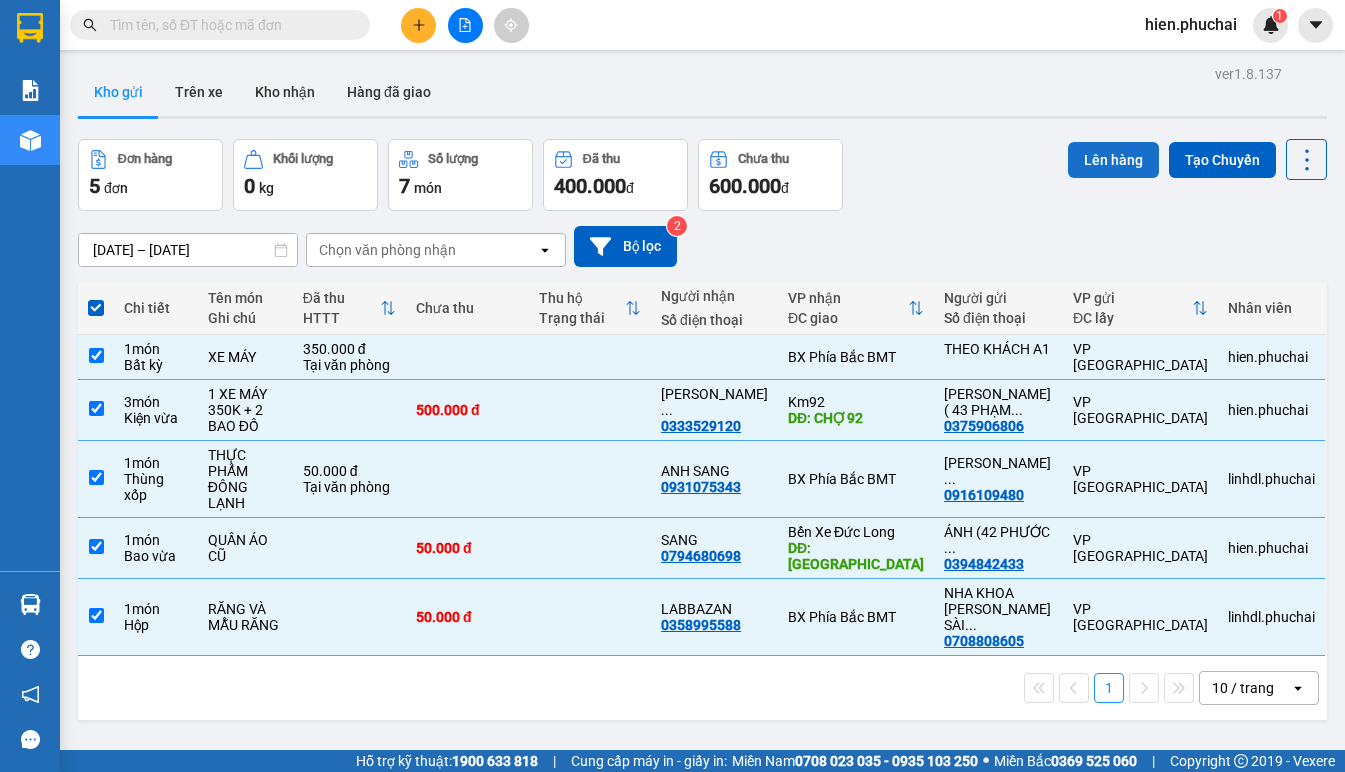 click on "Lên hàng" at bounding box center (1113, 160) 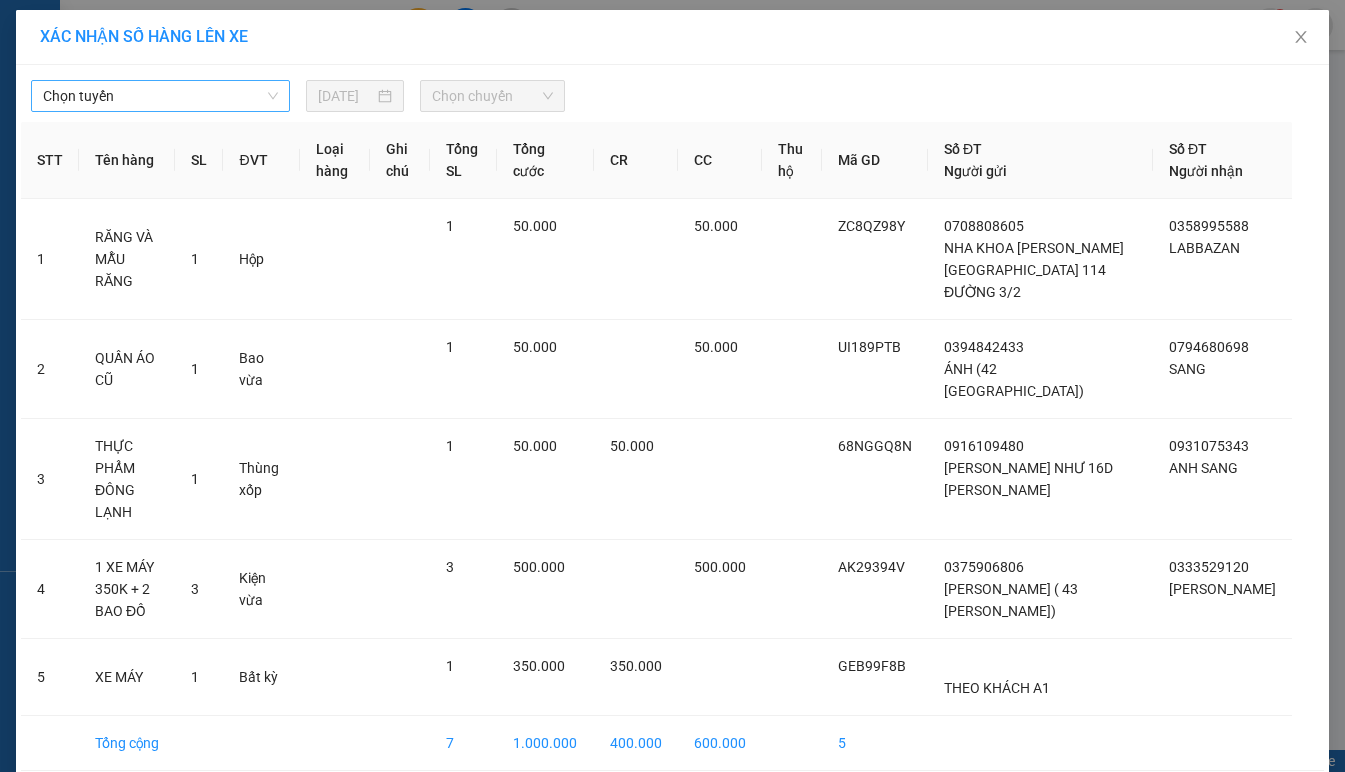 click on "Chọn tuyến" at bounding box center (160, 96) 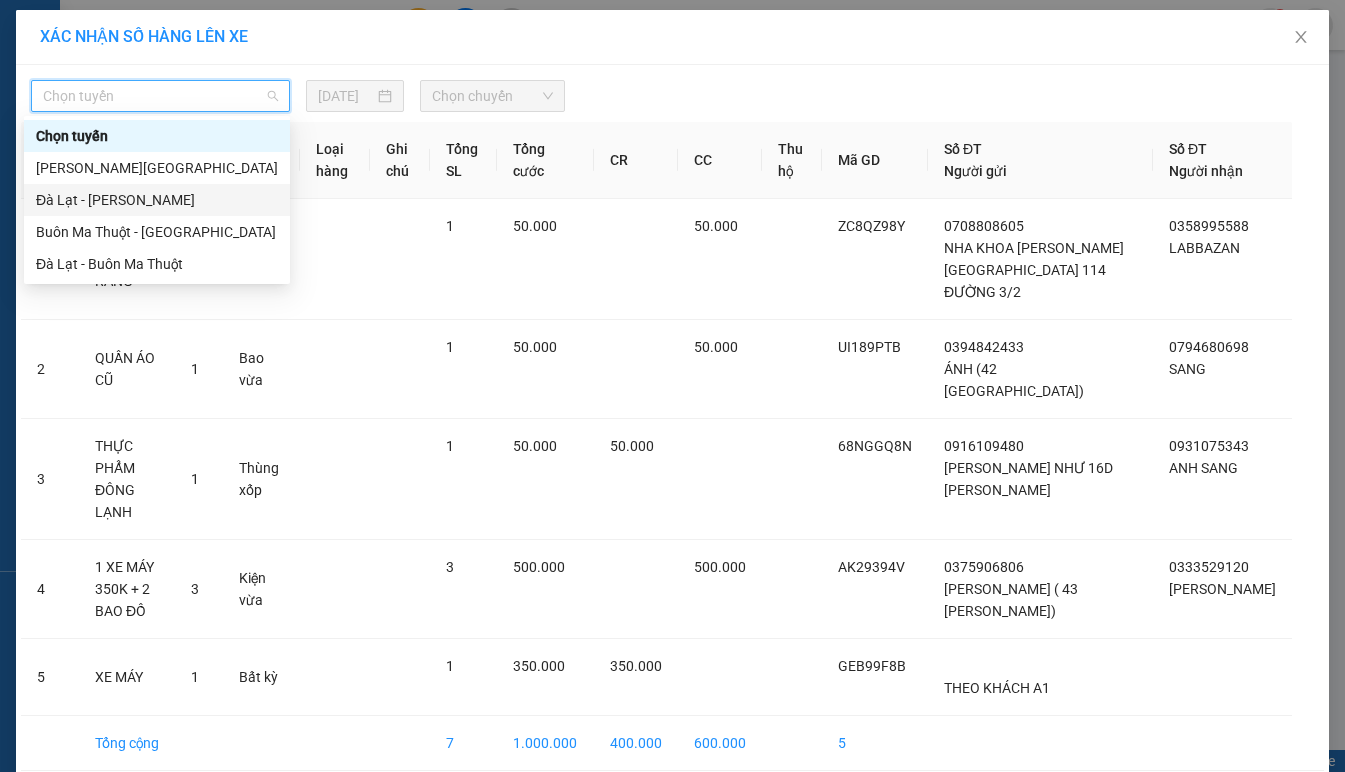 drag, startPoint x: 154, startPoint y: 202, endPoint x: 176, endPoint y: 179, distance: 31.827662 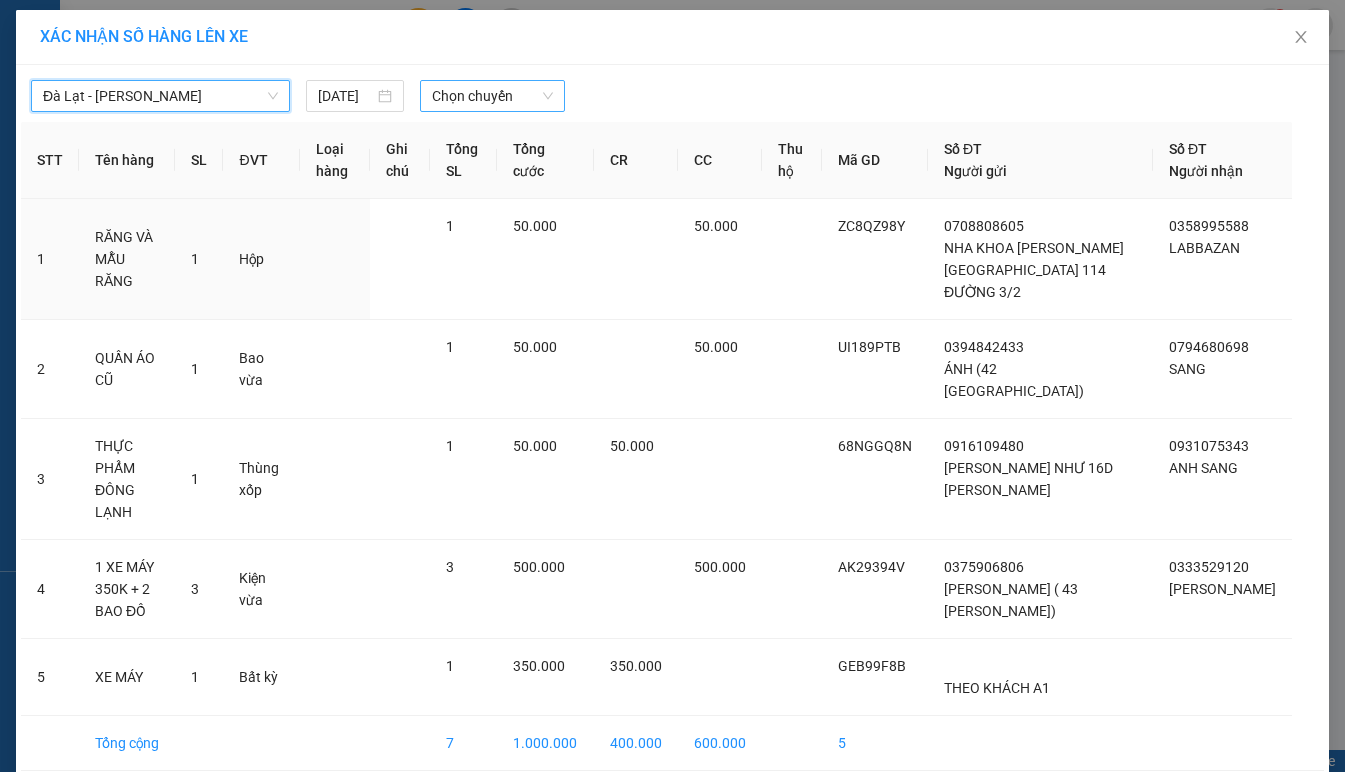 click on "Chọn chuyến" at bounding box center [492, 96] 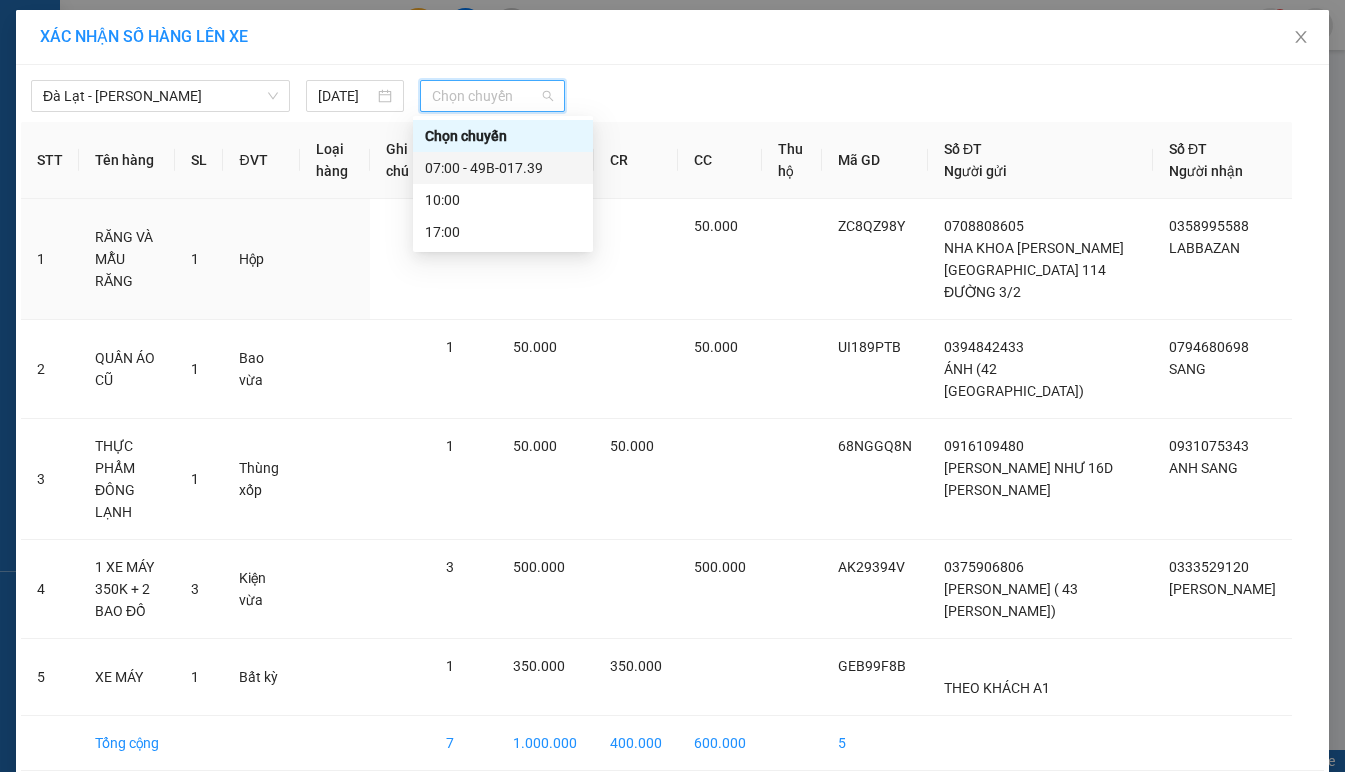 click on "07:00     - 49B-017.39" at bounding box center [503, 168] 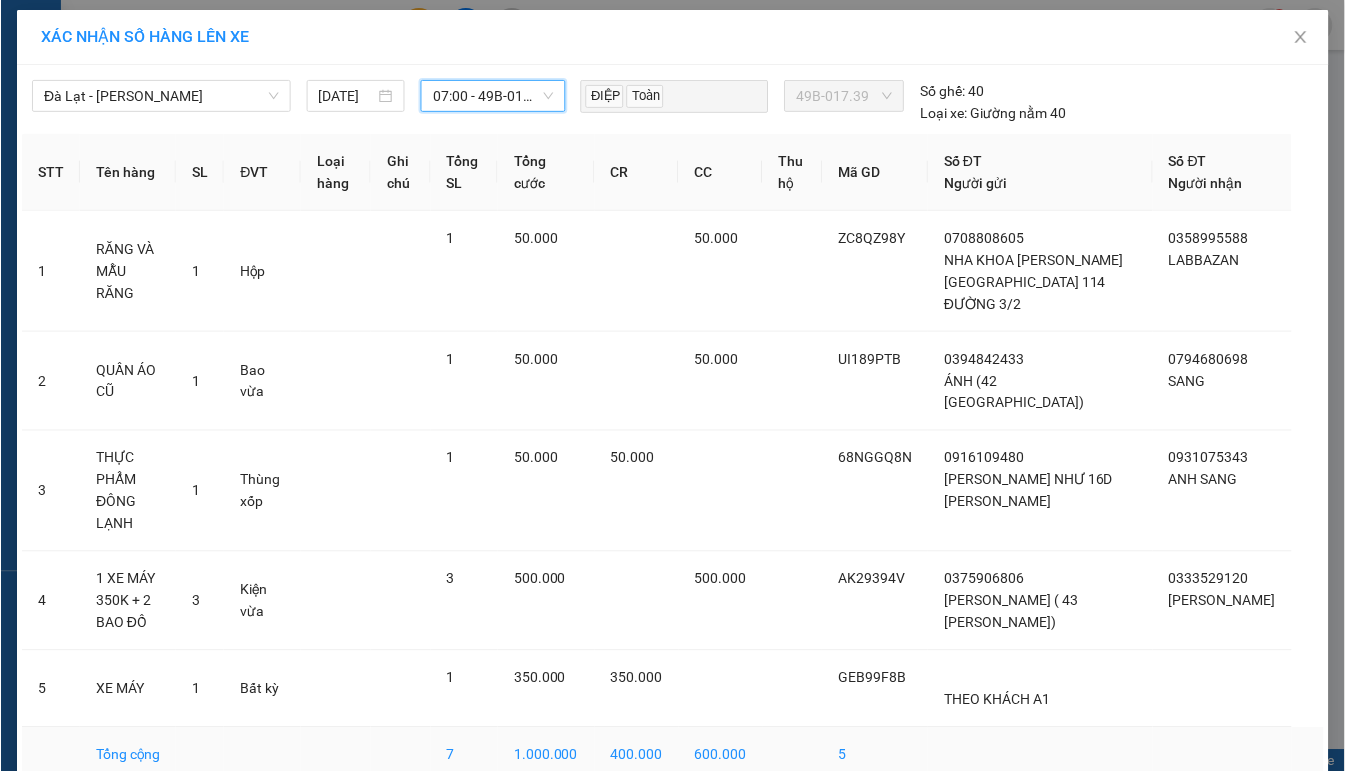 scroll, scrollTop: 36, scrollLeft: 0, axis: vertical 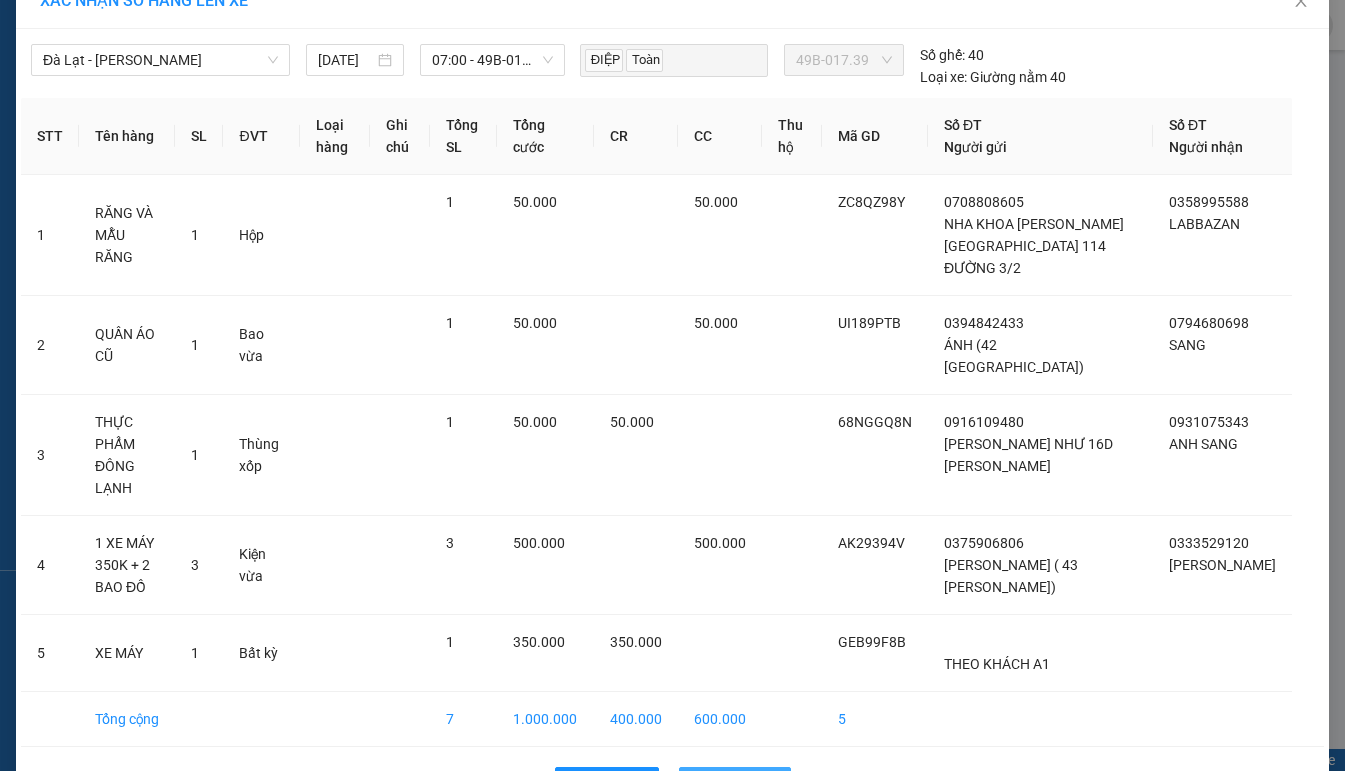click on "Lên hàng" at bounding box center (746, 783) 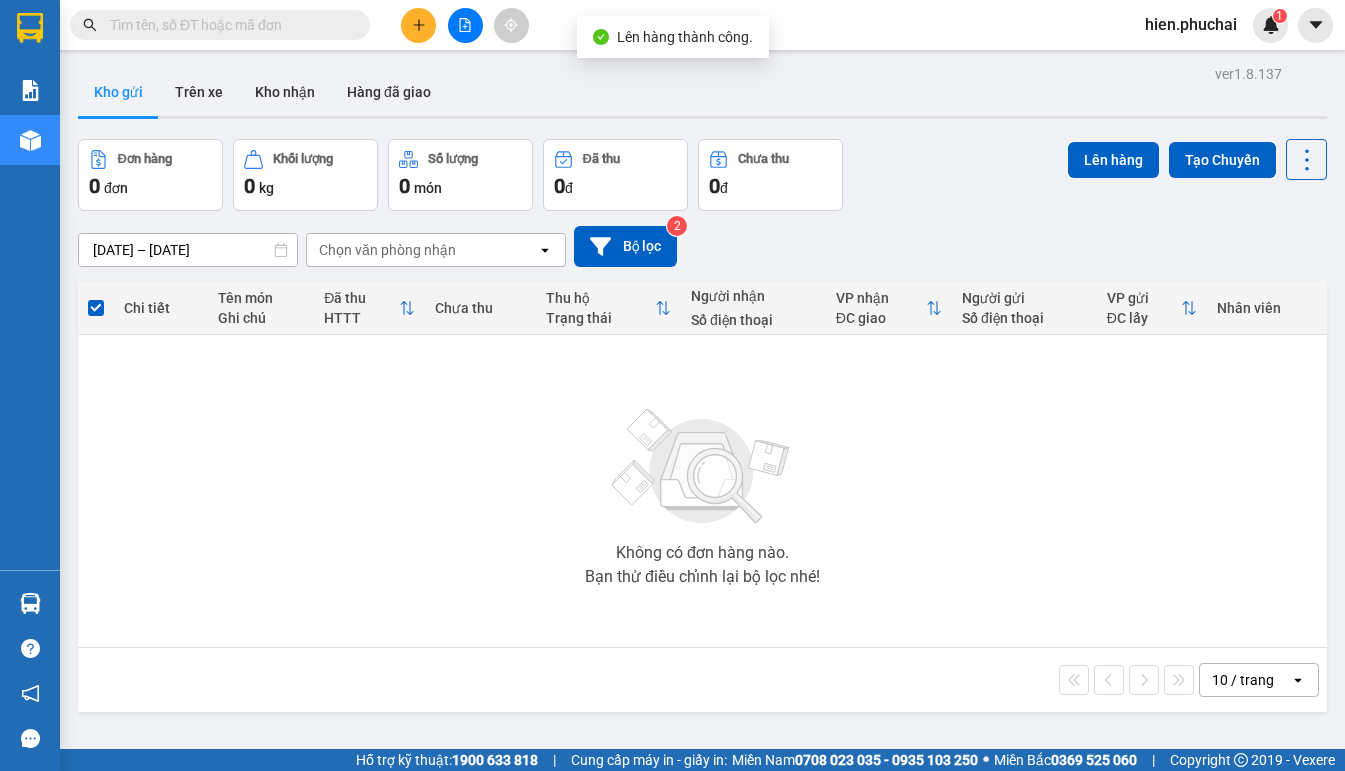 click at bounding box center [465, 25] 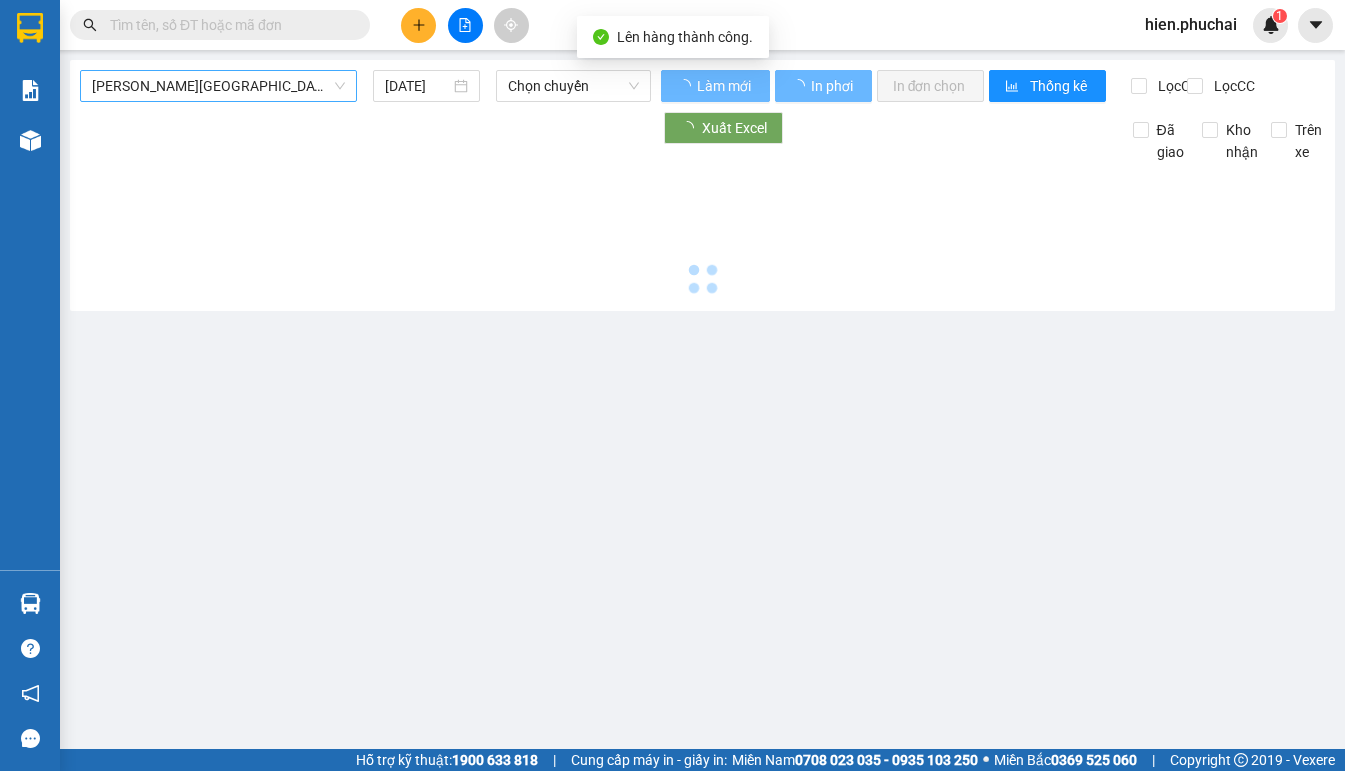 type on "14/07/2025" 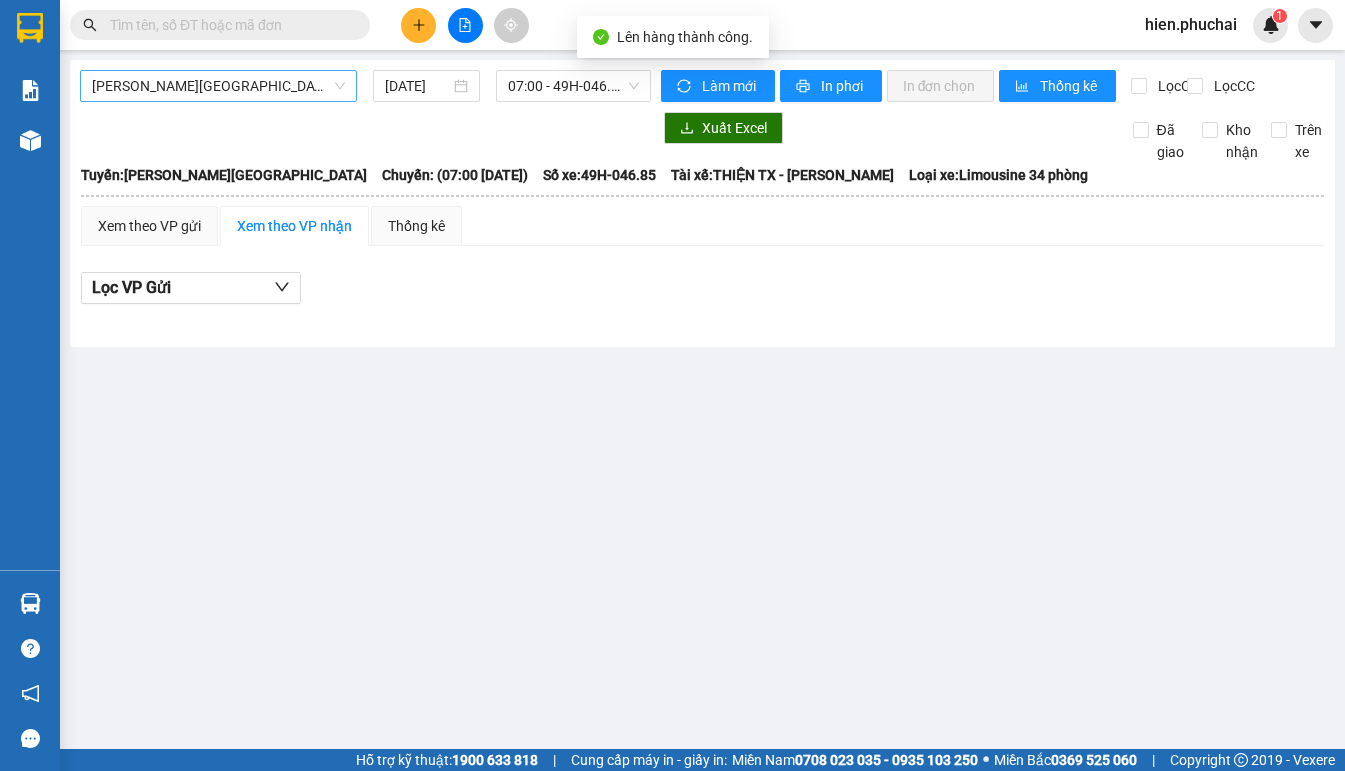 click on "Gia Lai - Đà Lạt" at bounding box center (218, 86) 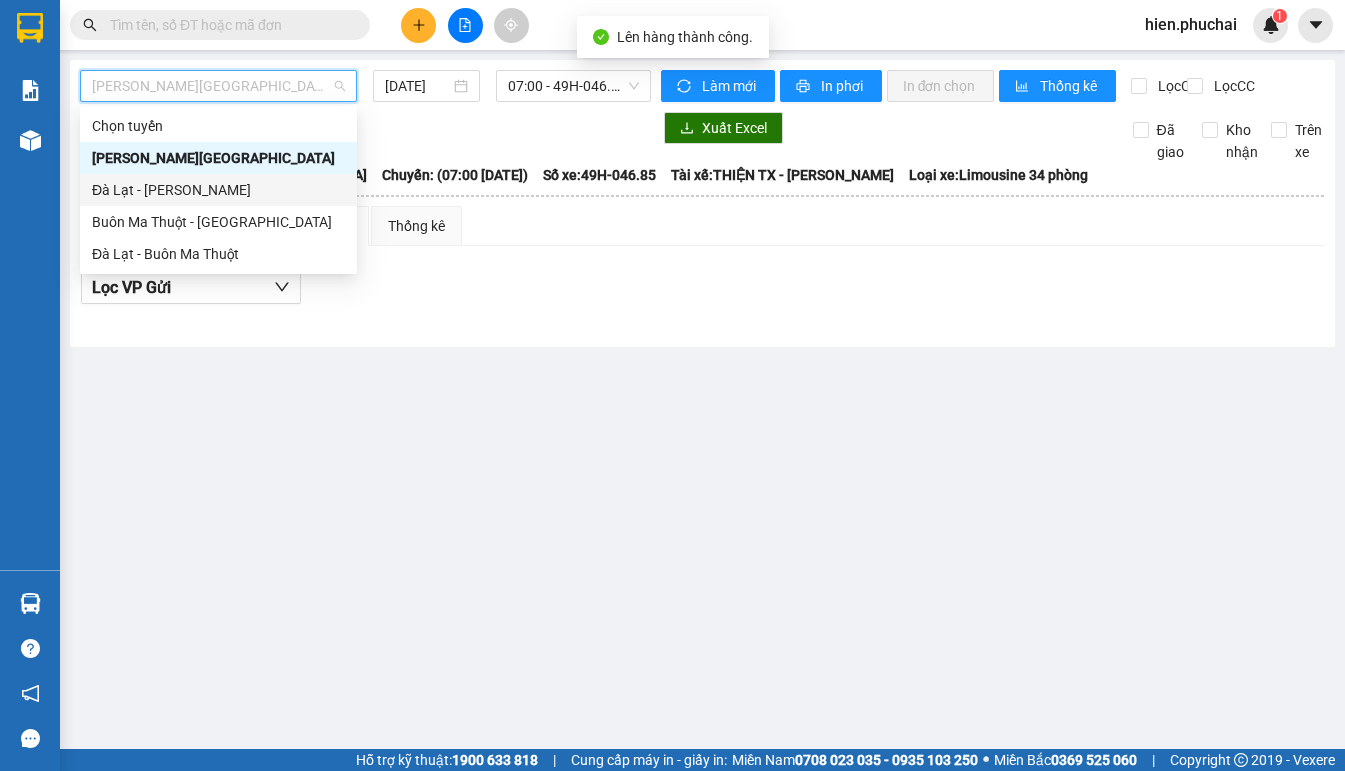 click on "Đà Lạt - Gia Lai" at bounding box center (218, 190) 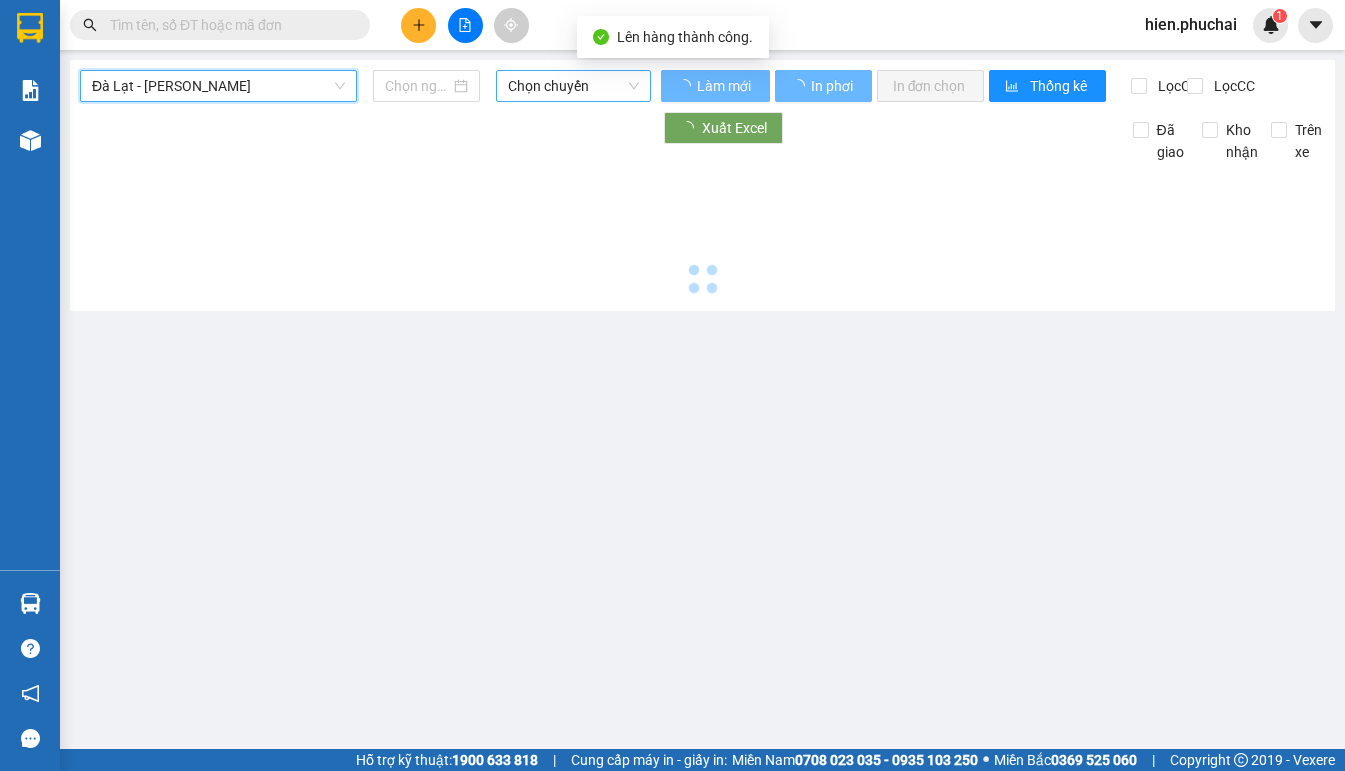 type on "14/07/2025" 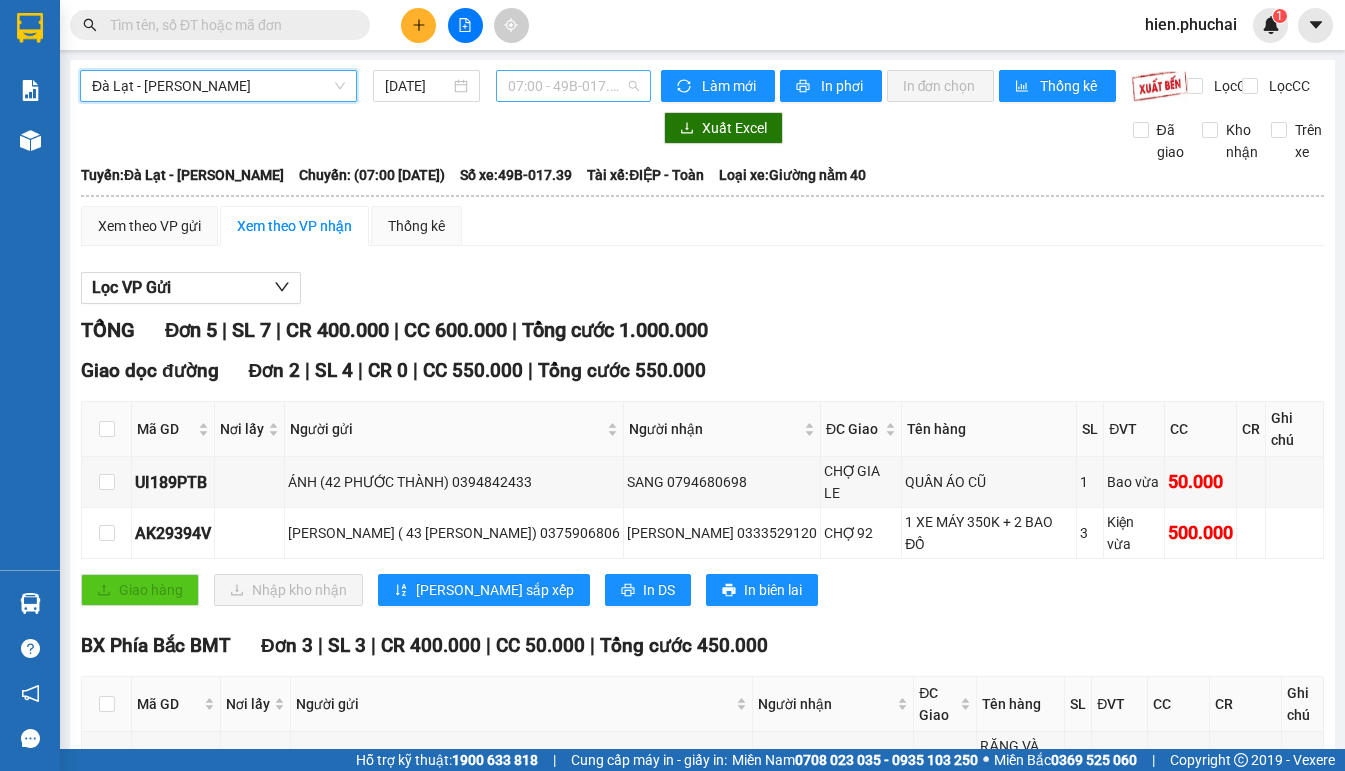click on "07:00     - 49B-017.39" at bounding box center [573, 86] 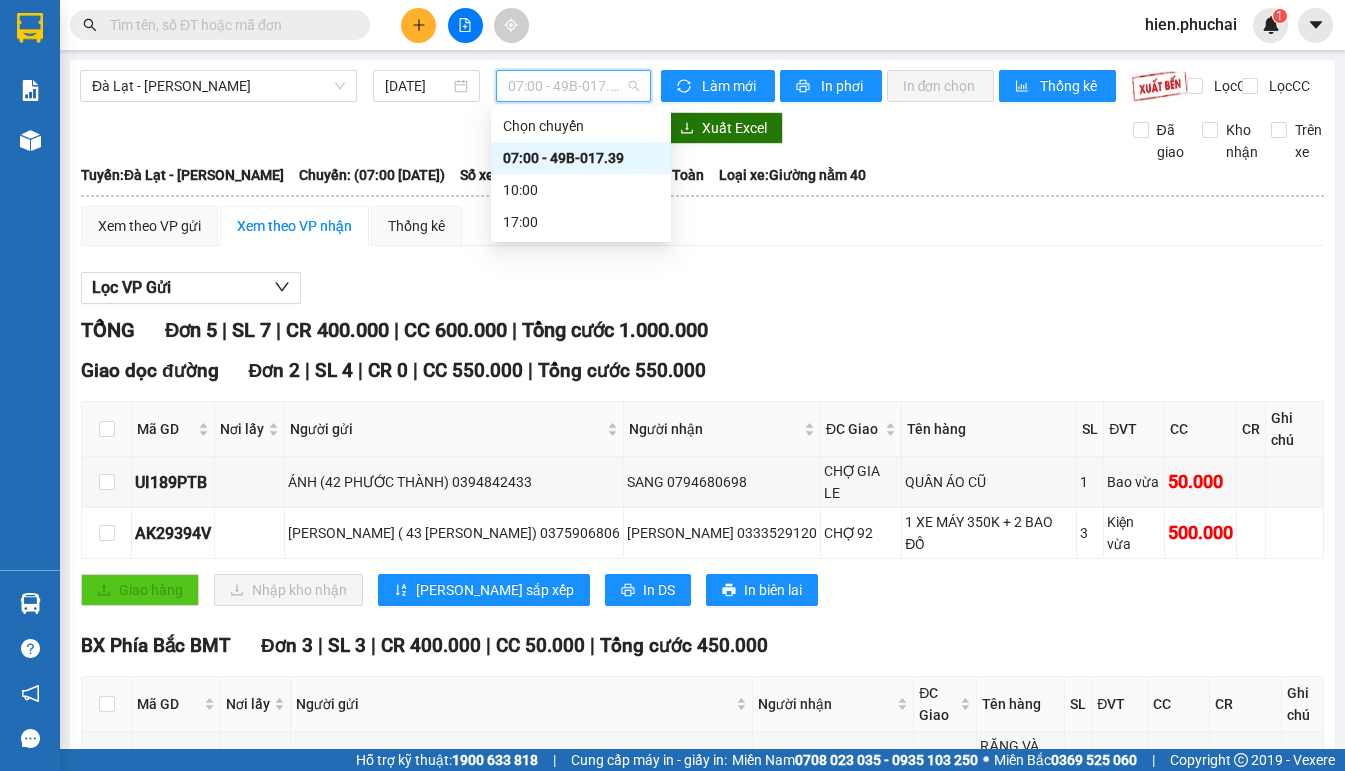 click on "07:00     - 49B-017.39" at bounding box center [581, 158] 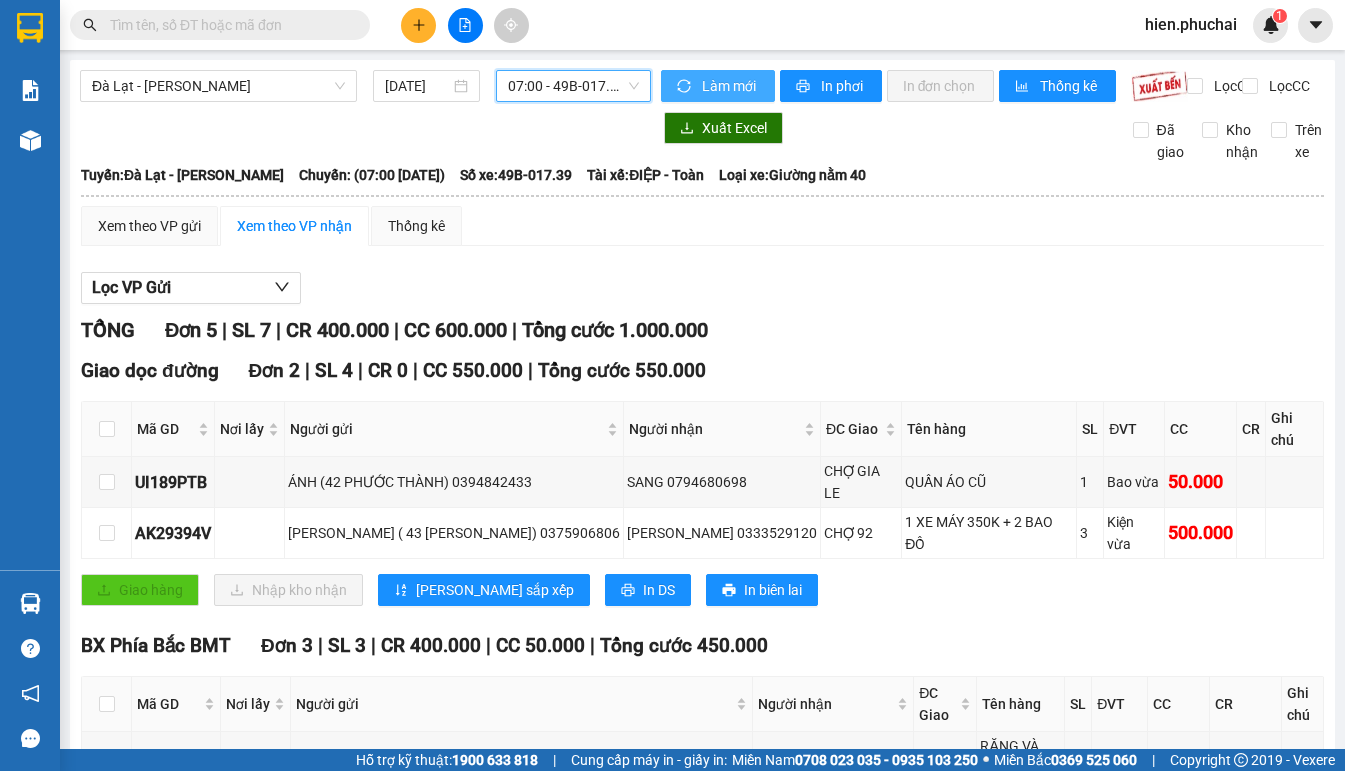 click on "Làm mới" at bounding box center [718, 86] 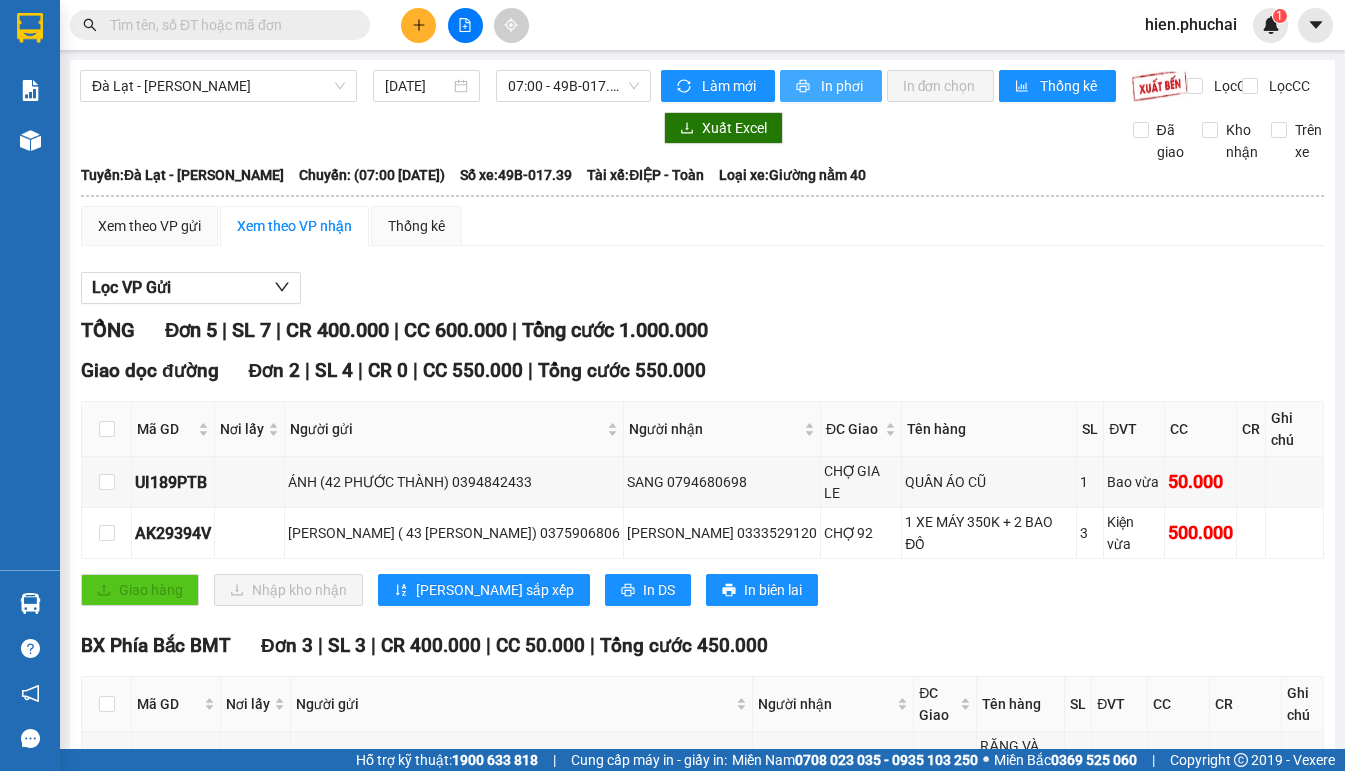 click 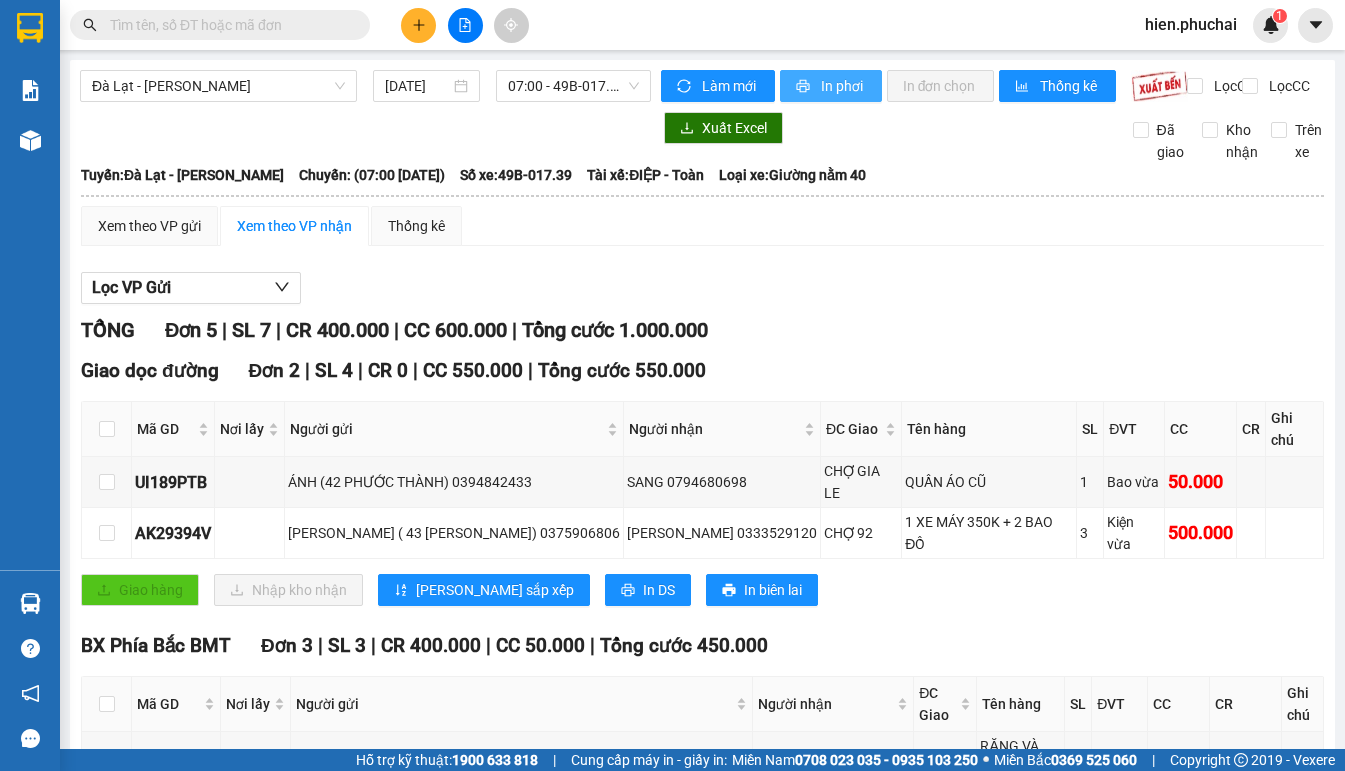 scroll, scrollTop: 0, scrollLeft: 0, axis: both 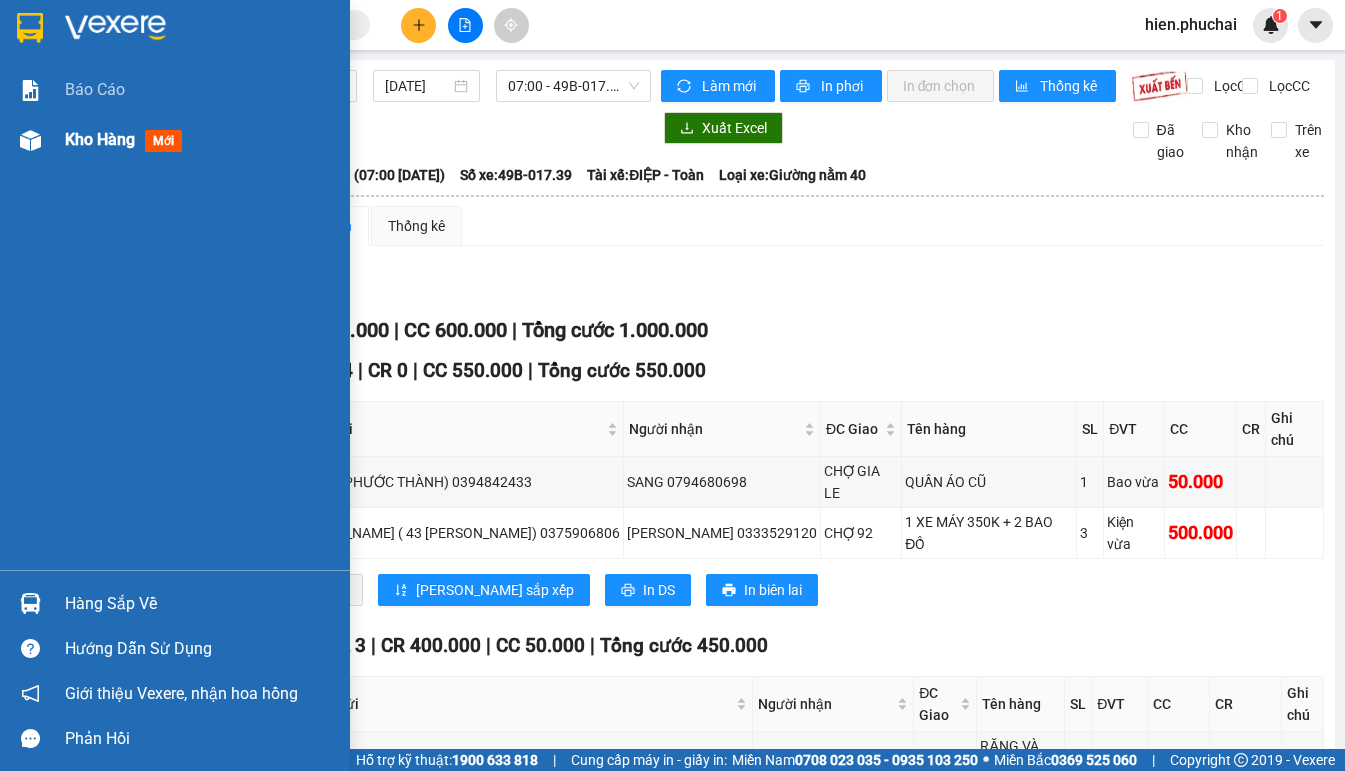 click on "Kho hàng mới" at bounding box center [175, 140] 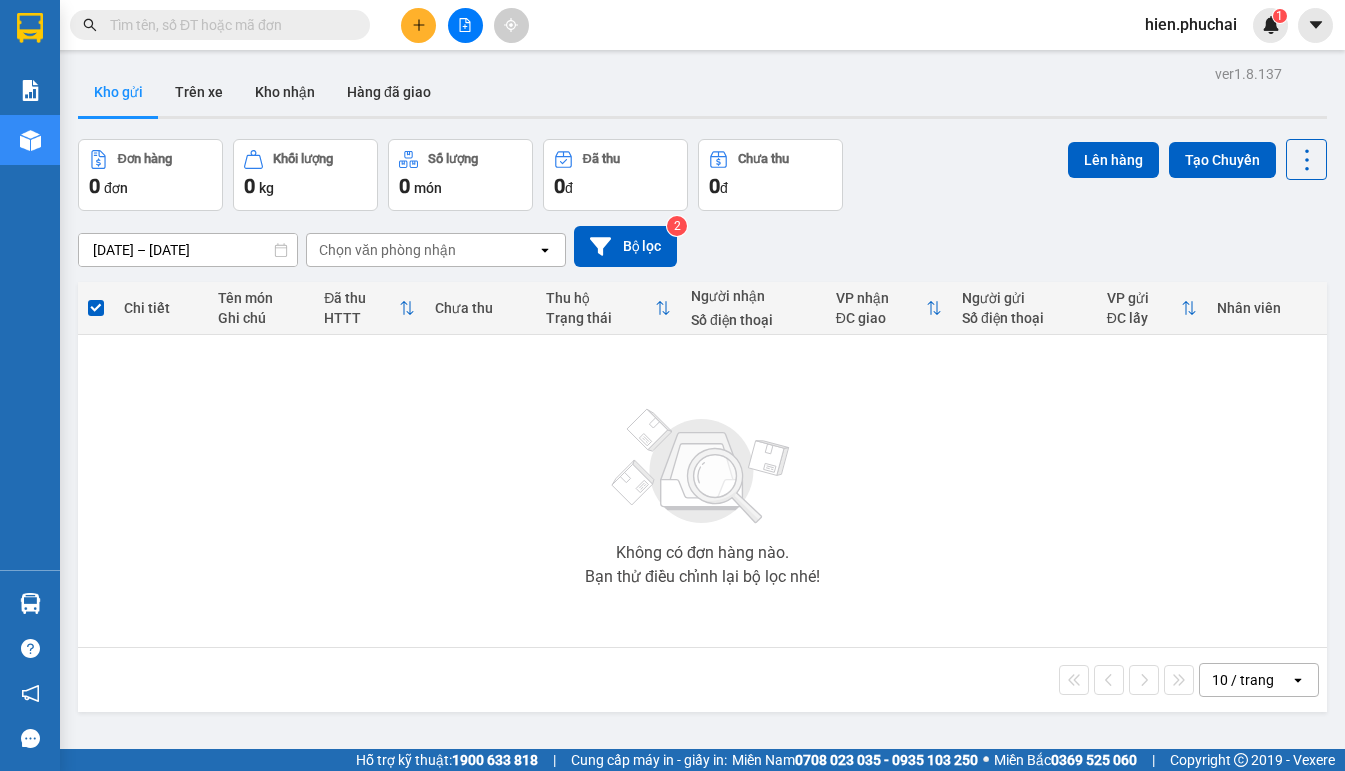 click on "Đơn hàng 0 đơn Khối lượng 0 kg Số lượng 0 món Đã thu 0  đ Chưa thu 0  đ Lên hàng Tạo Chuyến" at bounding box center (702, 175) 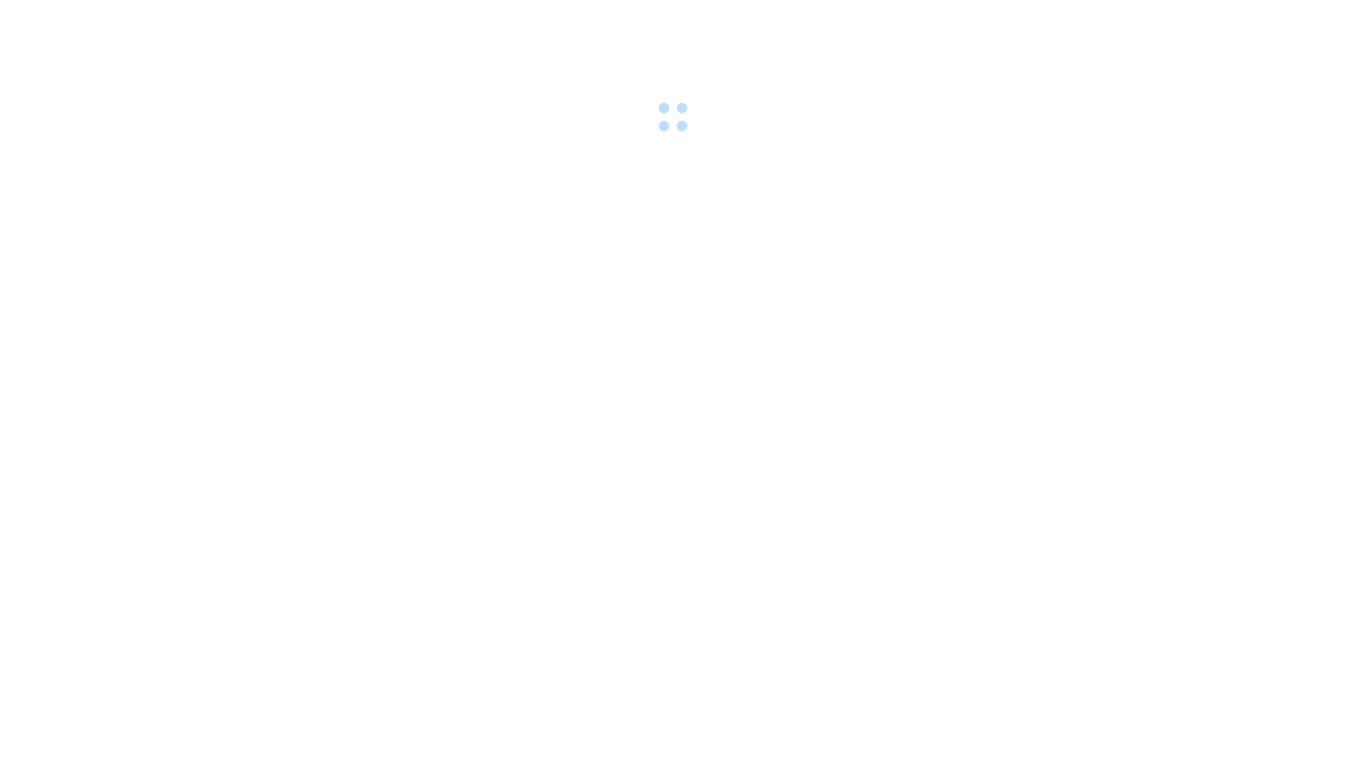 scroll, scrollTop: 0, scrollLeft: 0, axis: both 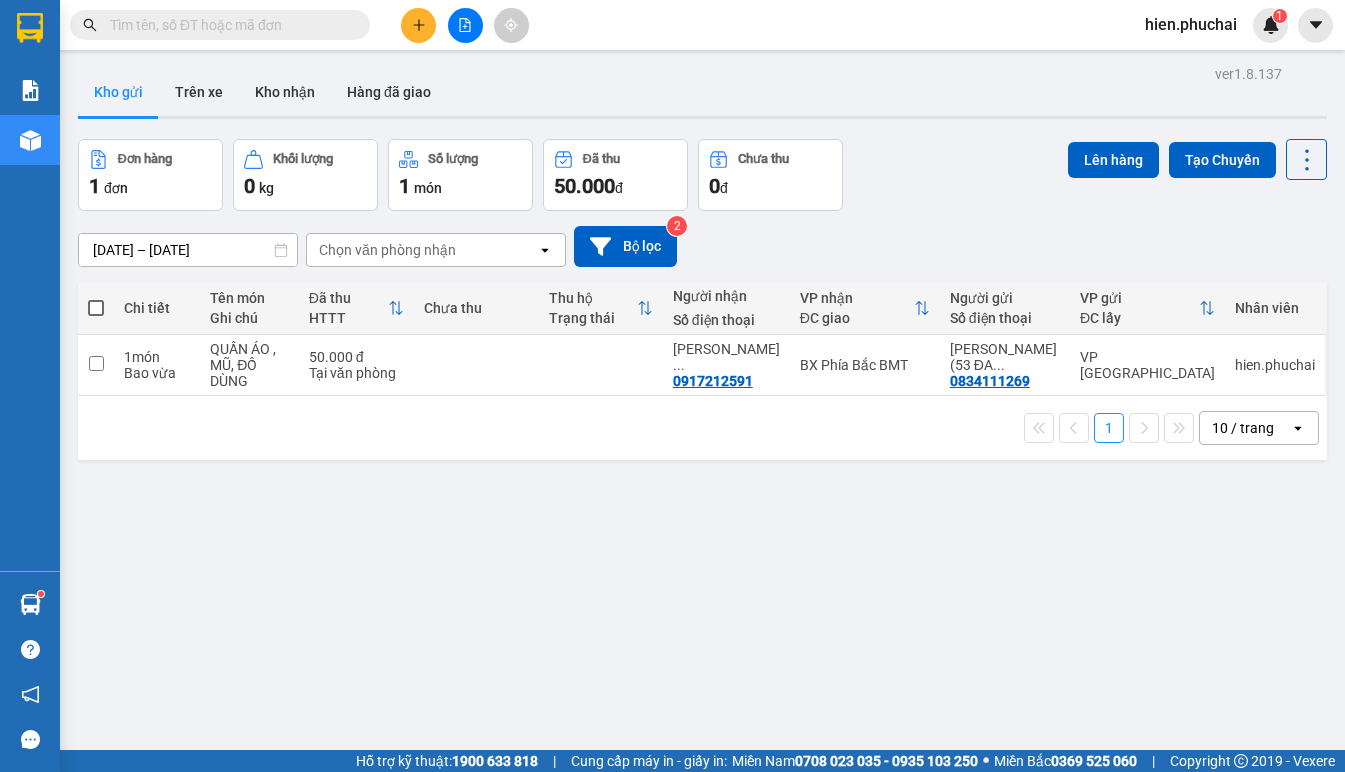 click on "hien.phuchai" at bounding box center [1191, 24] 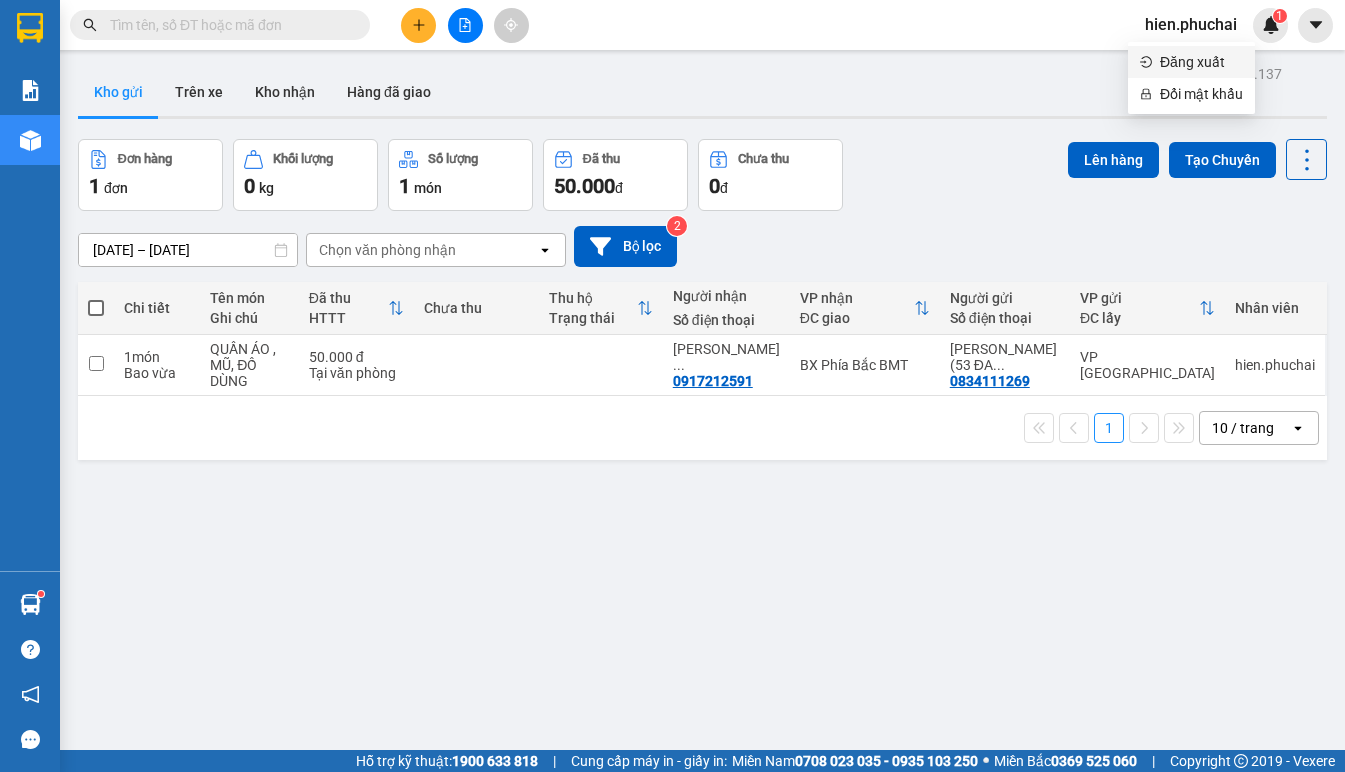 click on "Đăng xuất" at bounding box center [1201, 62] 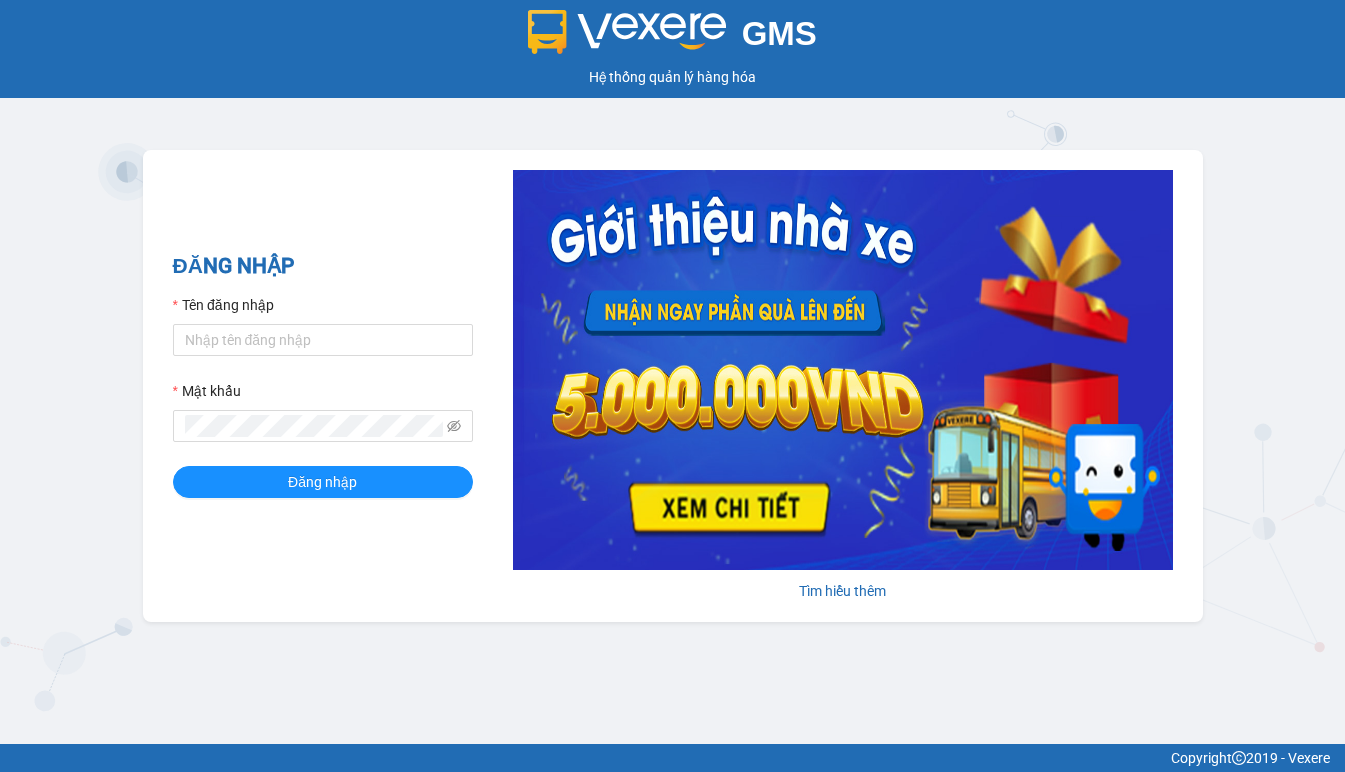 scroll, scrollTop: 0, scrollLeft: 0, axis: both 